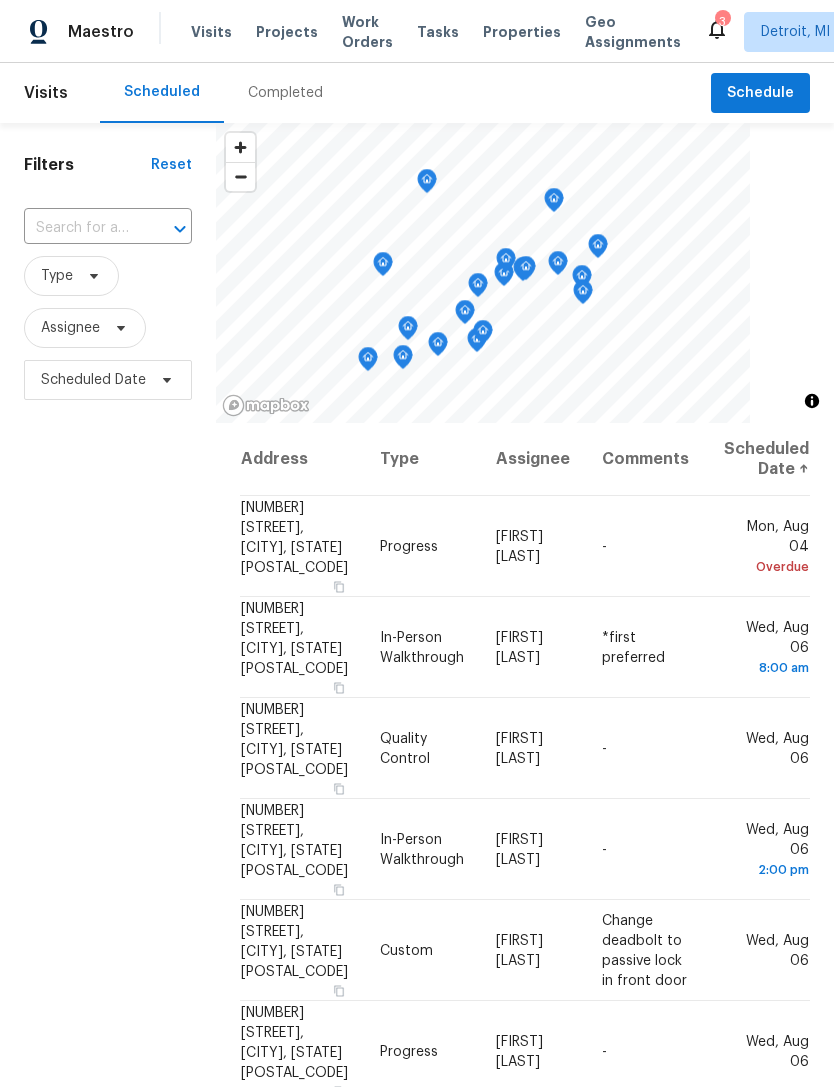 scroll, scrollTop: 0, scrollLeft: 0, axis: both 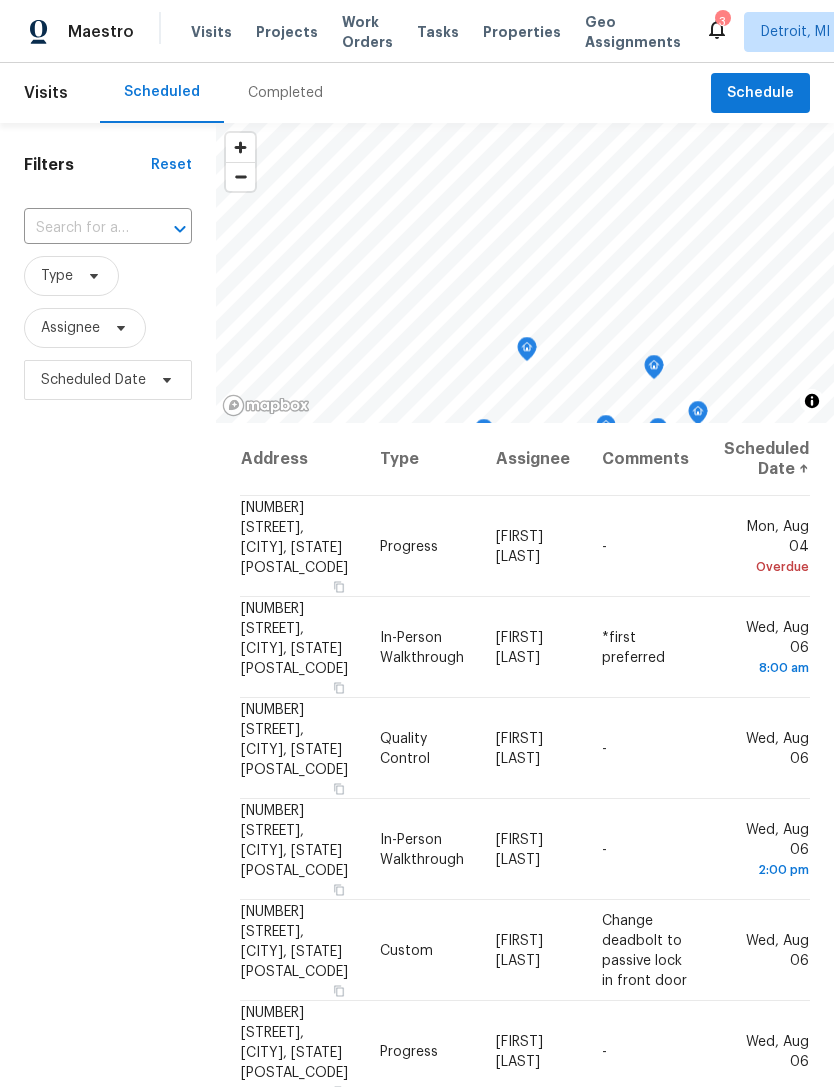 click on "Visits" at bounding box center (211, 32) 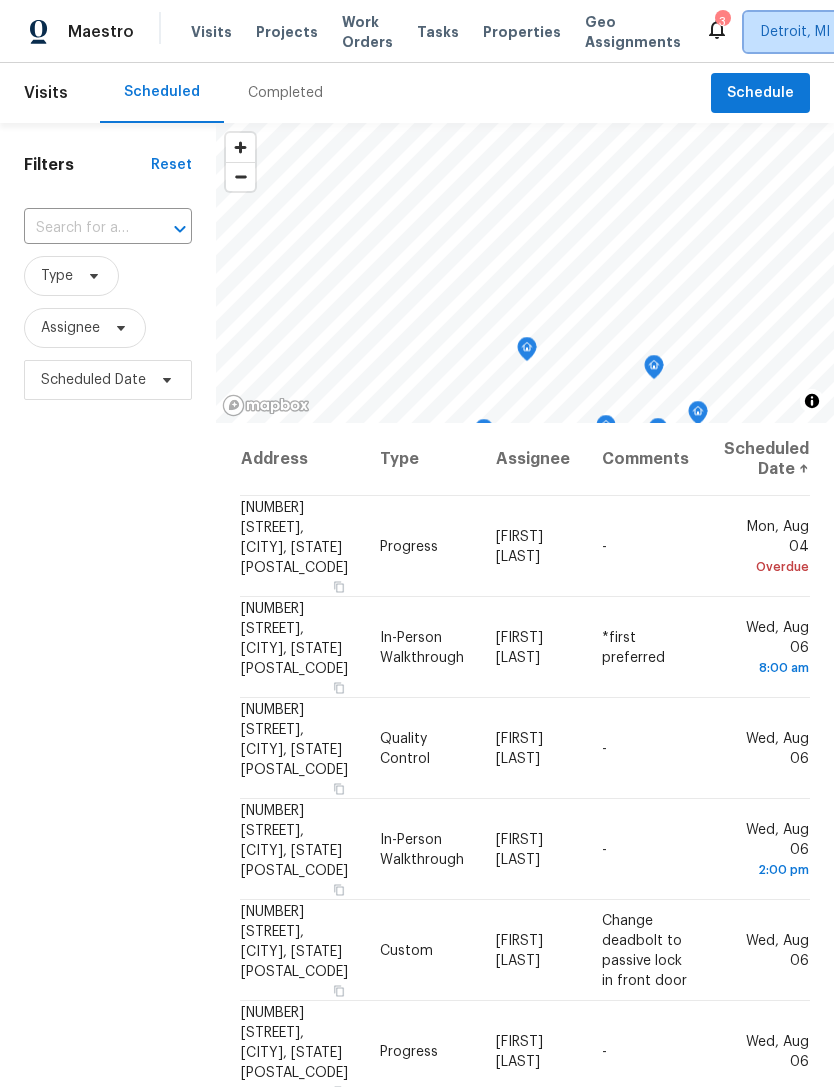 click 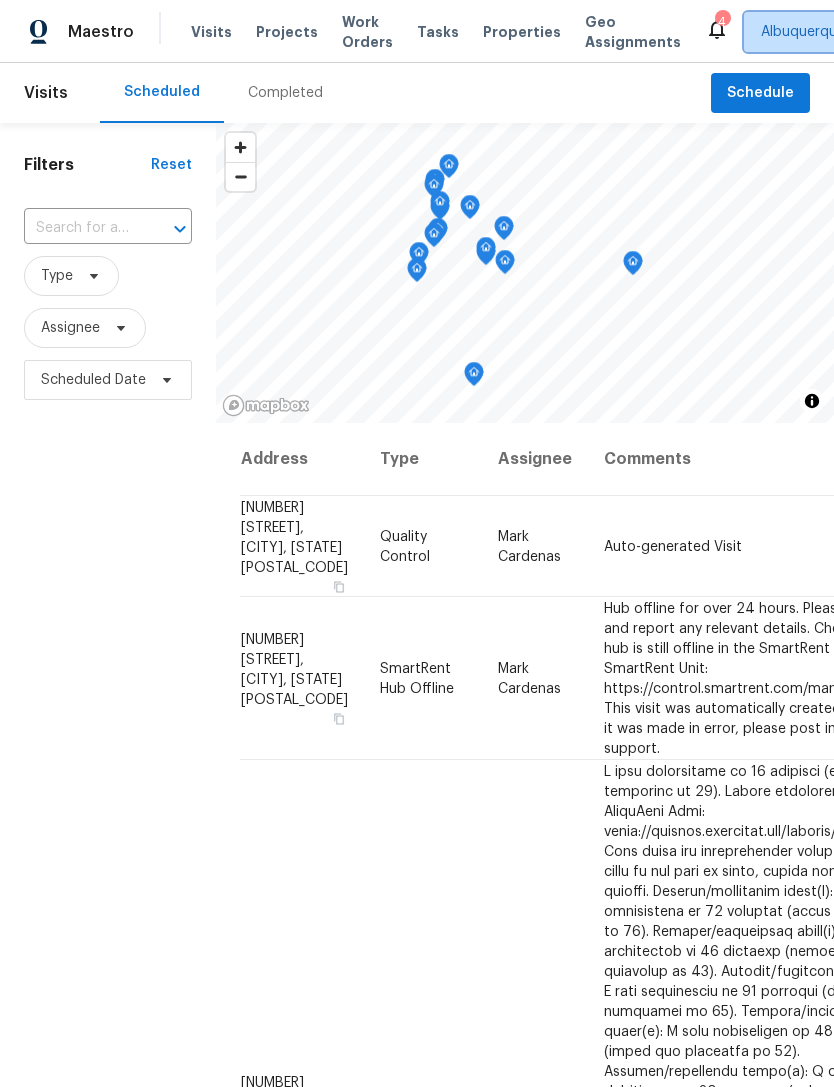 click on "Albuquerque, NM" at bounding box center (817, 32) 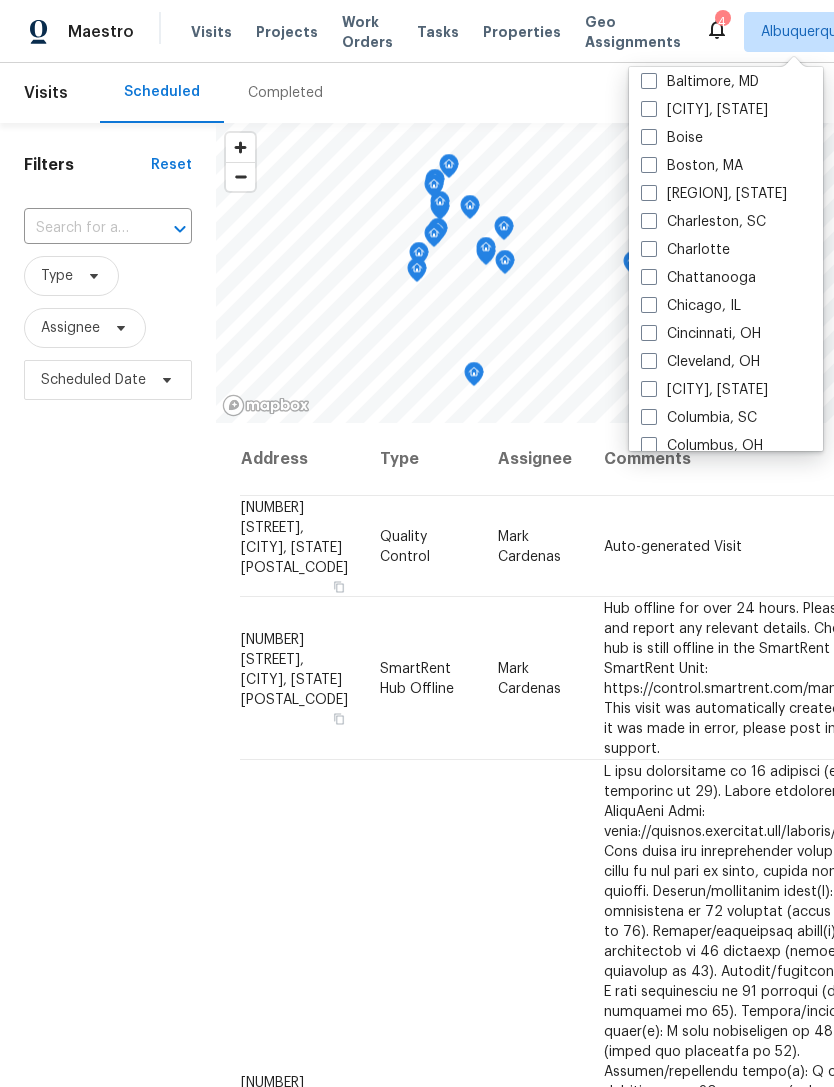 scroll, scrollTop: 120, scrollLeft: 0, axis: vertical 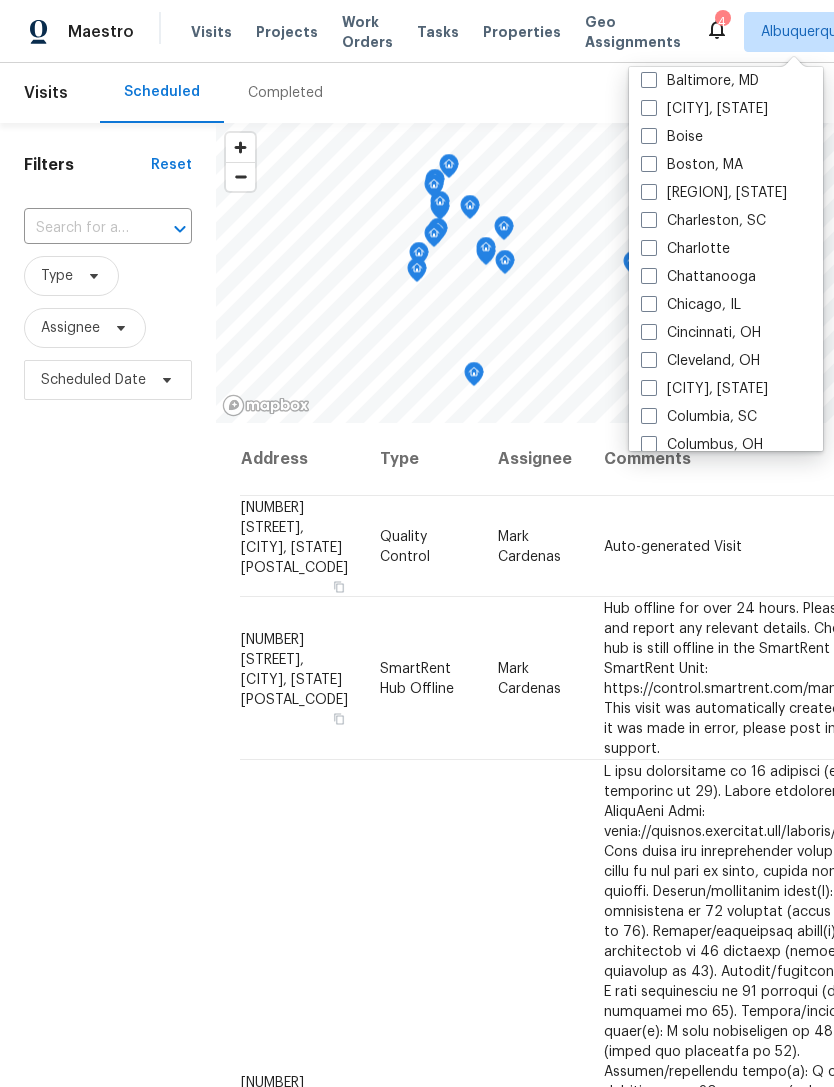 click on "Cleveland, OH" at bounding box center (700, 361) 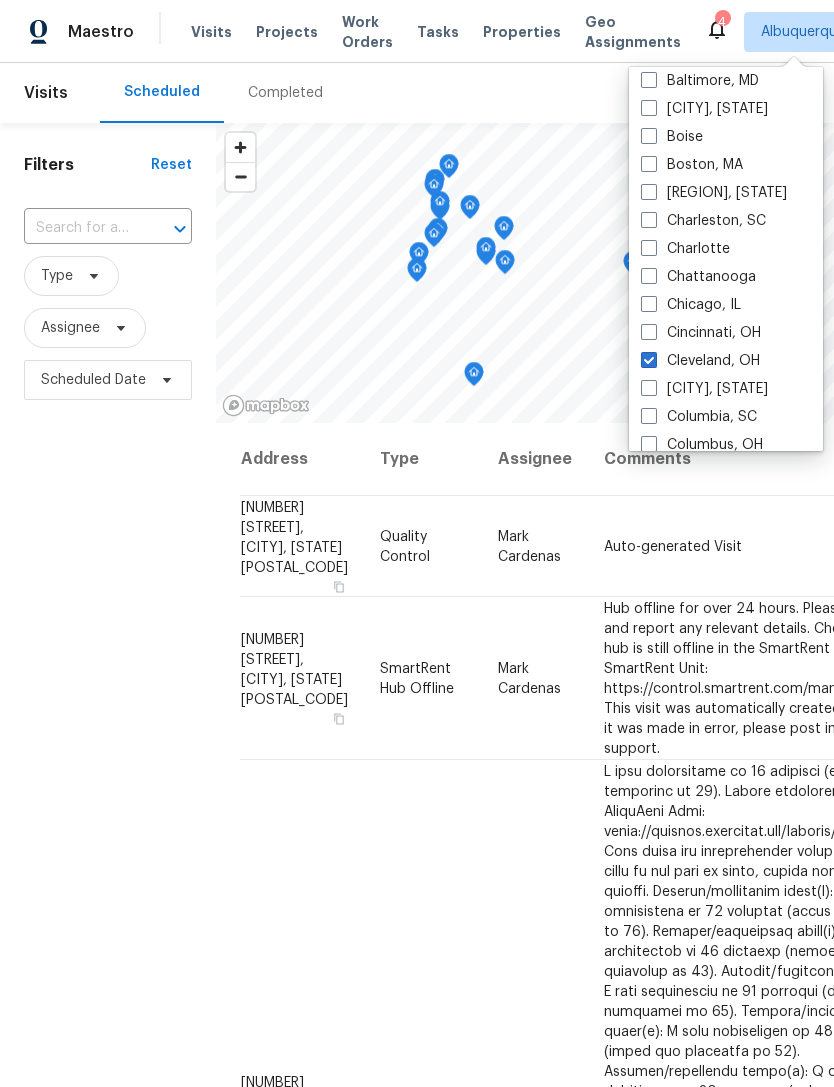 checkbox on "true" 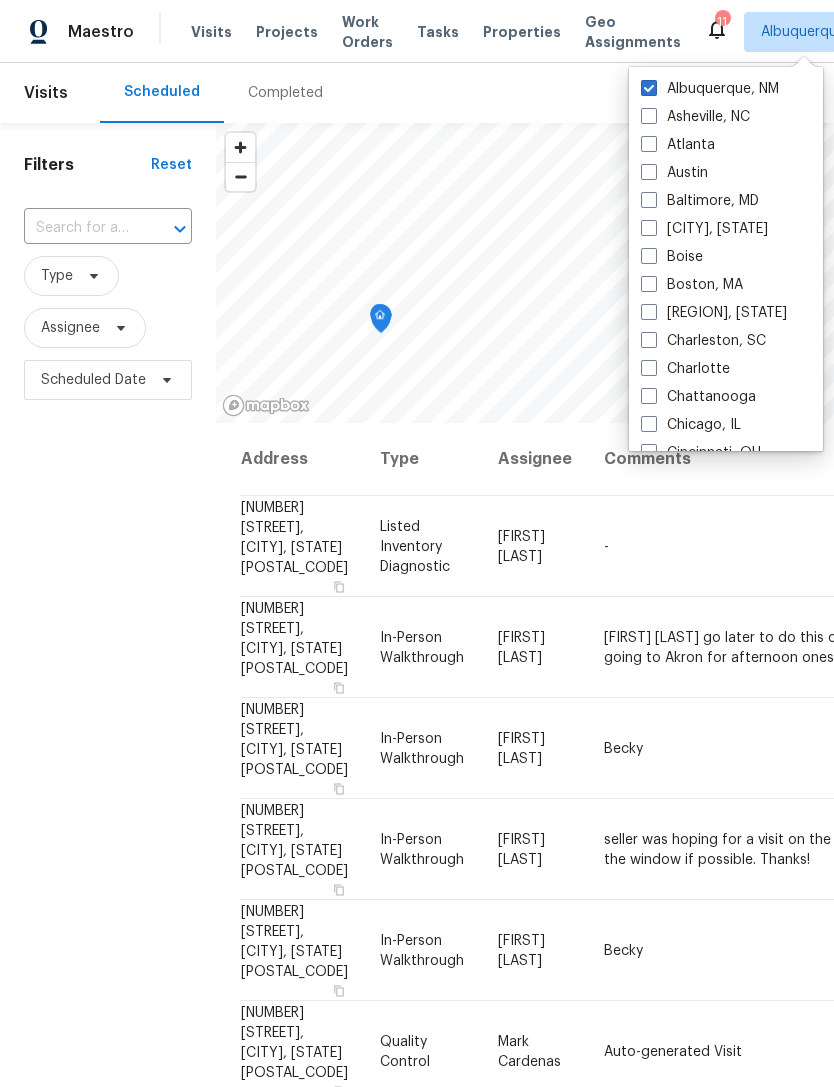 scroll, scrollTop: 0, scrollLeft: 0, axis: both 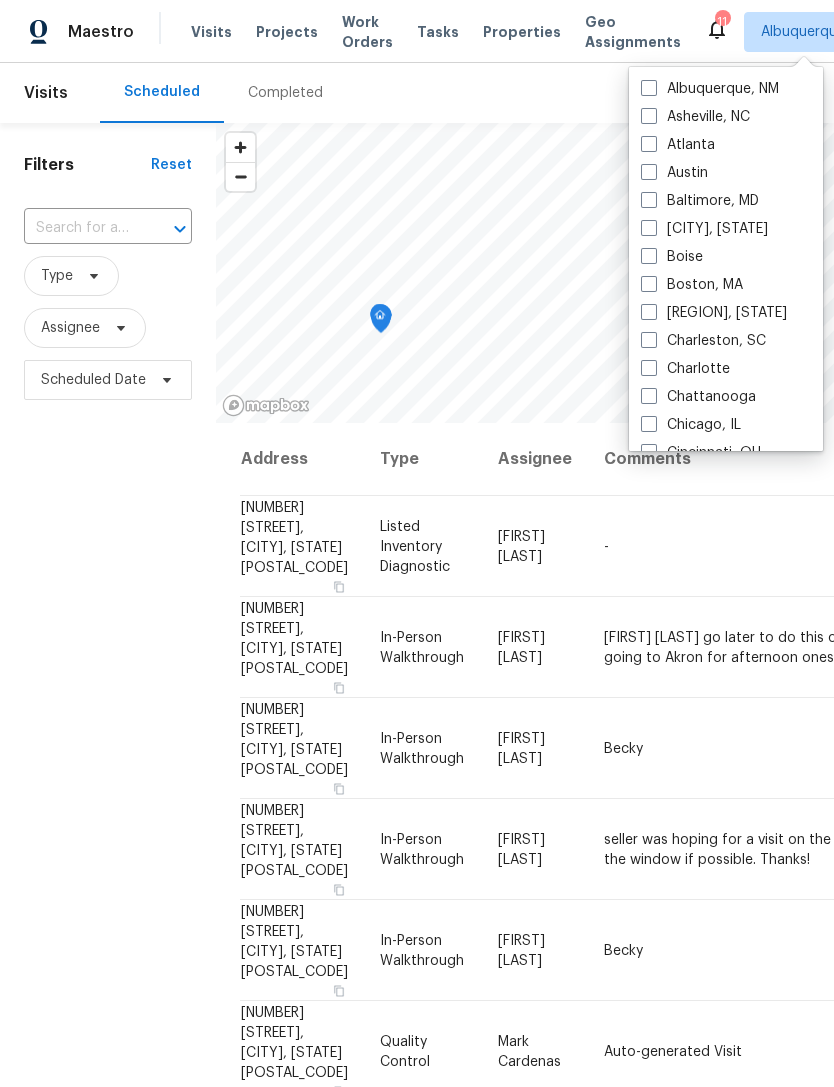 checkbox on "false" 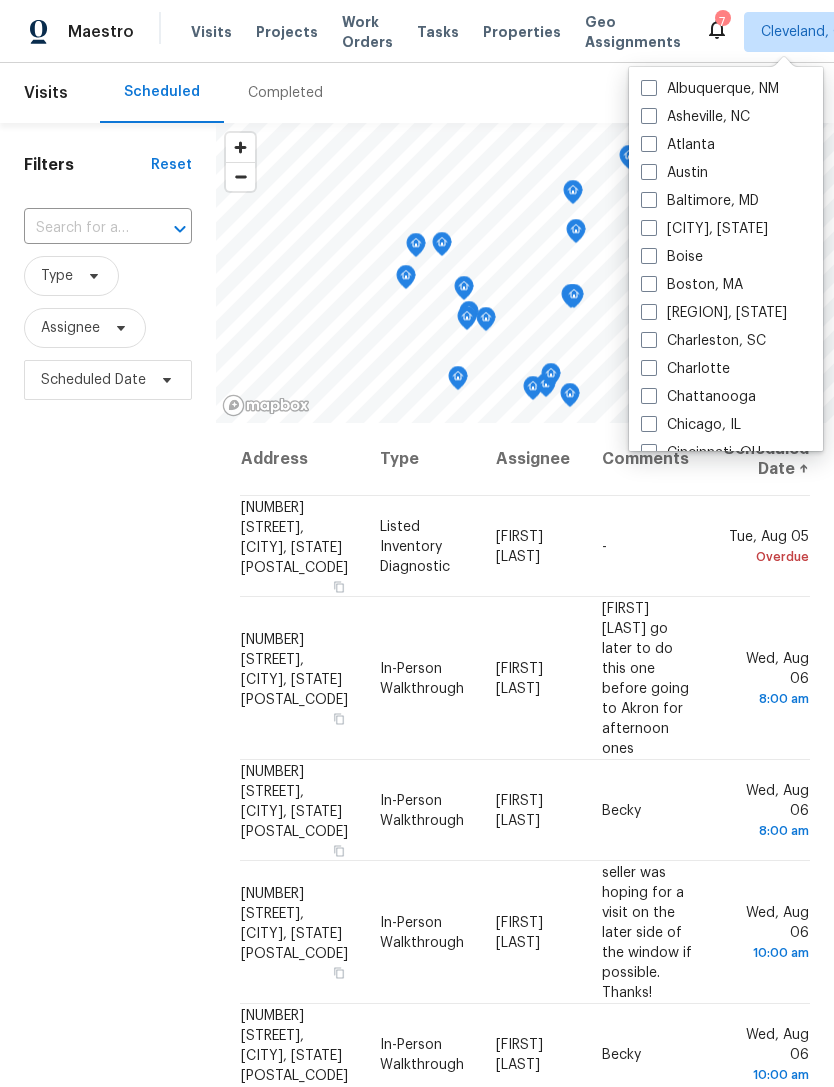 click on "Filters Reset ​ Type Assignee Scheduled Date" at bounding box center (108, 708) 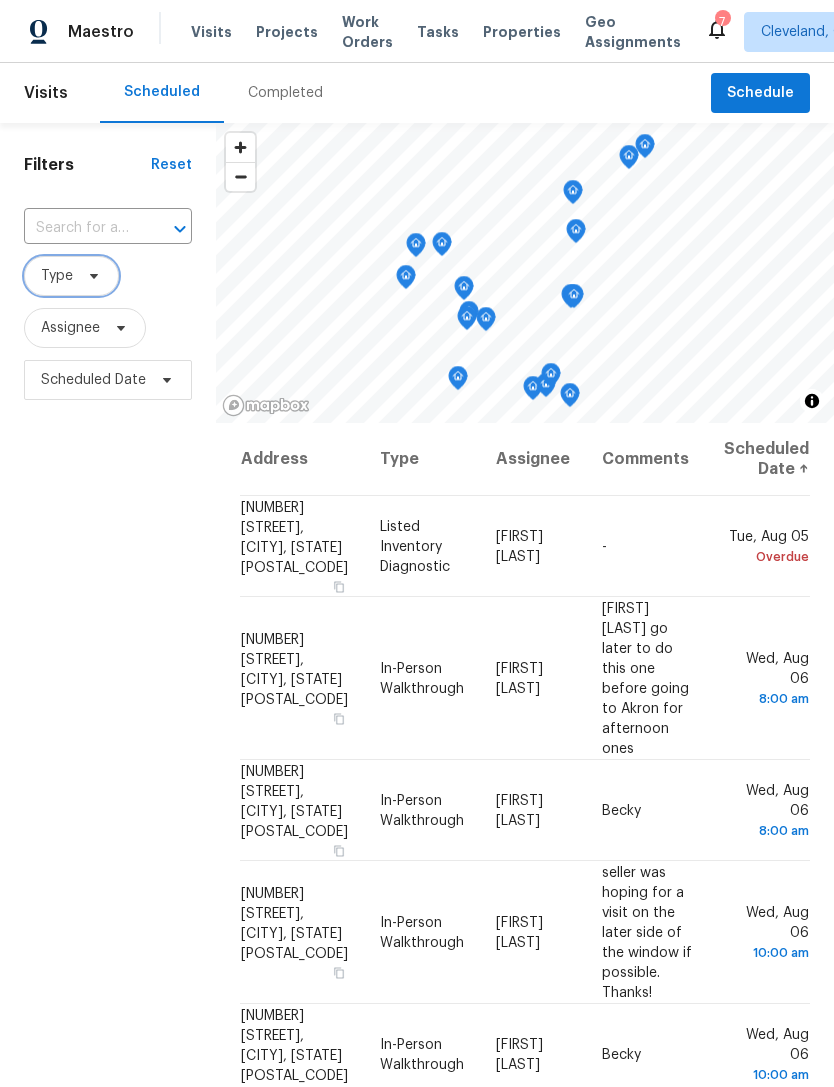 click at bounding box center (91, 276) 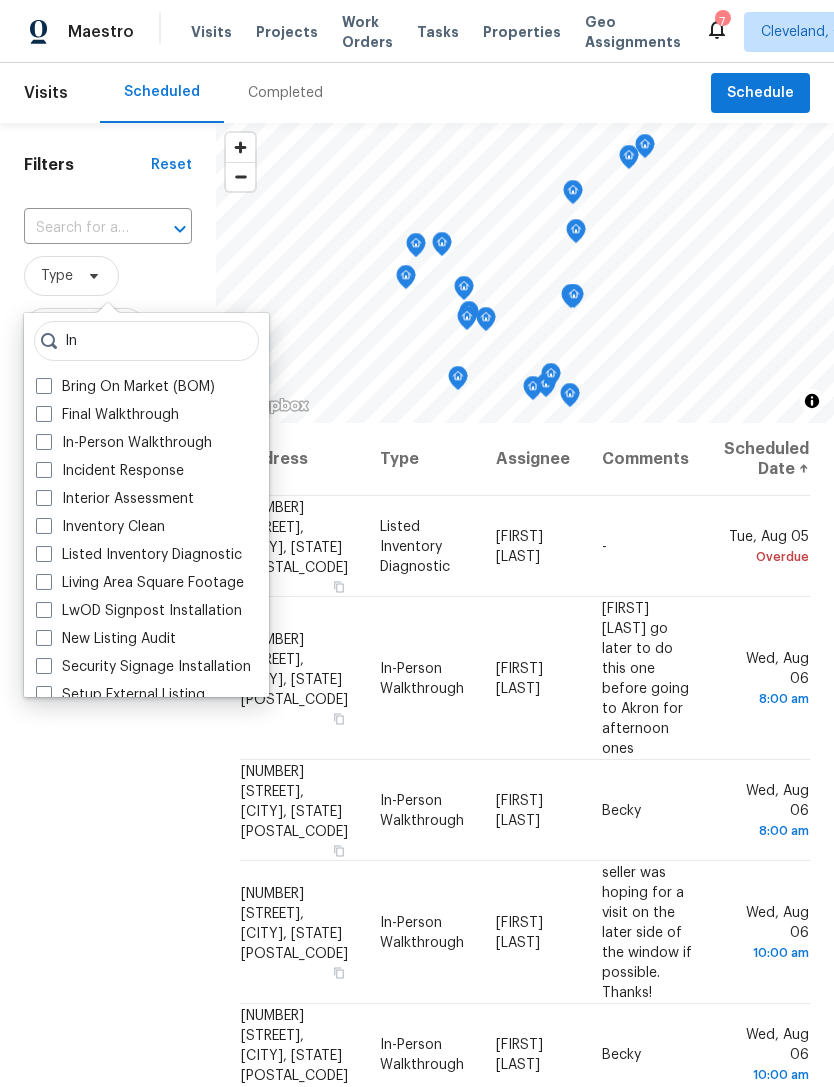type on "In" 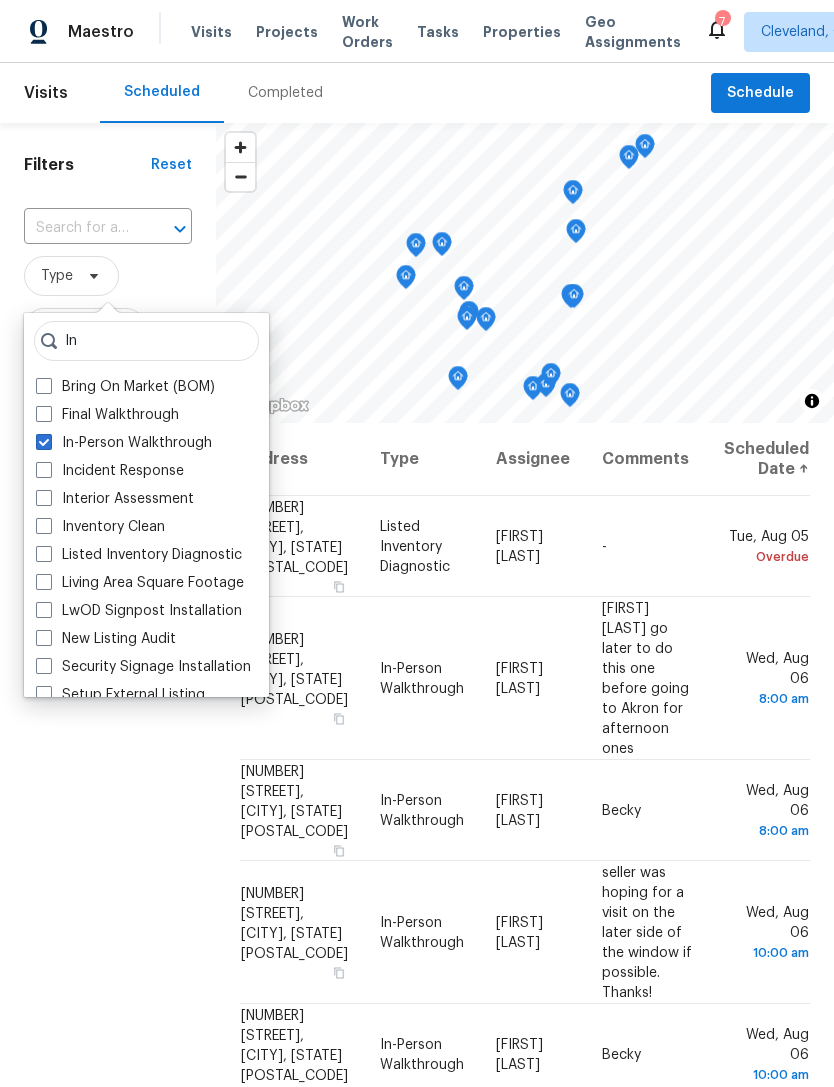 checkbox on "true" 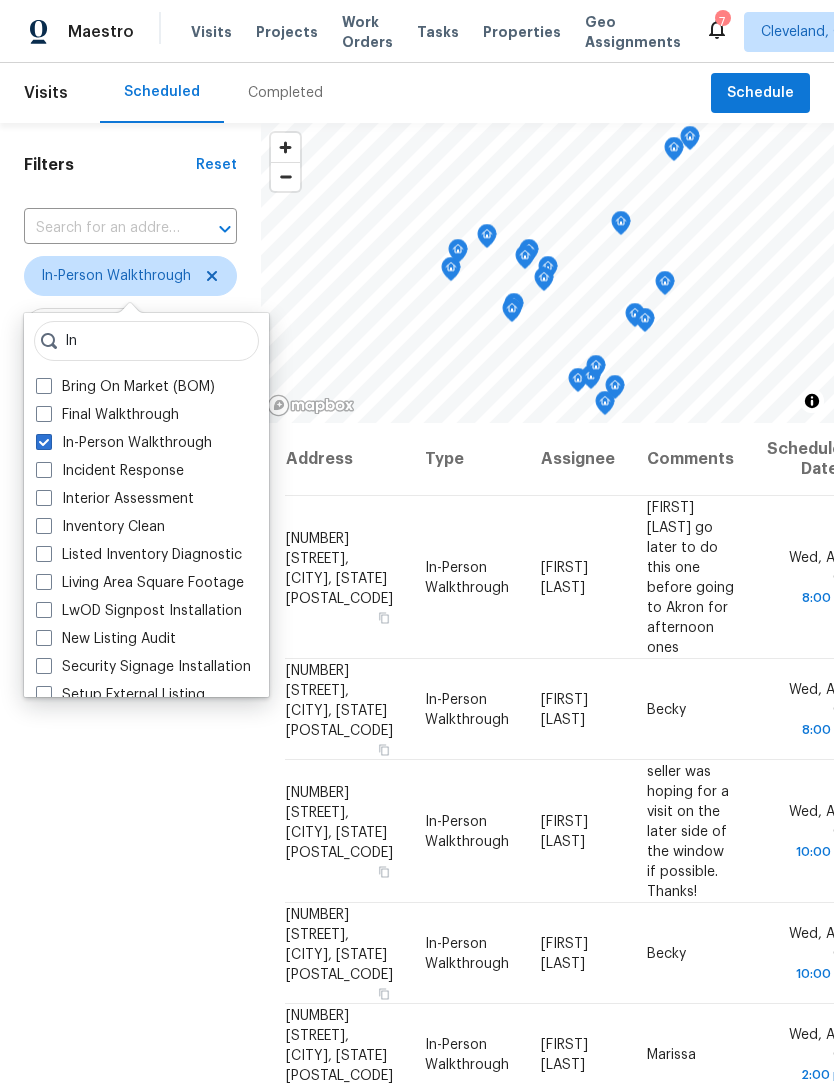 click on "Filters Reset ​ In-Person Walkthrough Assignee Scheduled Date" at bounding box center [130, 708] 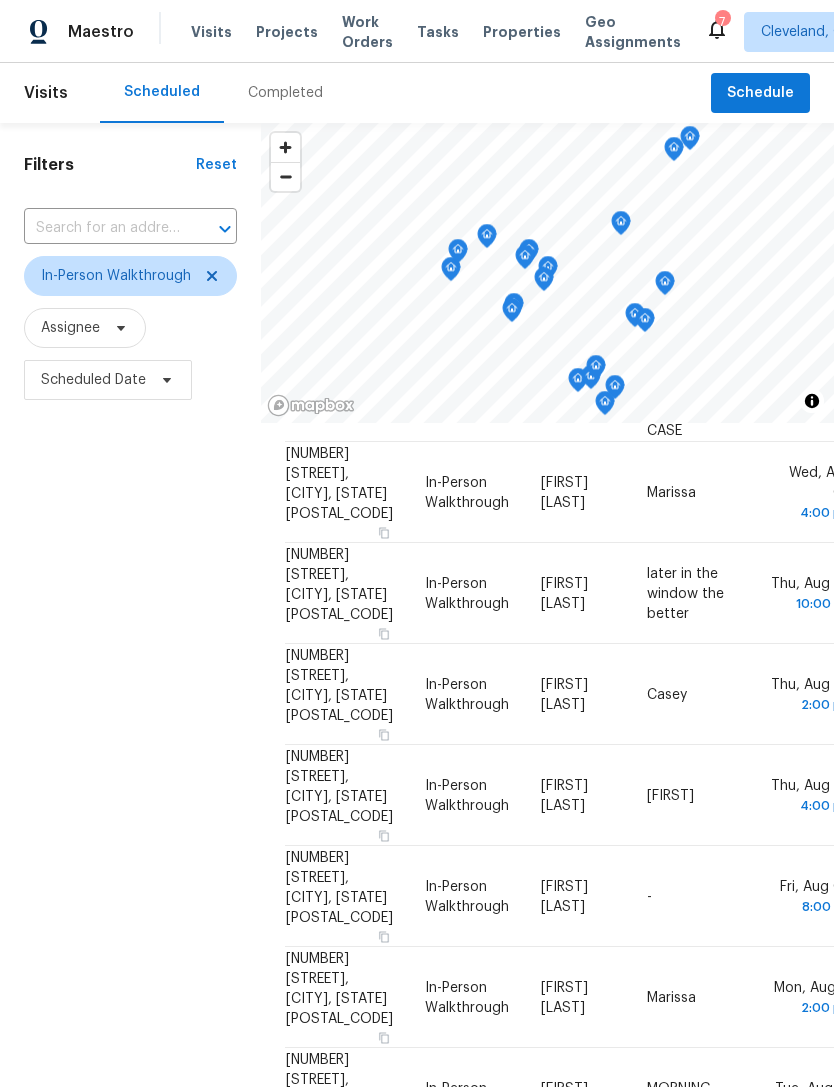 scroll, scrollTop: 861, scrollLeft: 0, axis: vertical 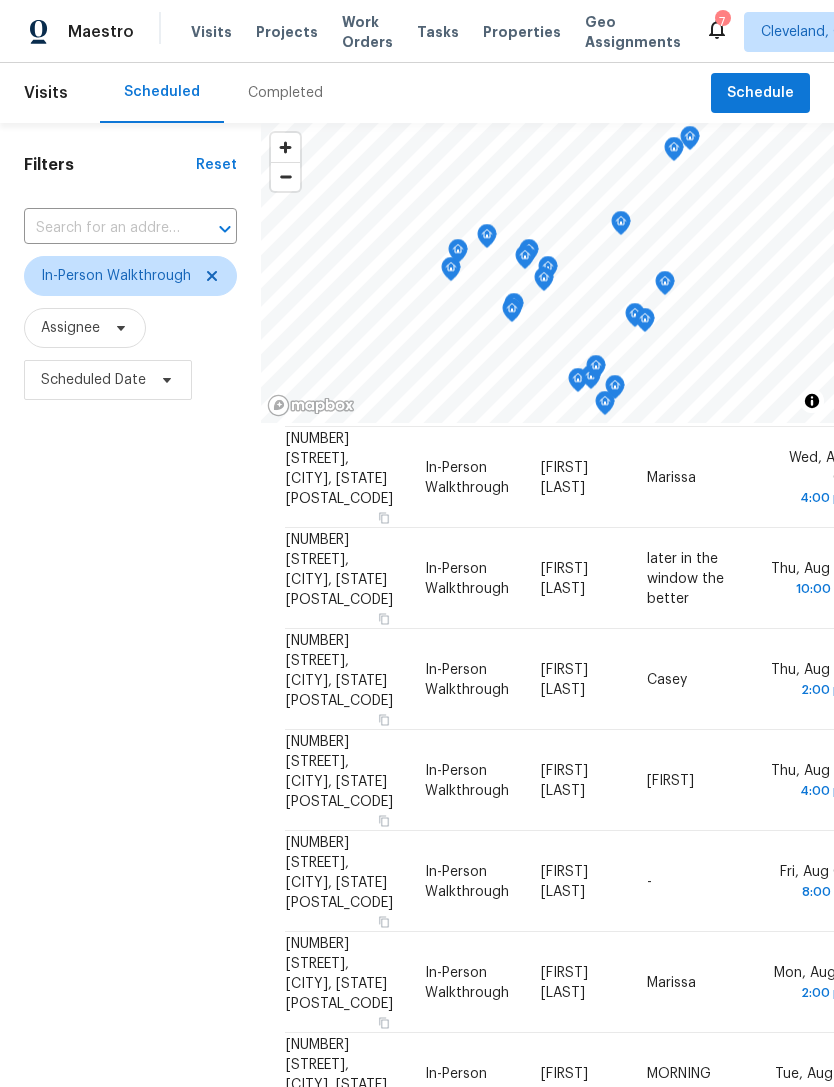 click on "Filters Reset ​ In-Person Walkthrough Assignee Scheduled Date" at bounding box center [130, 708] 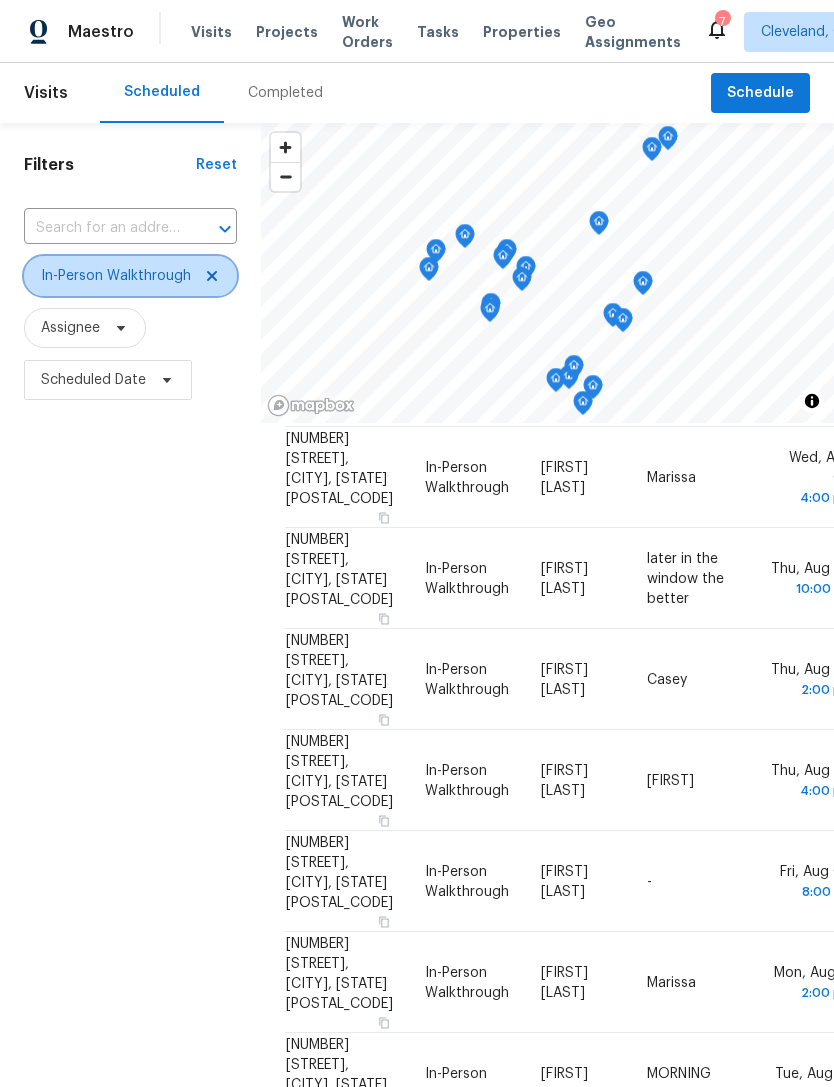 click 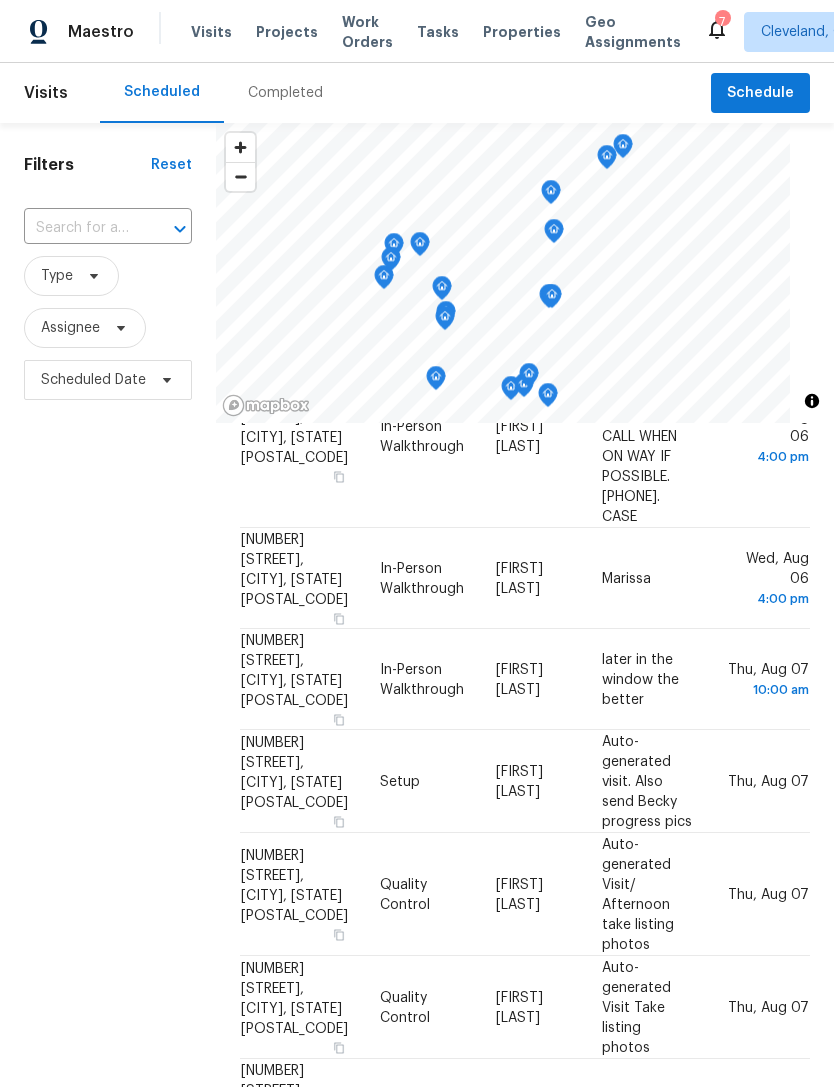 click at bounding box center [80, 228] 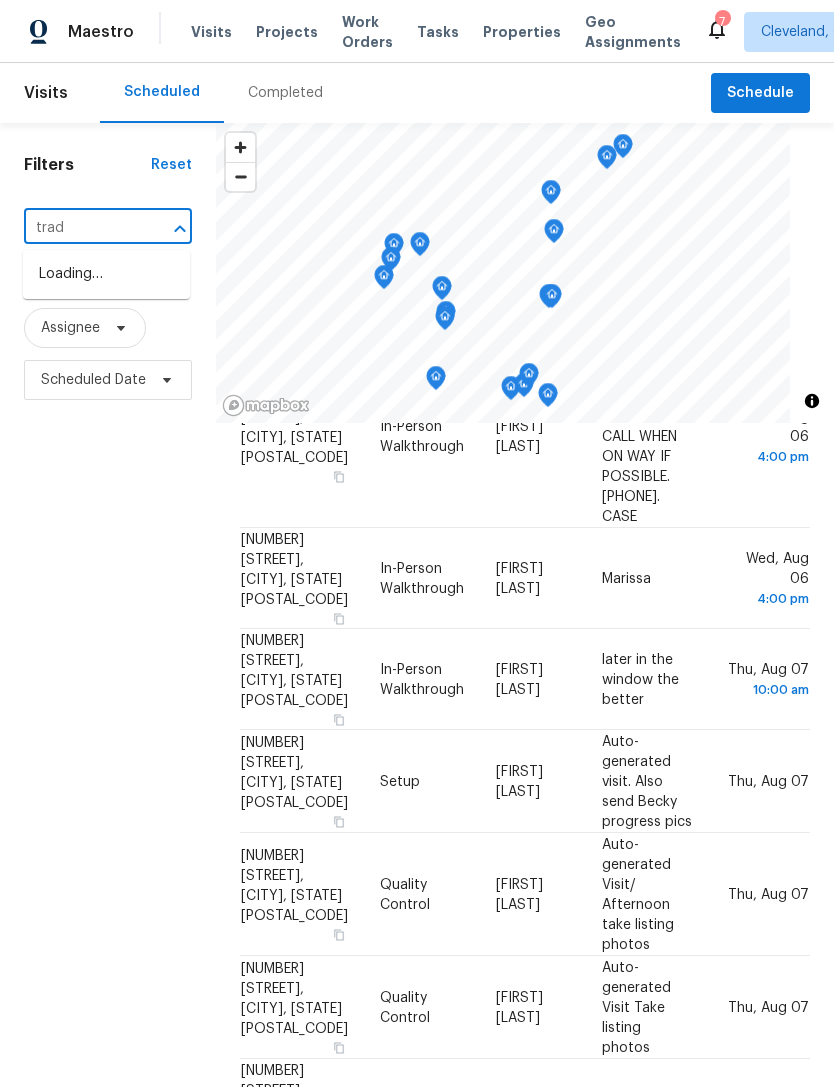 type on "trade" 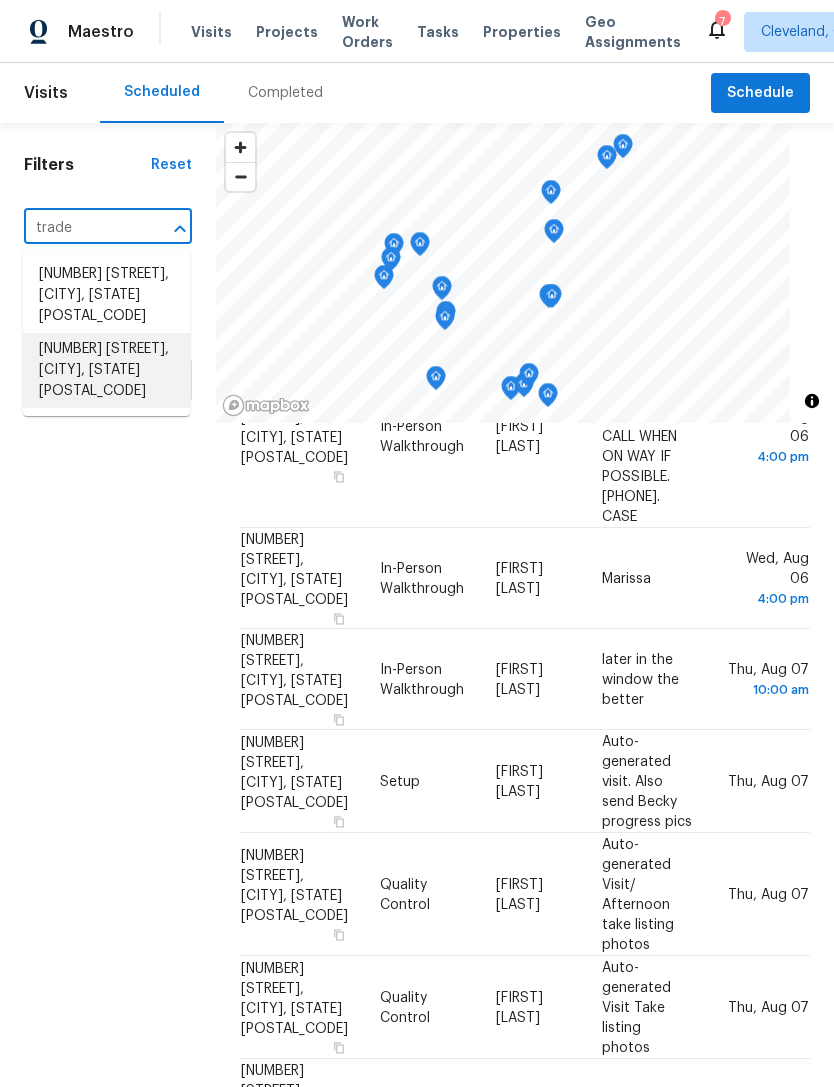 click on "[NUMBER] [STREET], [CITY], [STATE] [POSTAL_CODE]" at bounding box center (106, 370) 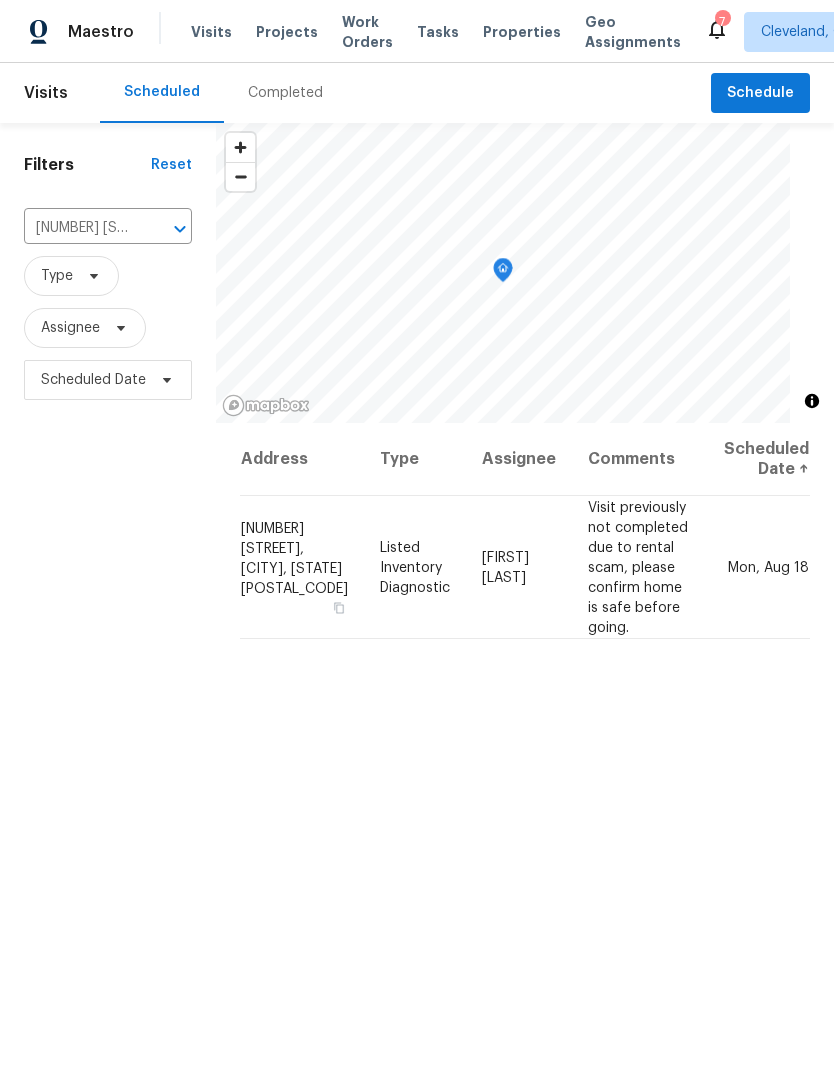 scroll, scrollTop: 0, scrollLeft: 0, axis: both 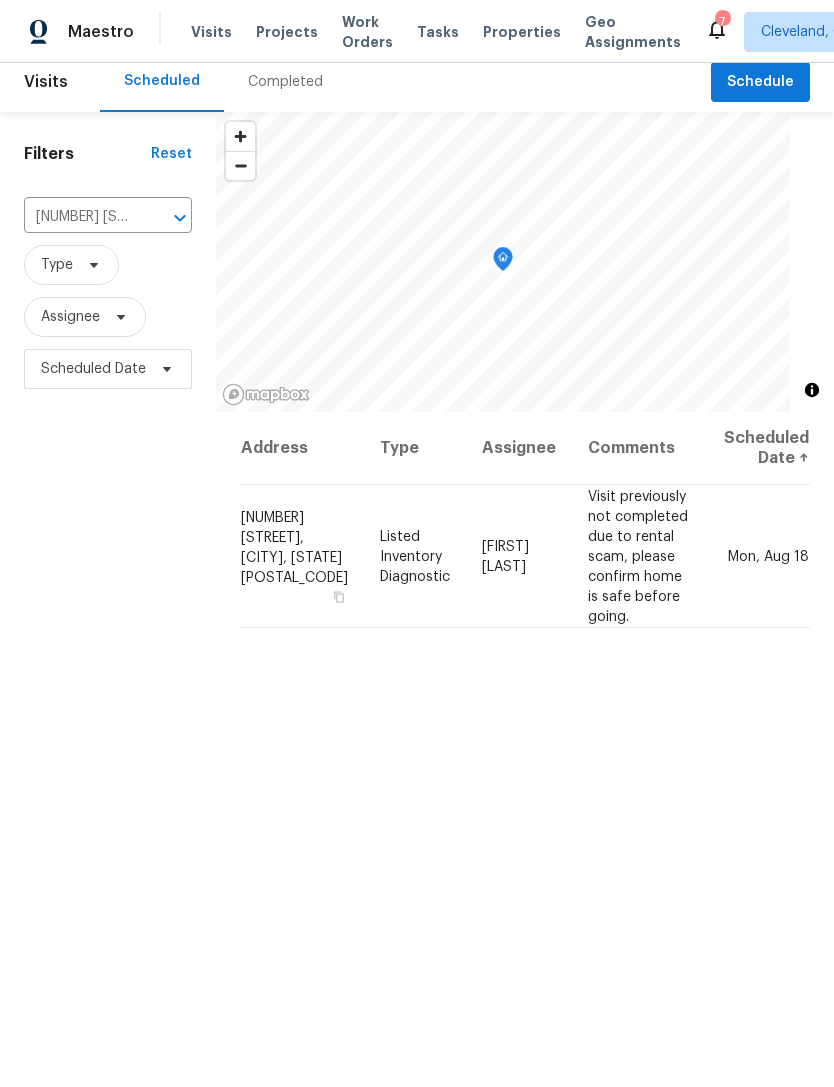 click 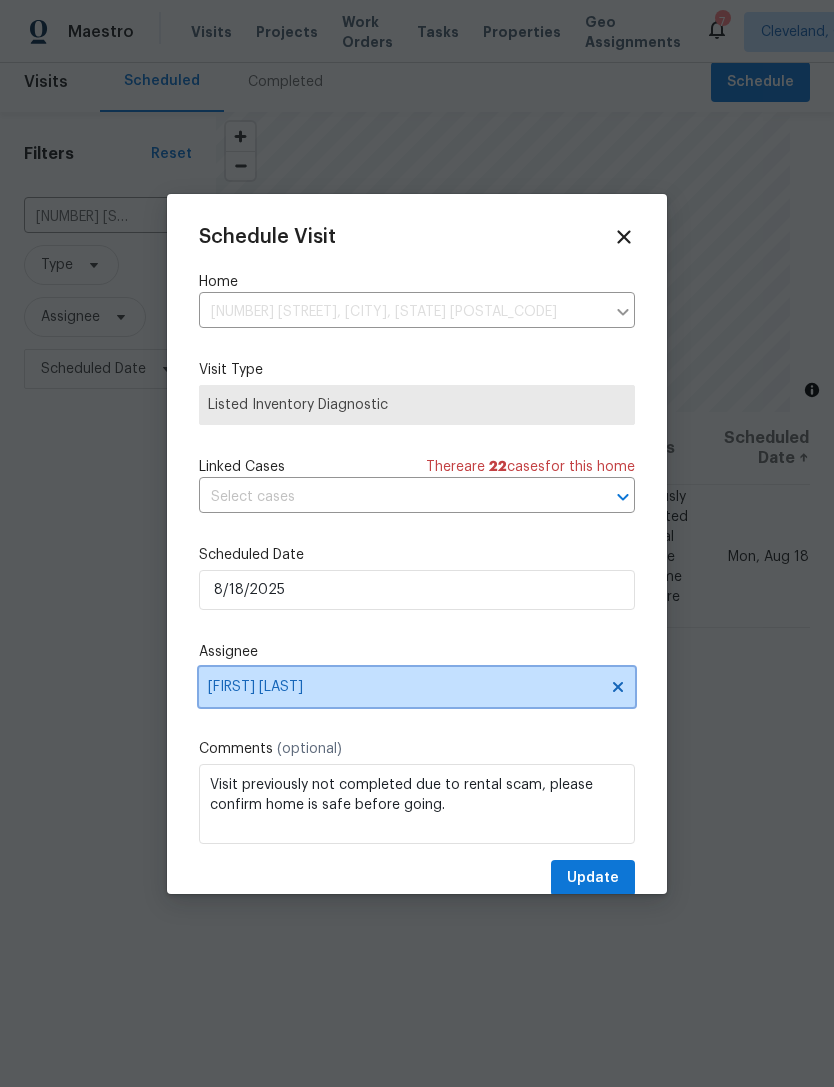 click 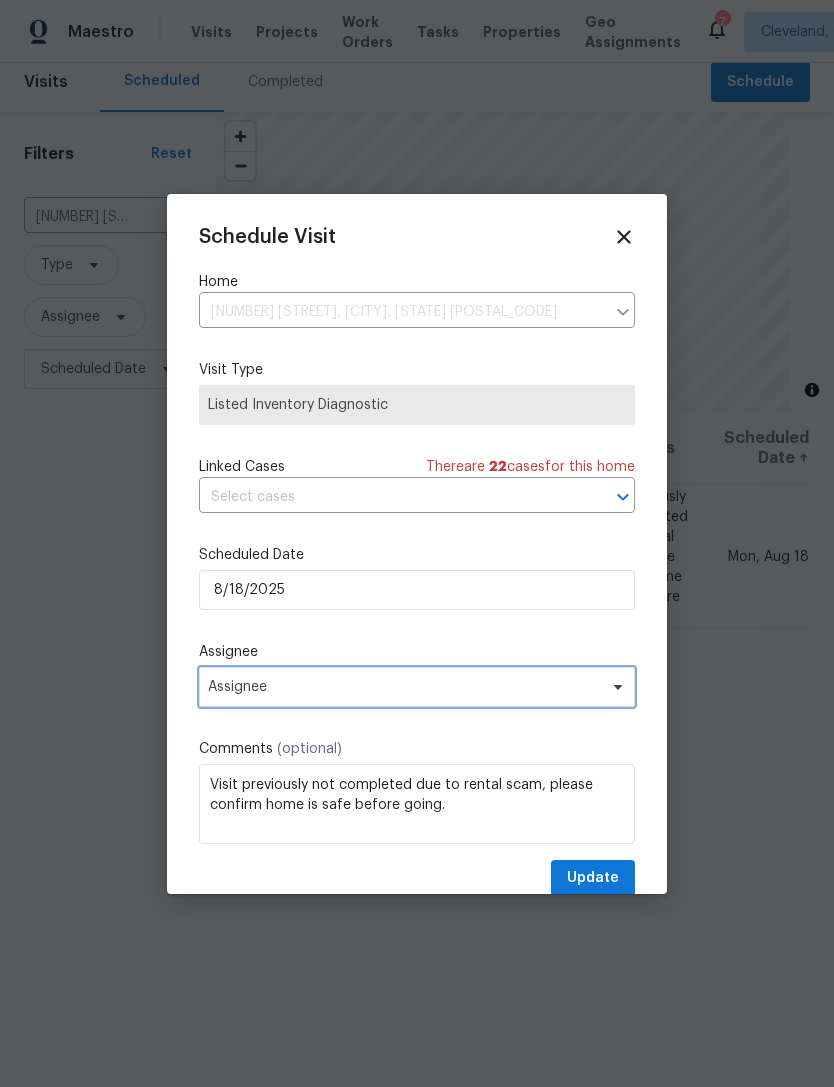 click on "Assignee" at bounding box center (417, 687) 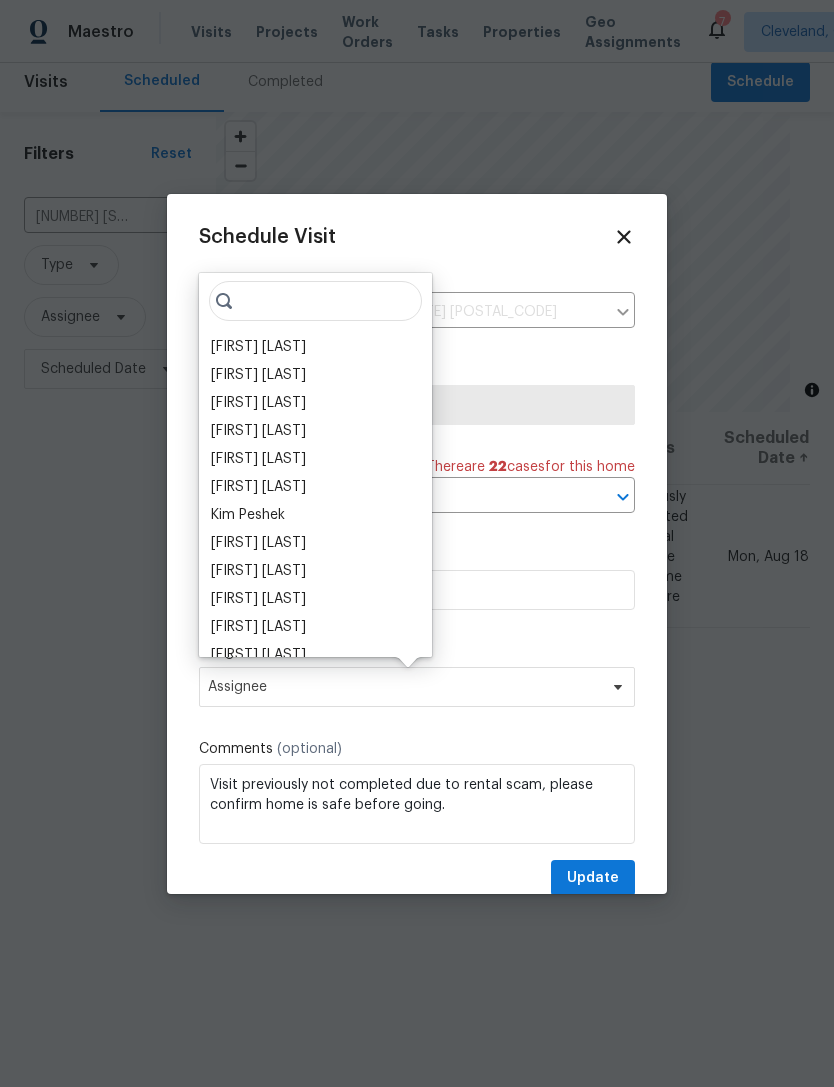 click on "[FIRST] [LAST]" at bounding box center [258, 347] 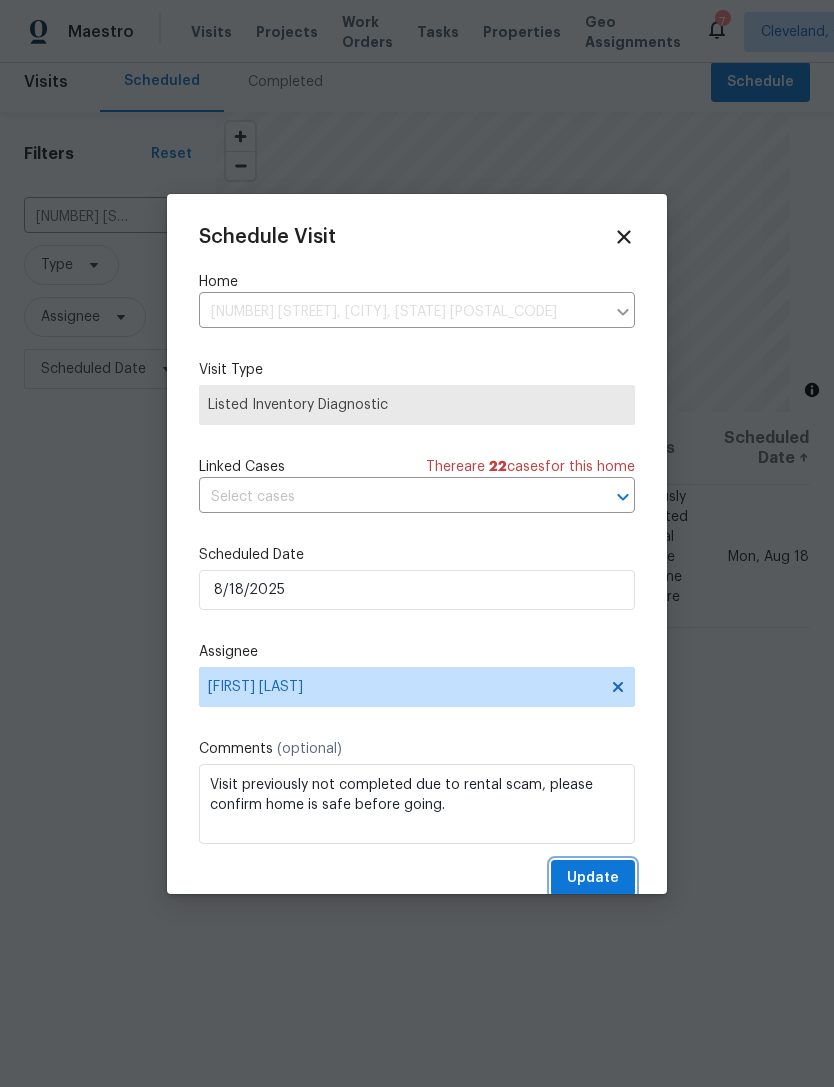 click on "Update" at bounding box center [593, 878] 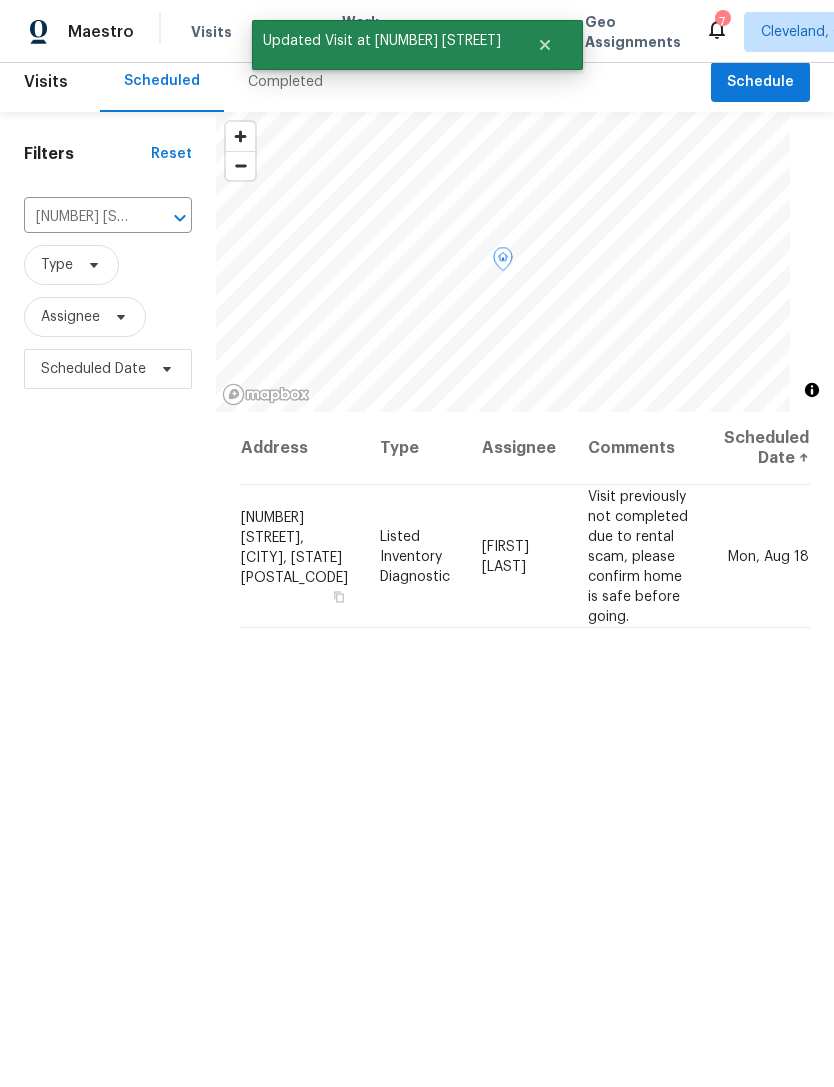 click on "Listed Inventory Diagnostic" at bounding box center [415, 556] 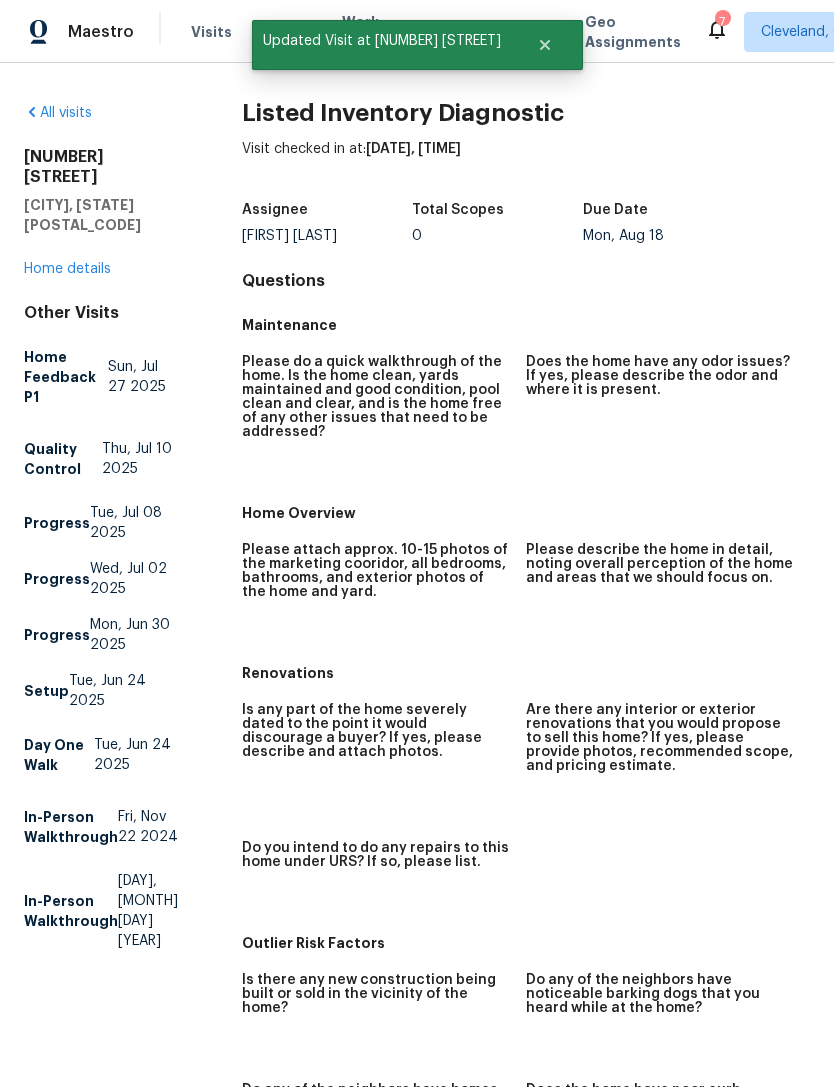 click on "Home details" at bounding box center [67, 269] 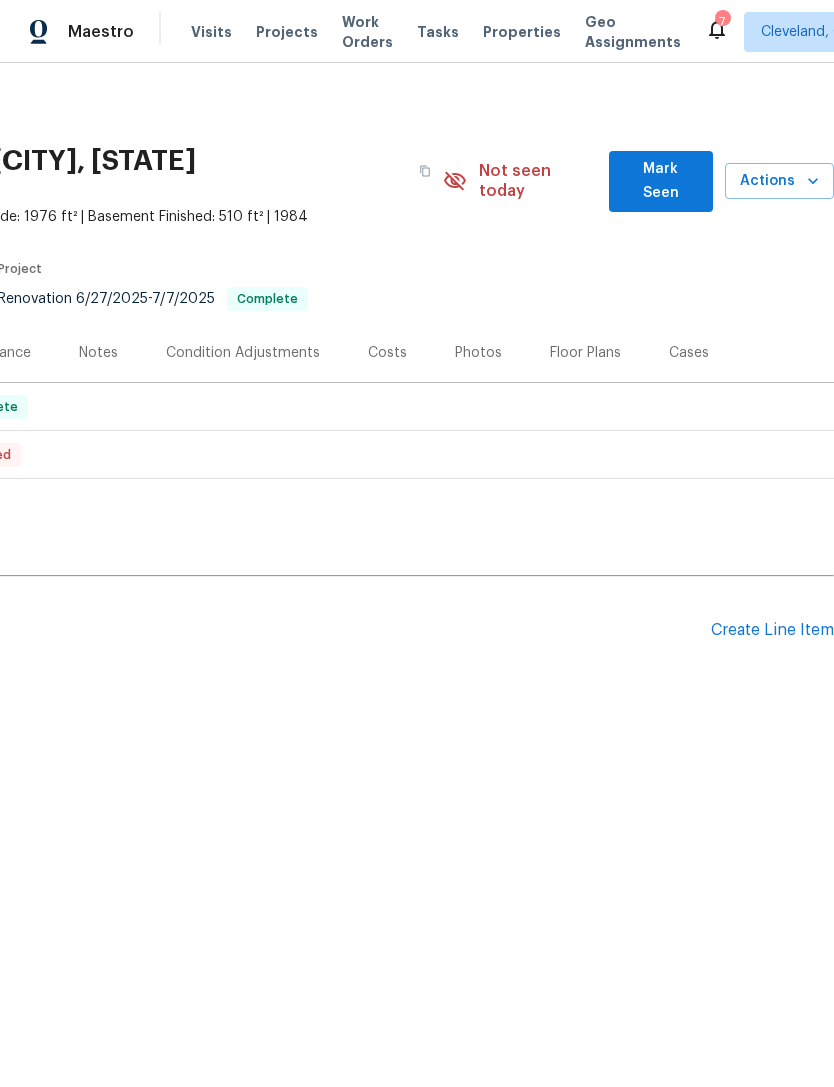 scroll, scrollTop: 0, scrollLeft: 296, axis: horizontal 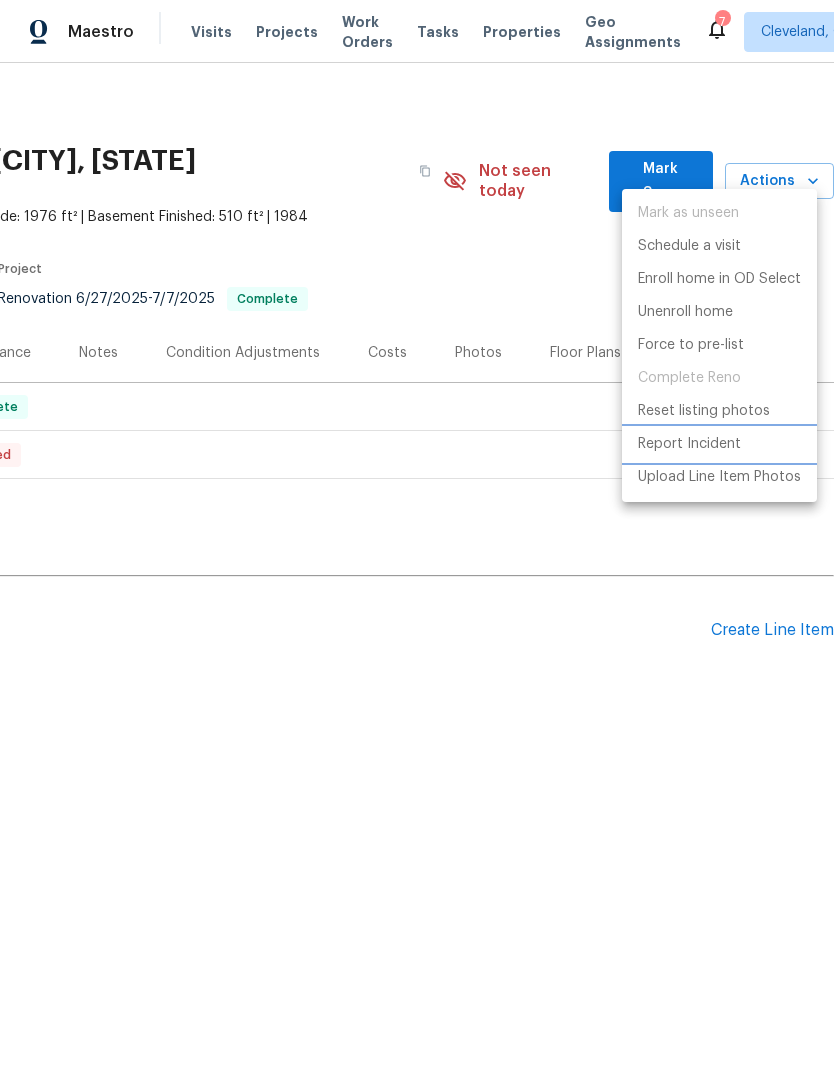 click on "Report Incident" at bounding box center (689, 444) 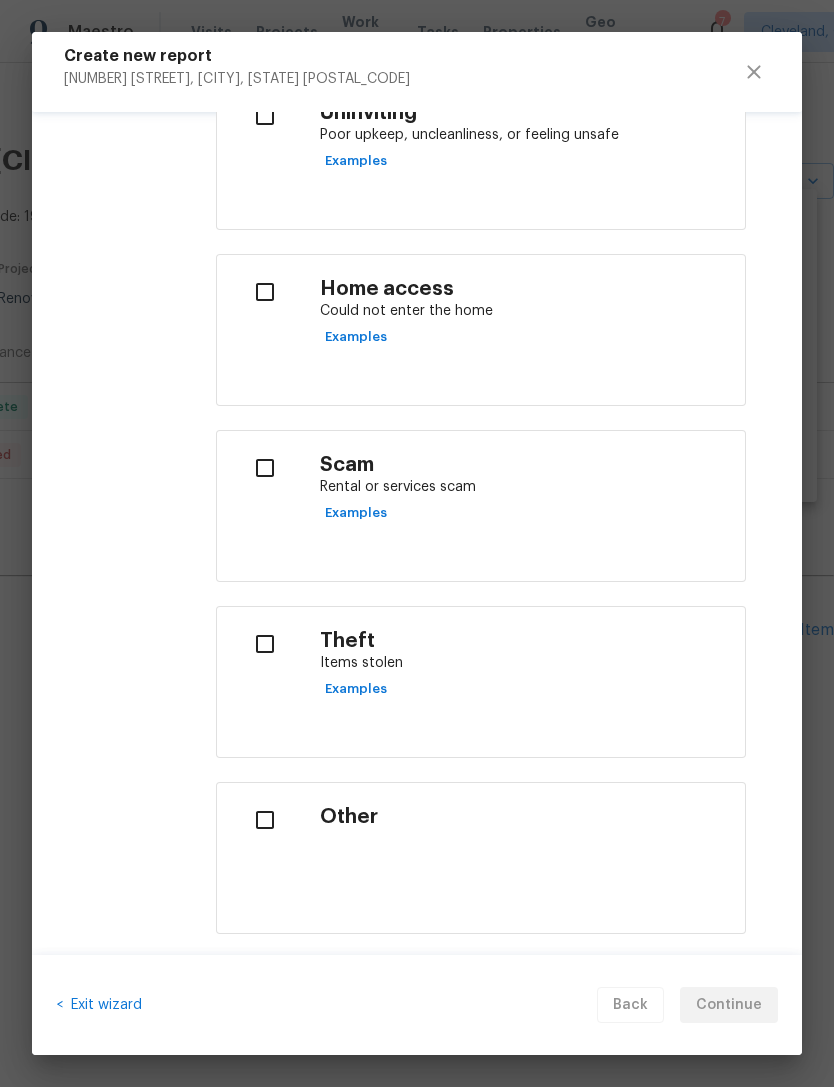 scroll, scrollTop: 698, scrollLeft: 0, axis: vertical 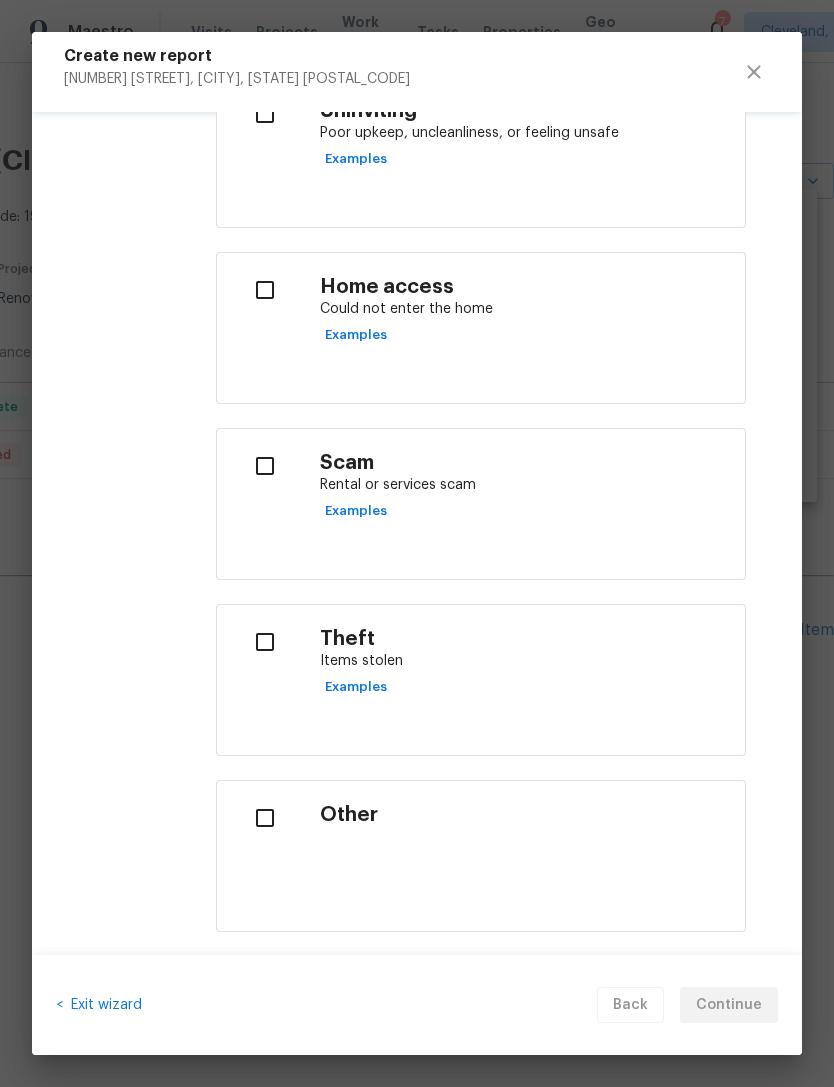 click at bounding box center (264, 466) 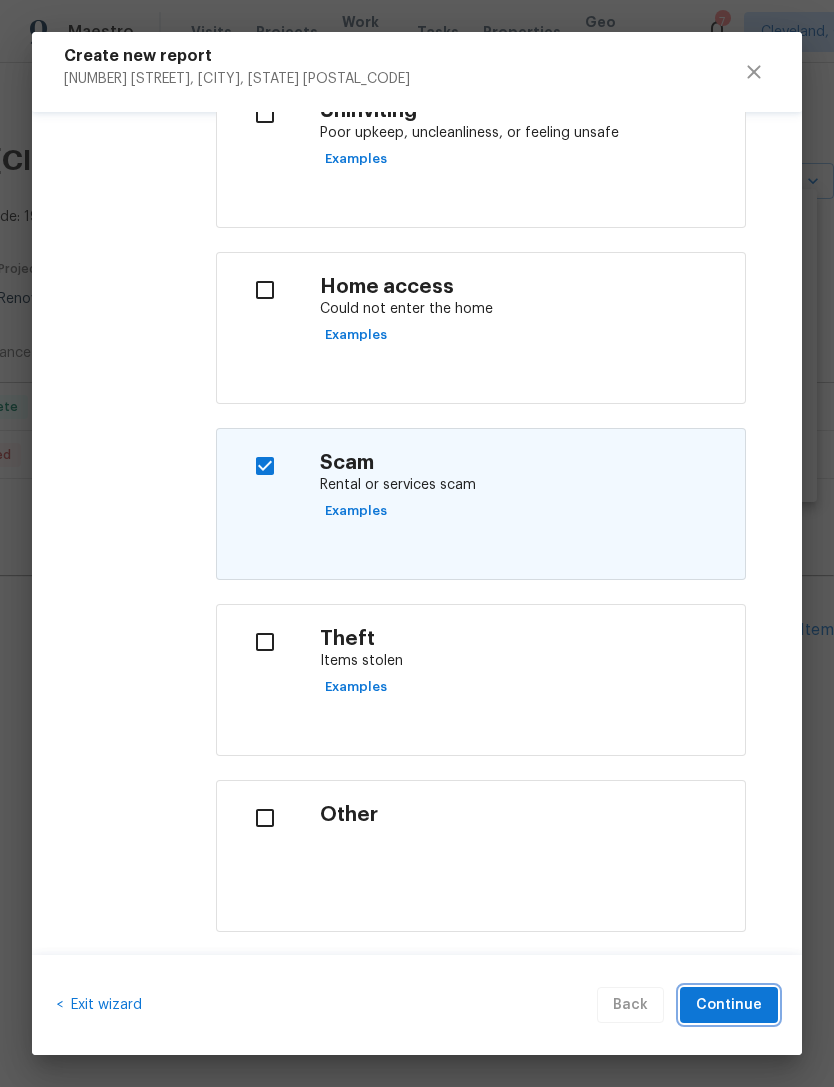 click on "Continue" at bounding box center [729, 1005] 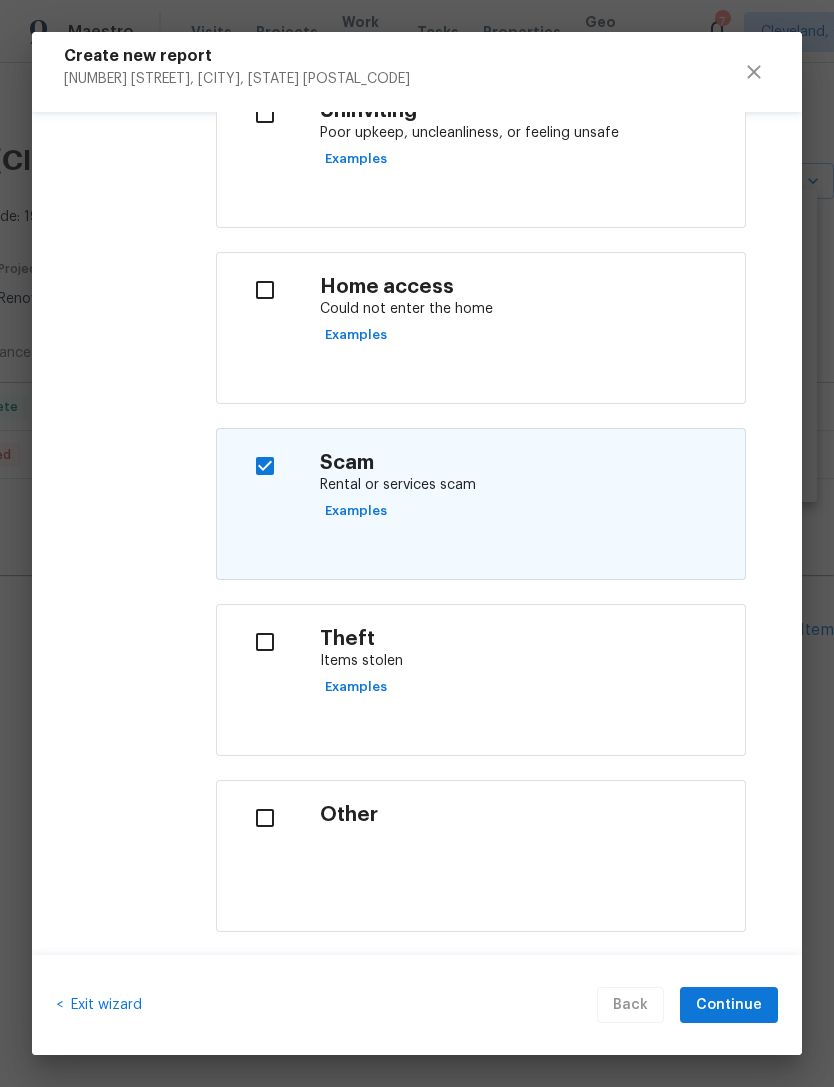 scroll, scrollTop: 0, scrollLeft: 0, axis: both 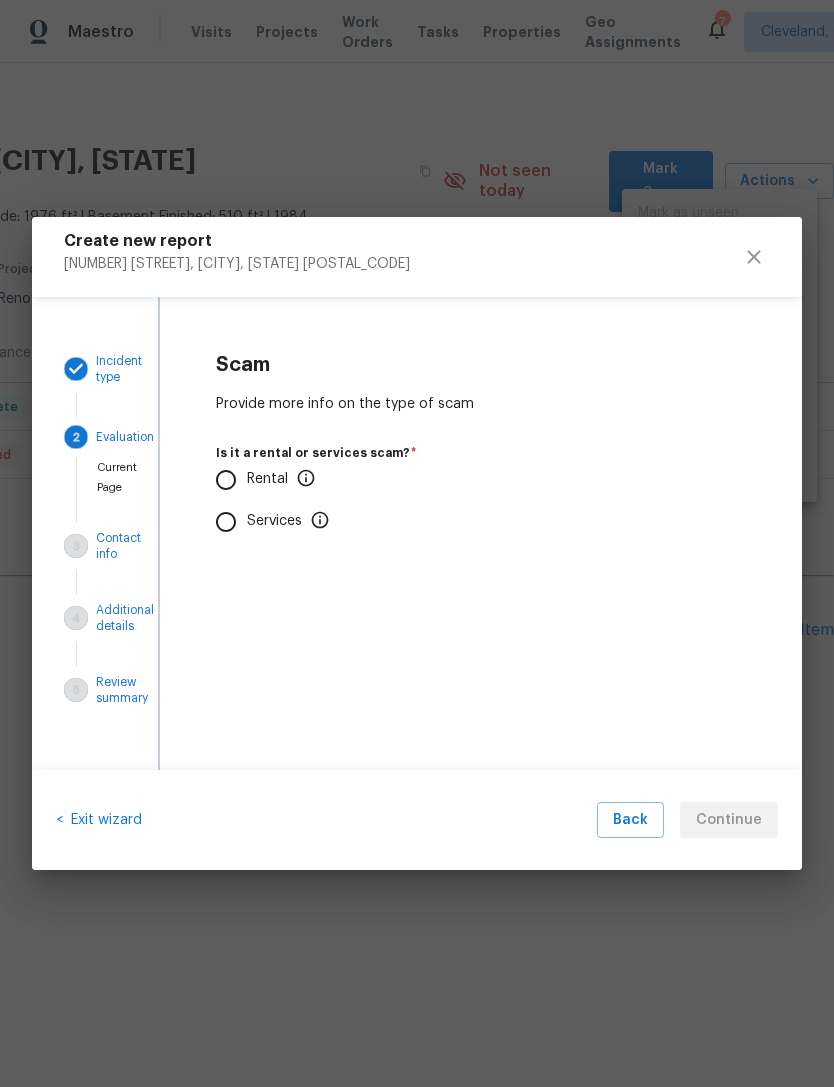 click on "Rental" at bounding box center (226, 480) 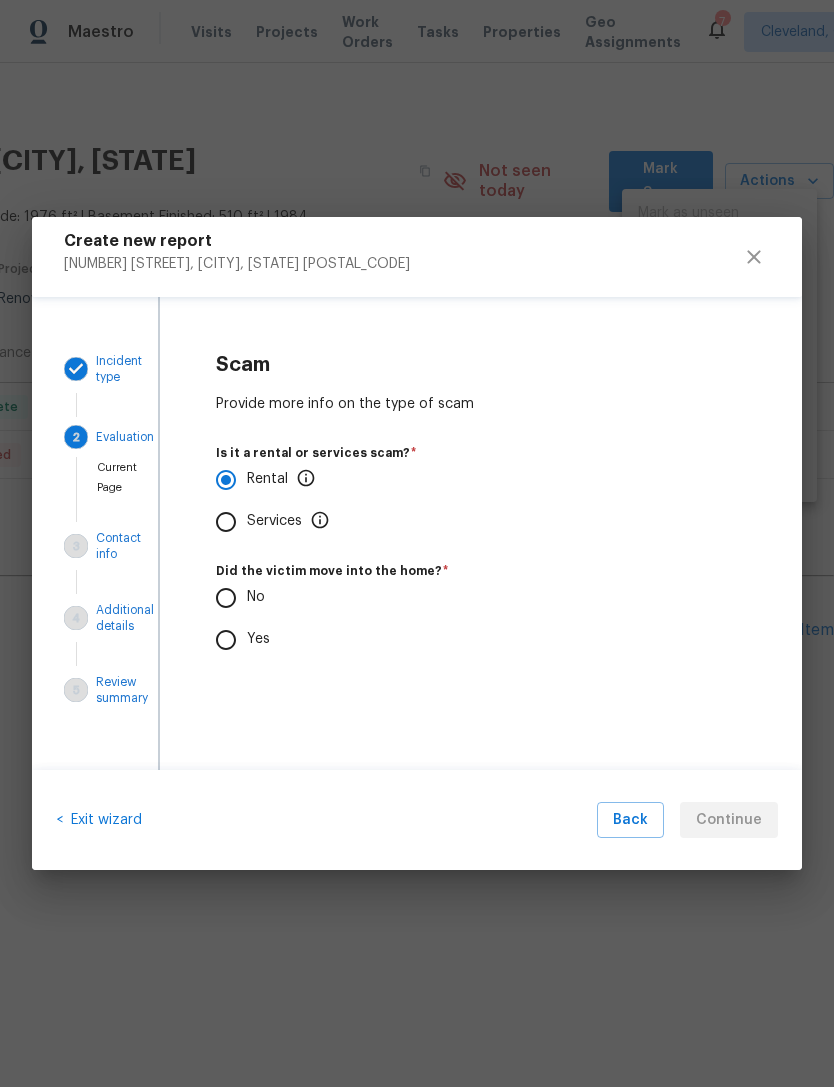 click on "No" at bounding box center (226, 598) 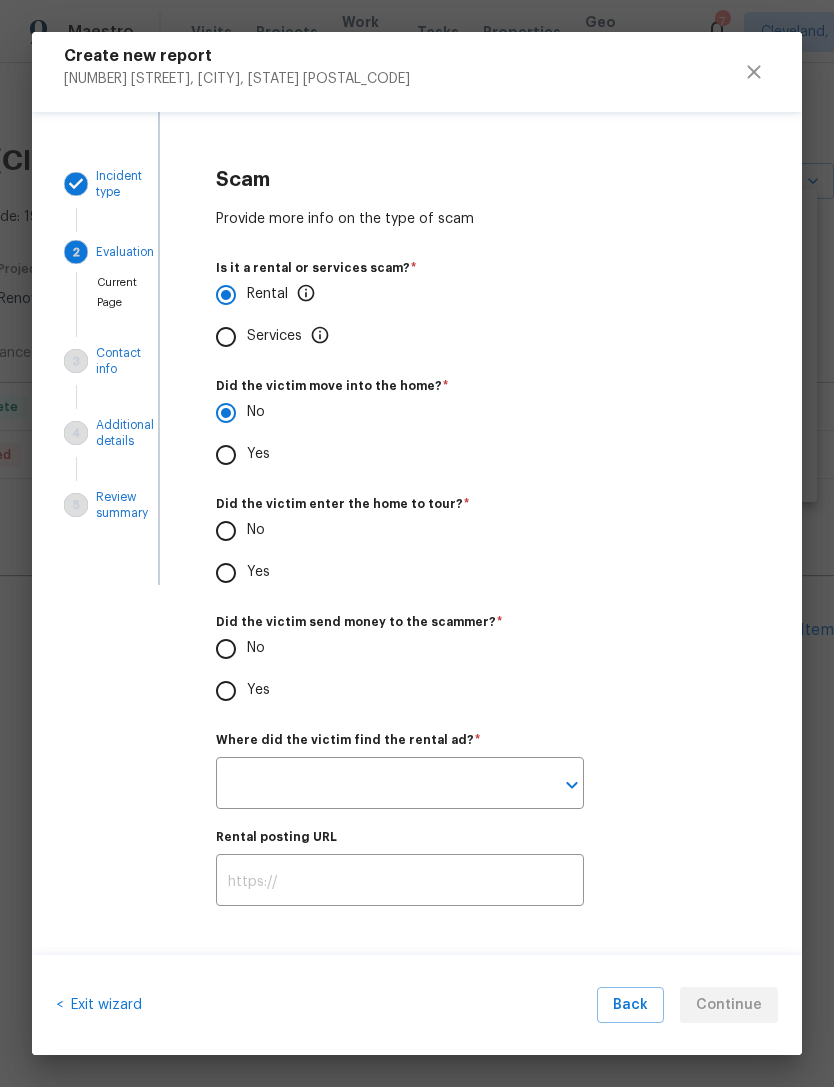 click on "No" at bounding box center [226, 531] 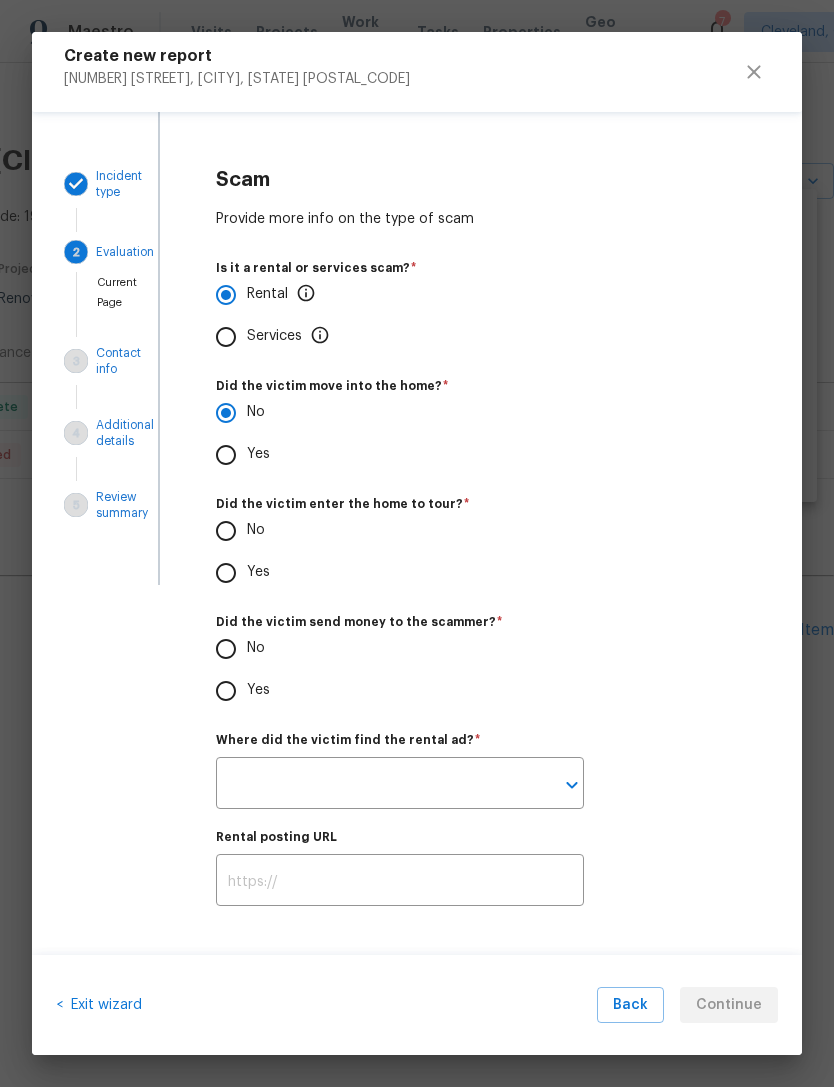 radio on "true" 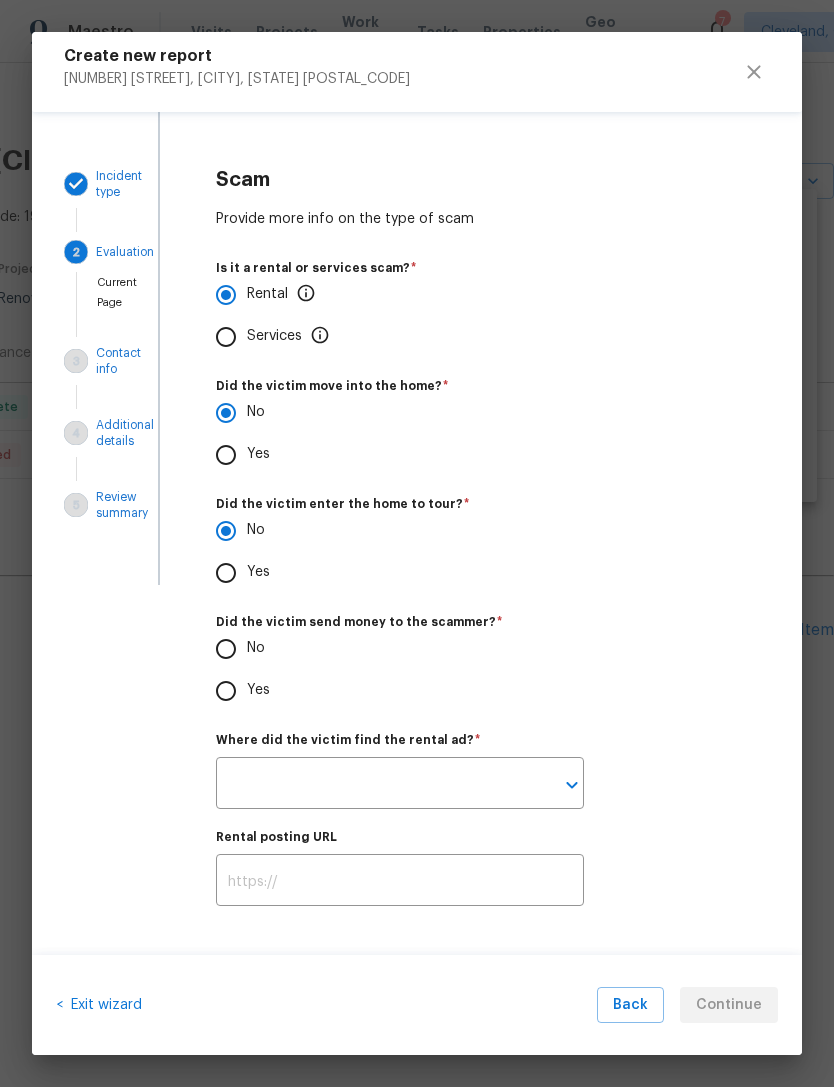 click on "No" at bounding box center (226, 649) 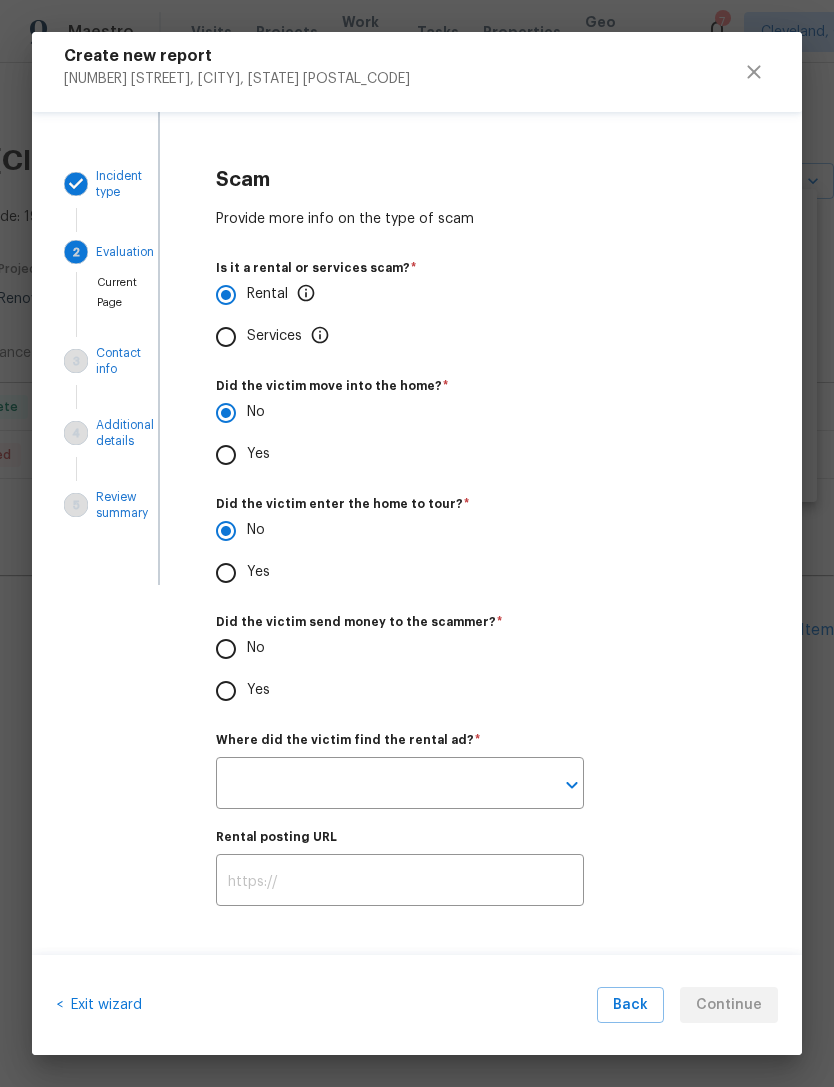 radio on "true" 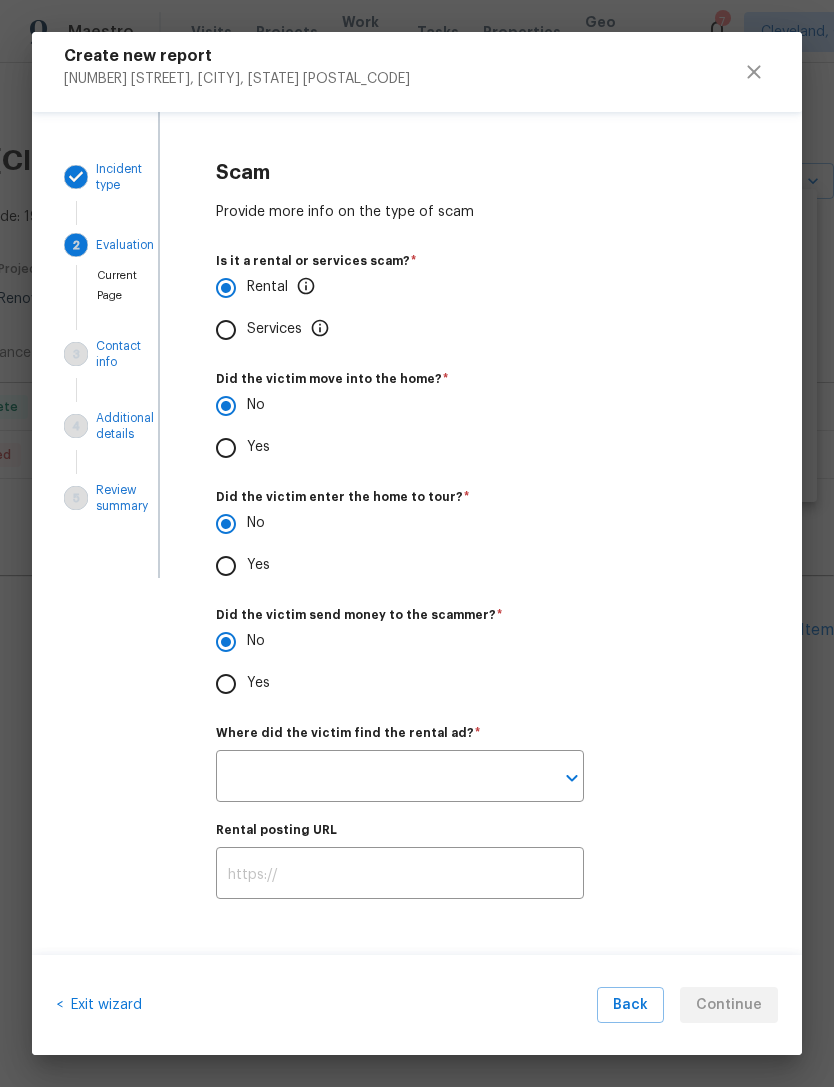 scroll, scrollTop: 10, scrollLeft: 0, axis: vertical 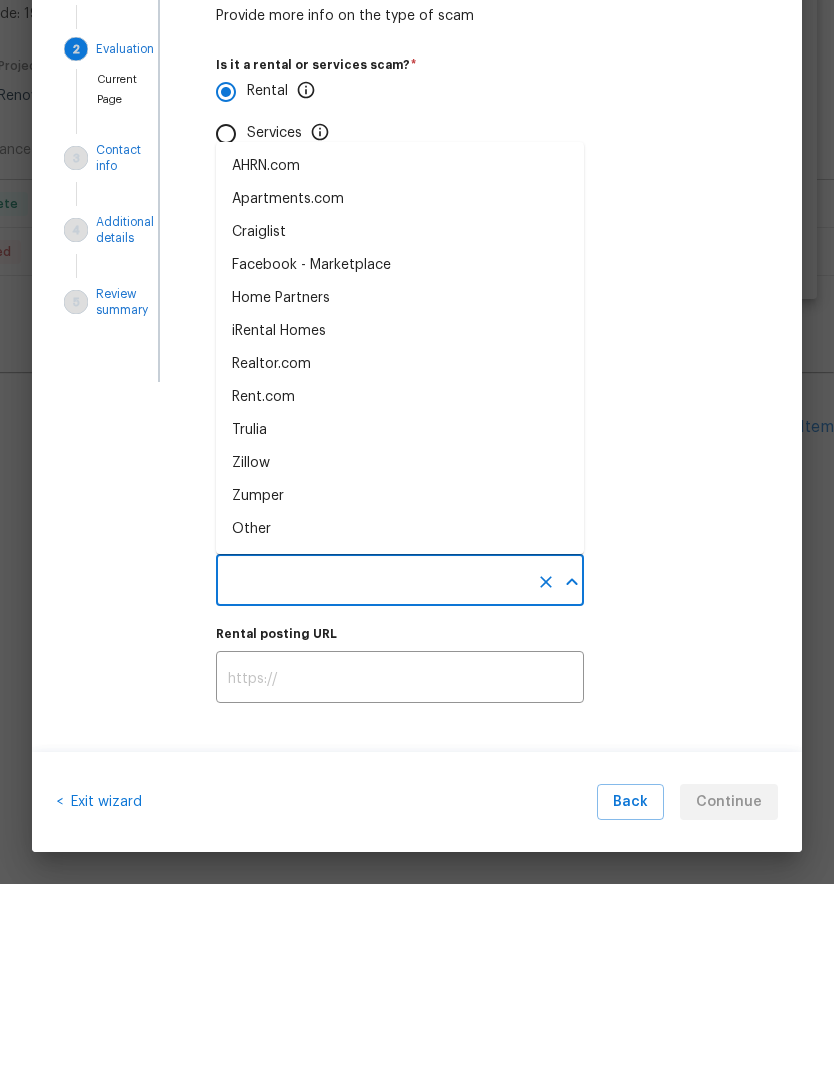 click on "Other" at bounding box center (400, 732) 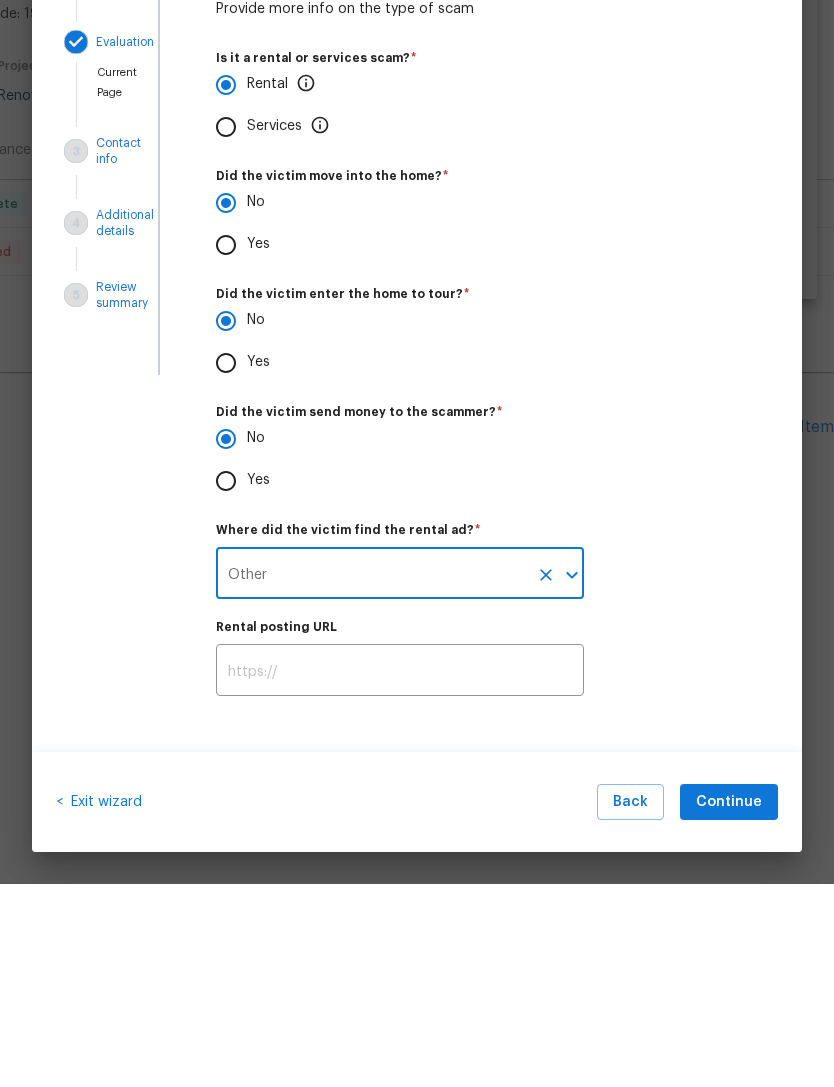 scroll, scrollTop: 10, scrollLeft: 0, axis: vertical 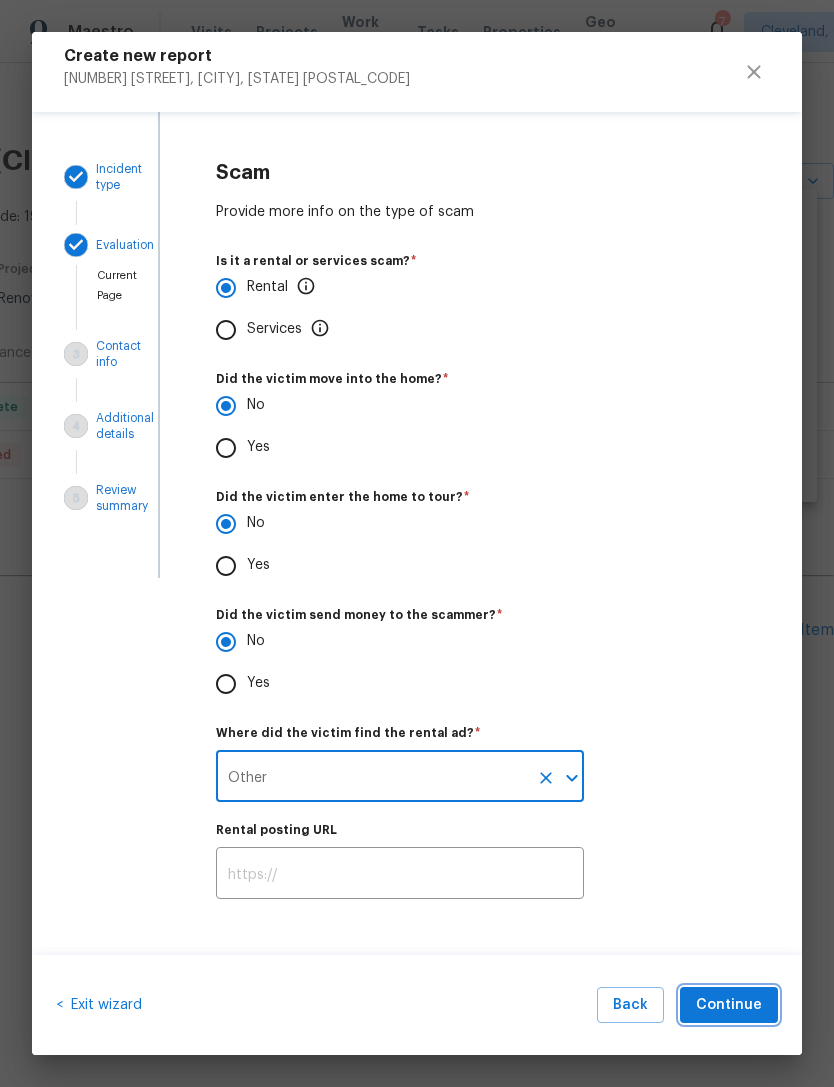 click on "Continue" at bounding box center (729, 1005) 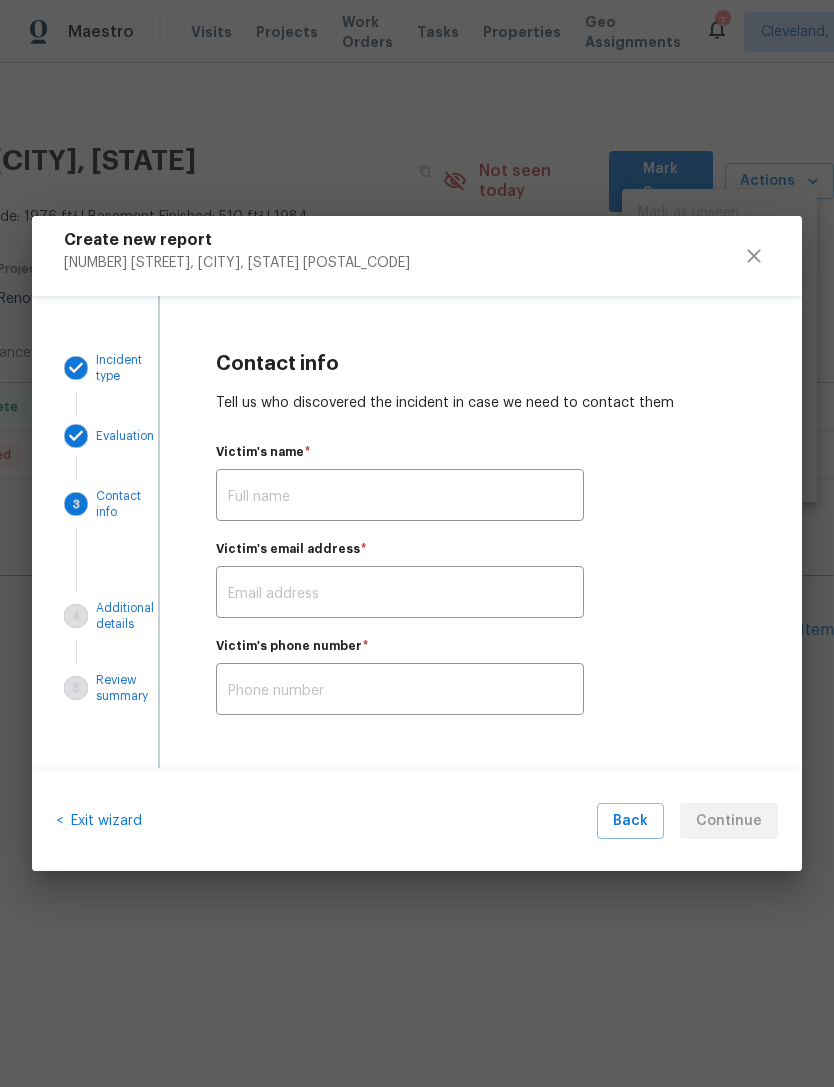 scroll, scrollTop: 0, scrollLeft: 0, axis: both 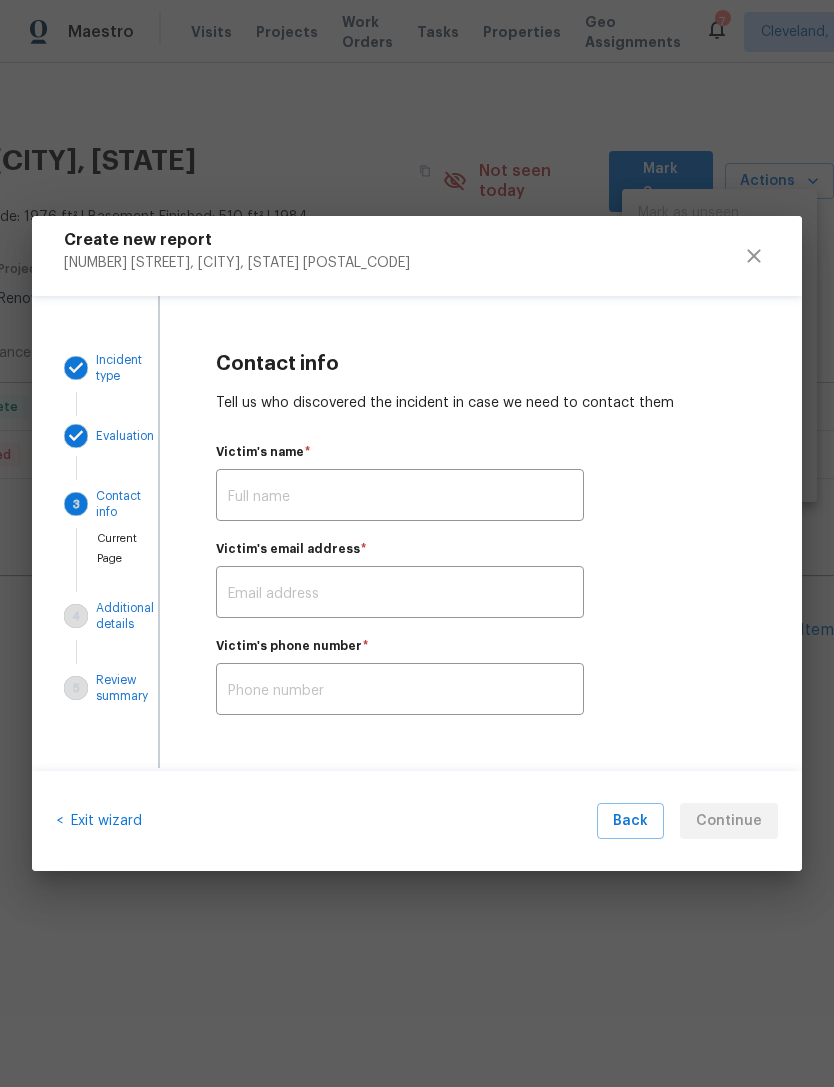 click at bounding box center (400, 497) 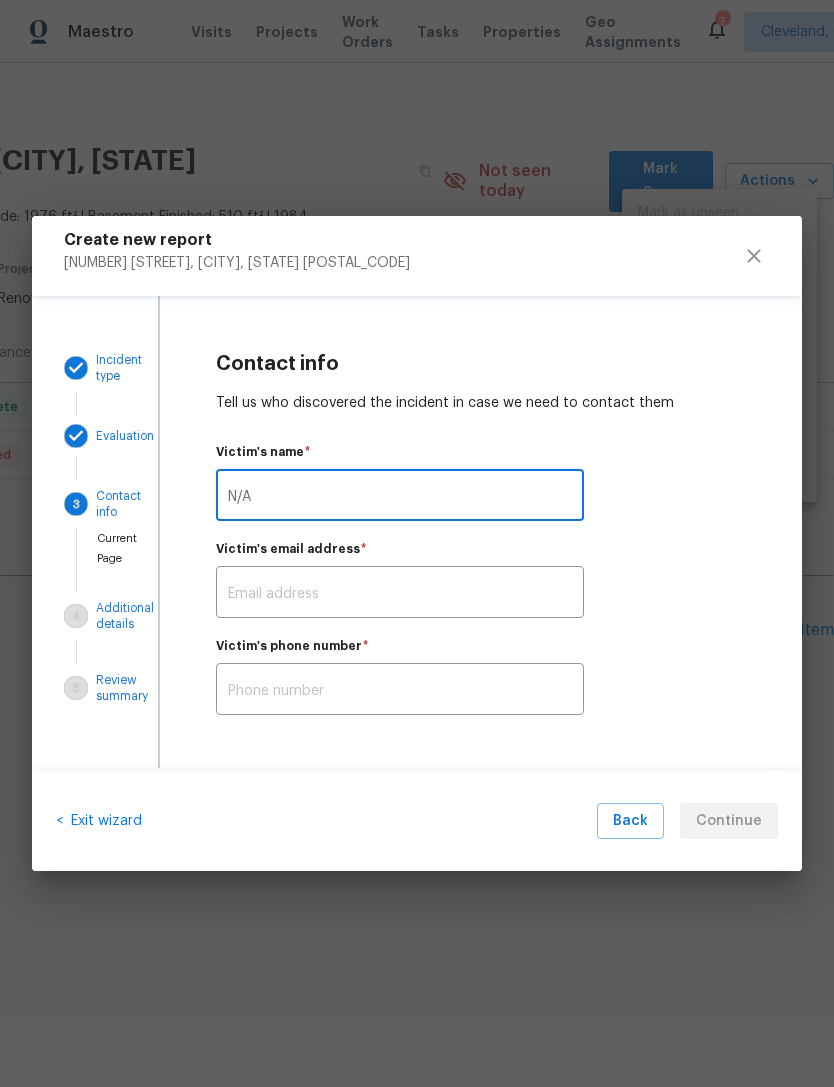 type on "N/A" 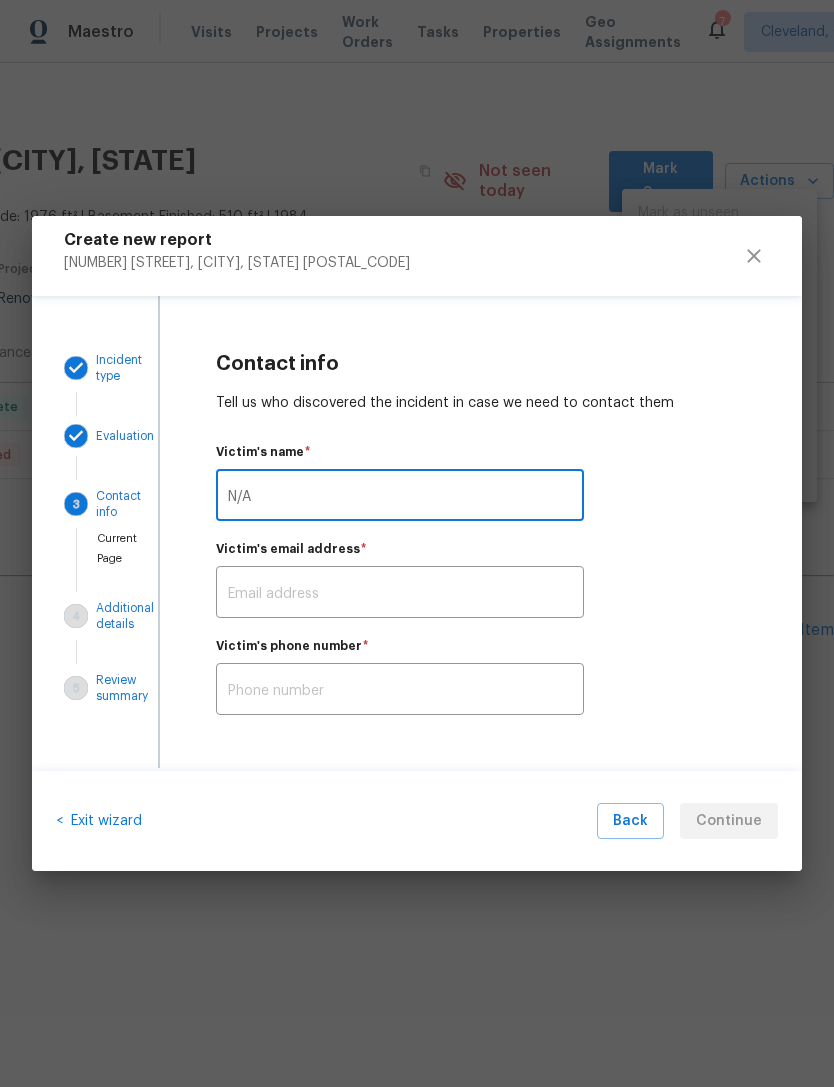 click at bounding box center (400, 594) 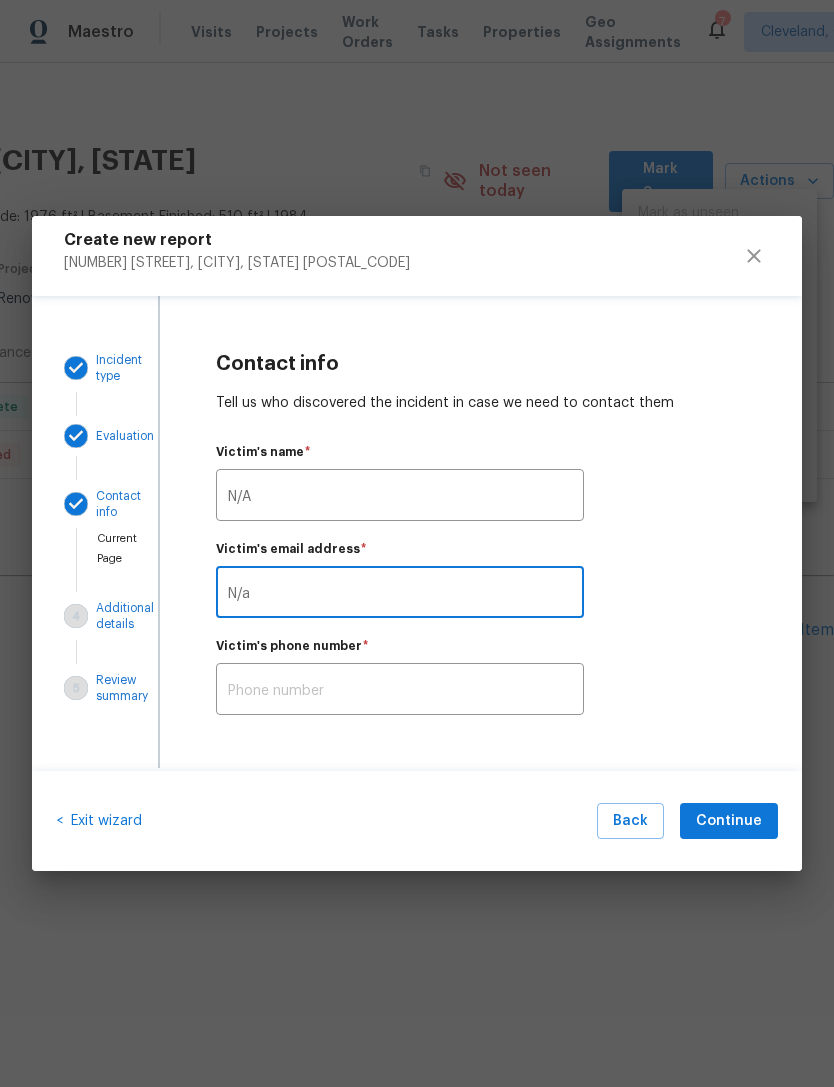 type on "N/a" 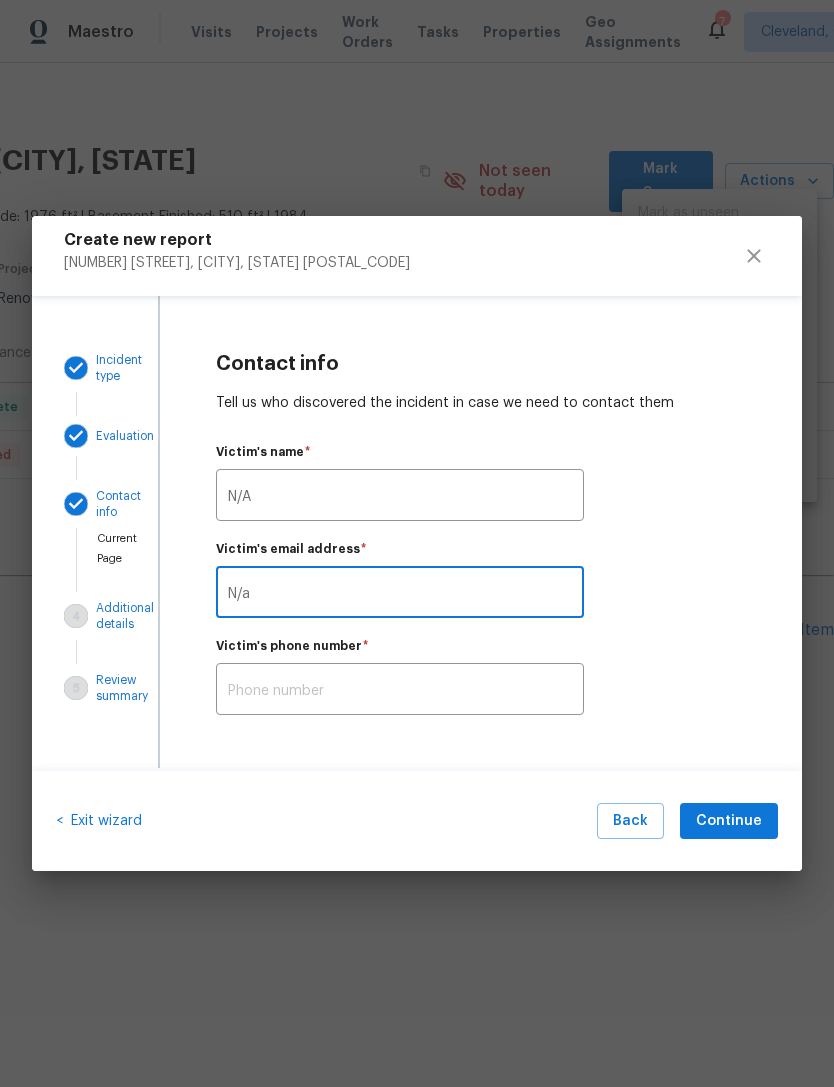click at bounding box center (400, 691) 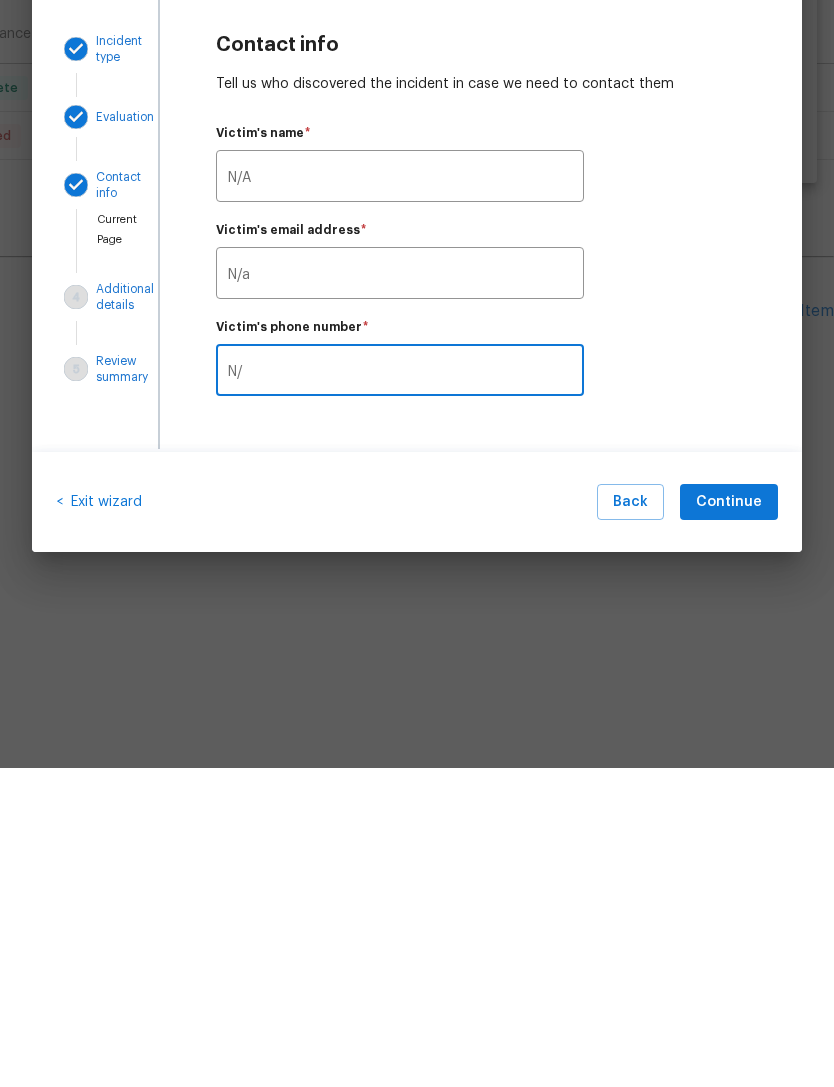 type on "N/a" 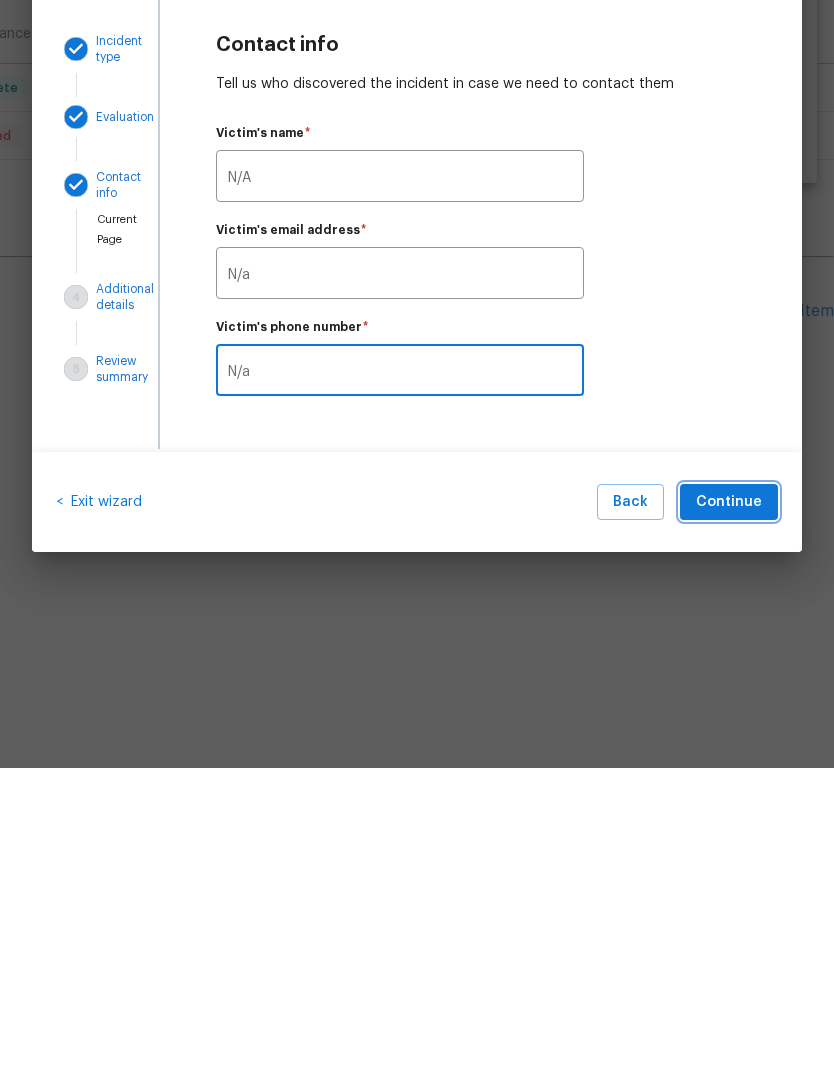 click on "Continue" at bounding box center [729, 821] 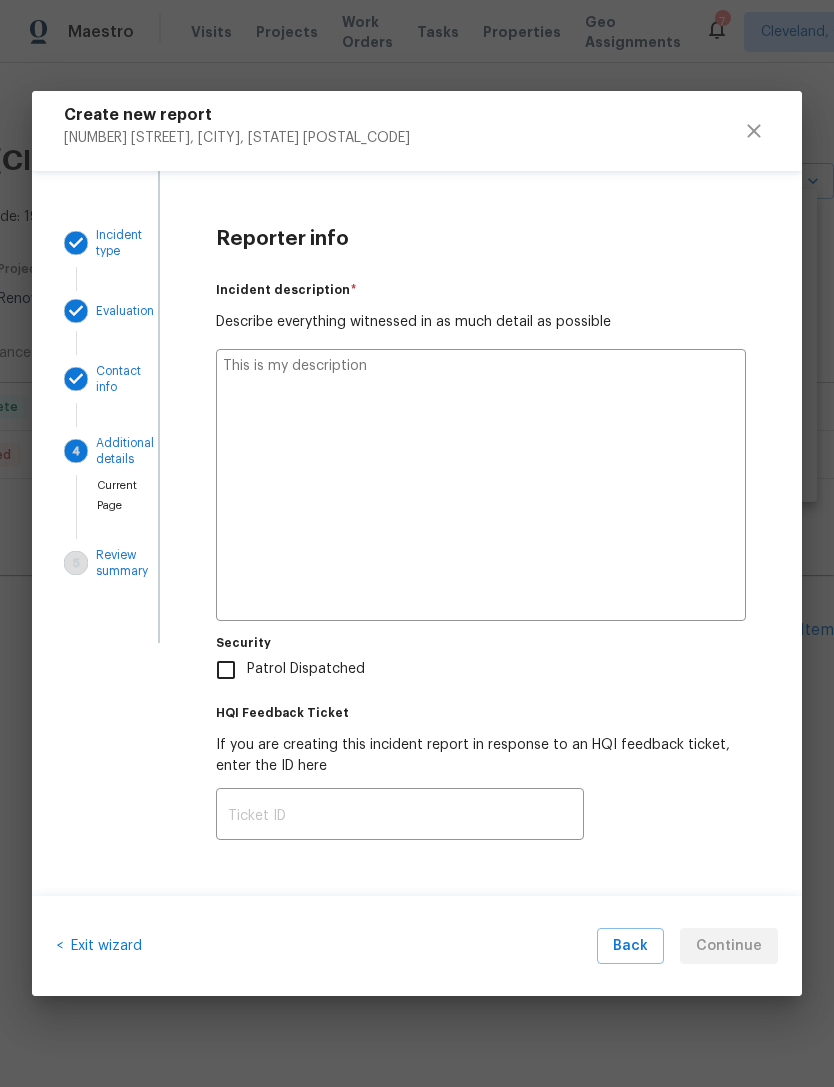 click at bounding box center (481, 485) 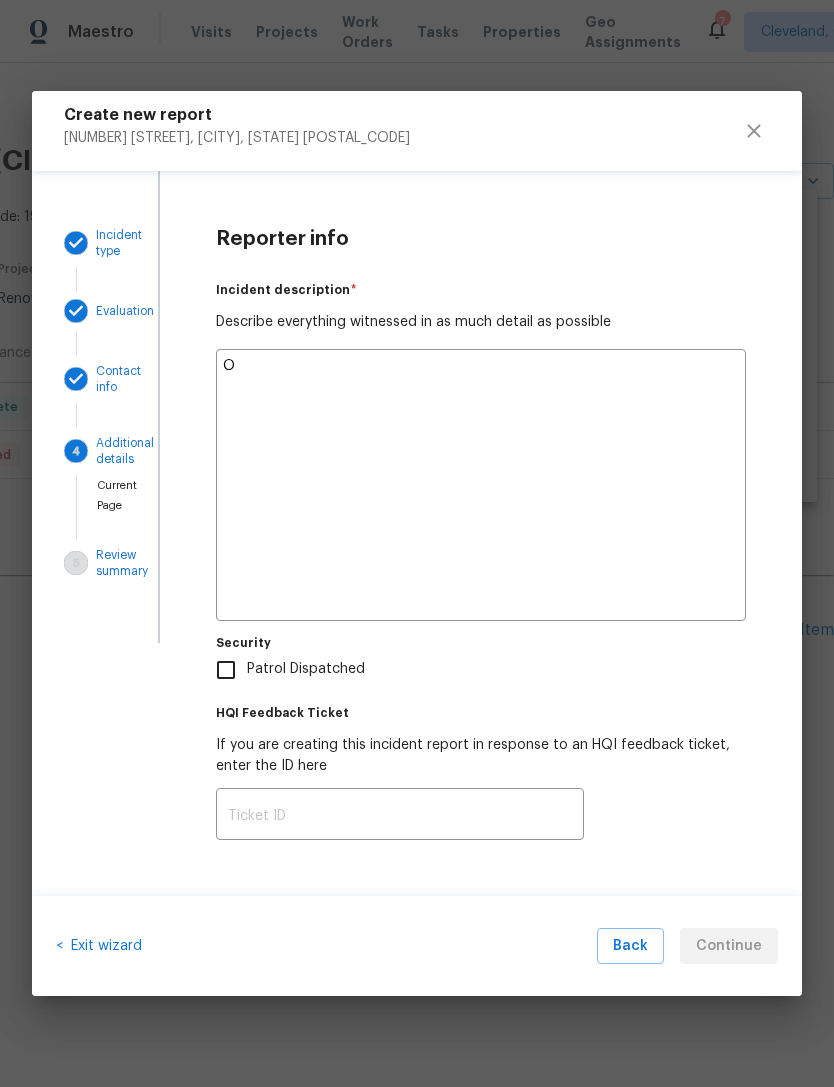 type on "x" 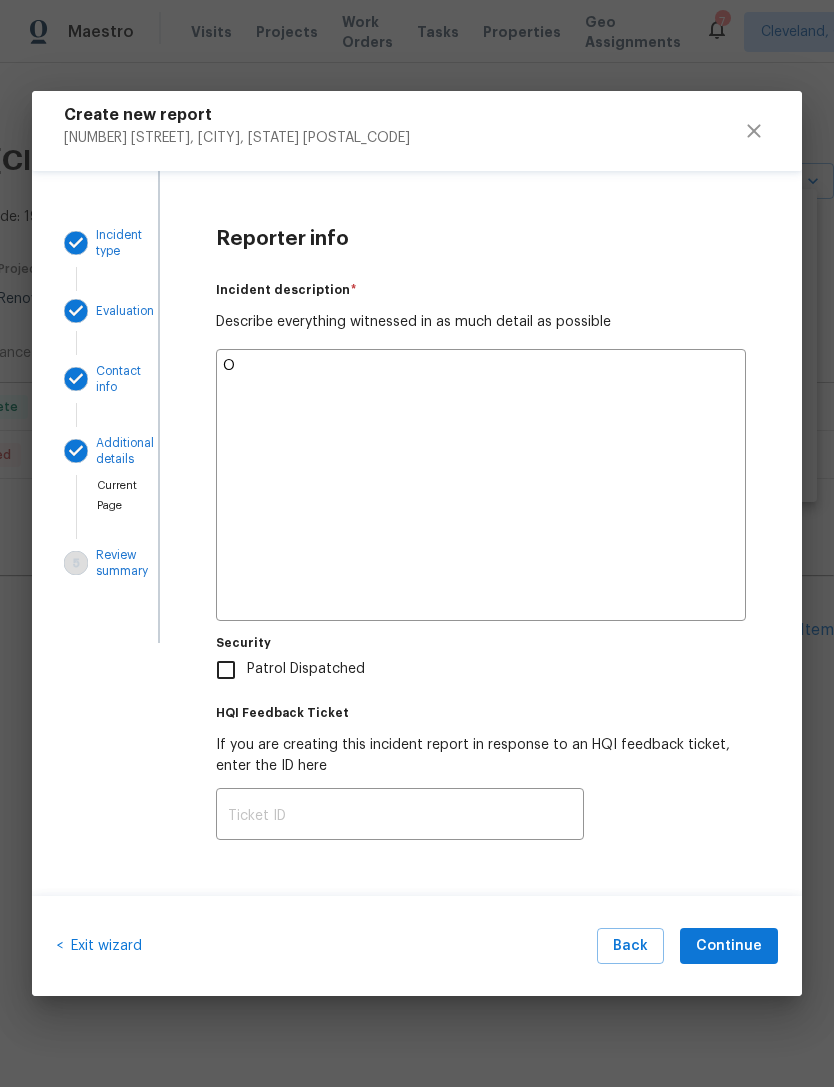 type on "On" 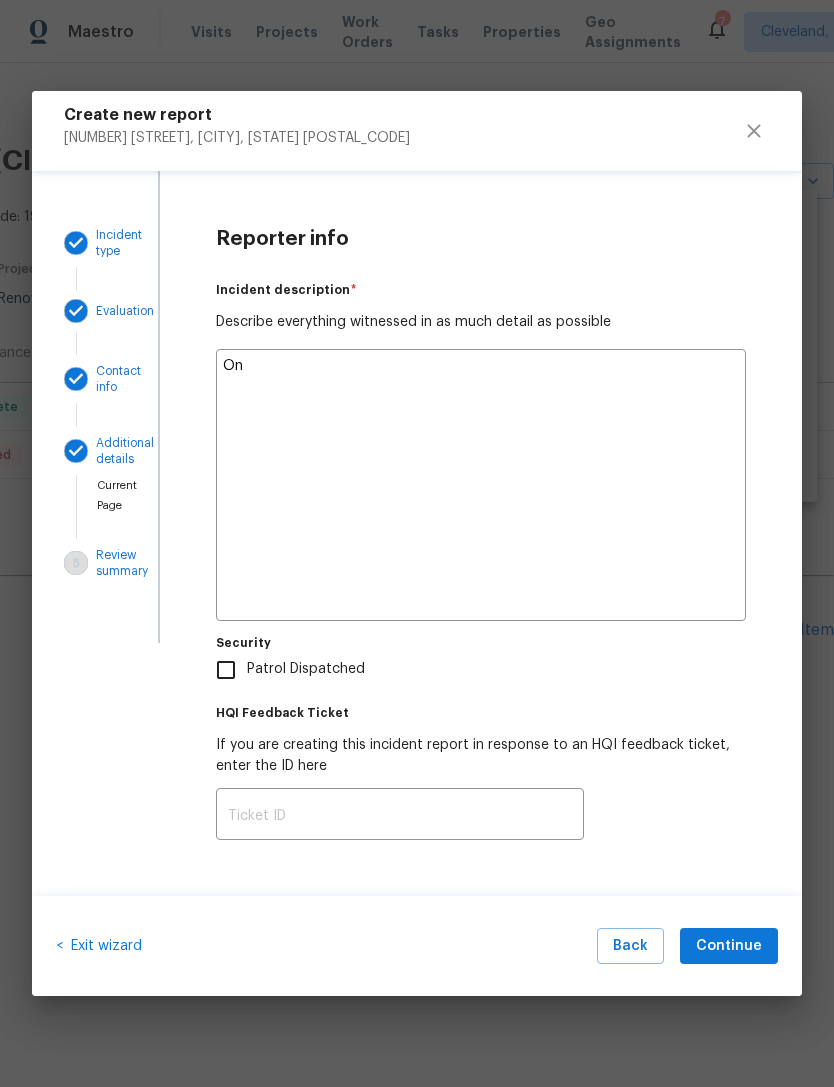 type on "x" 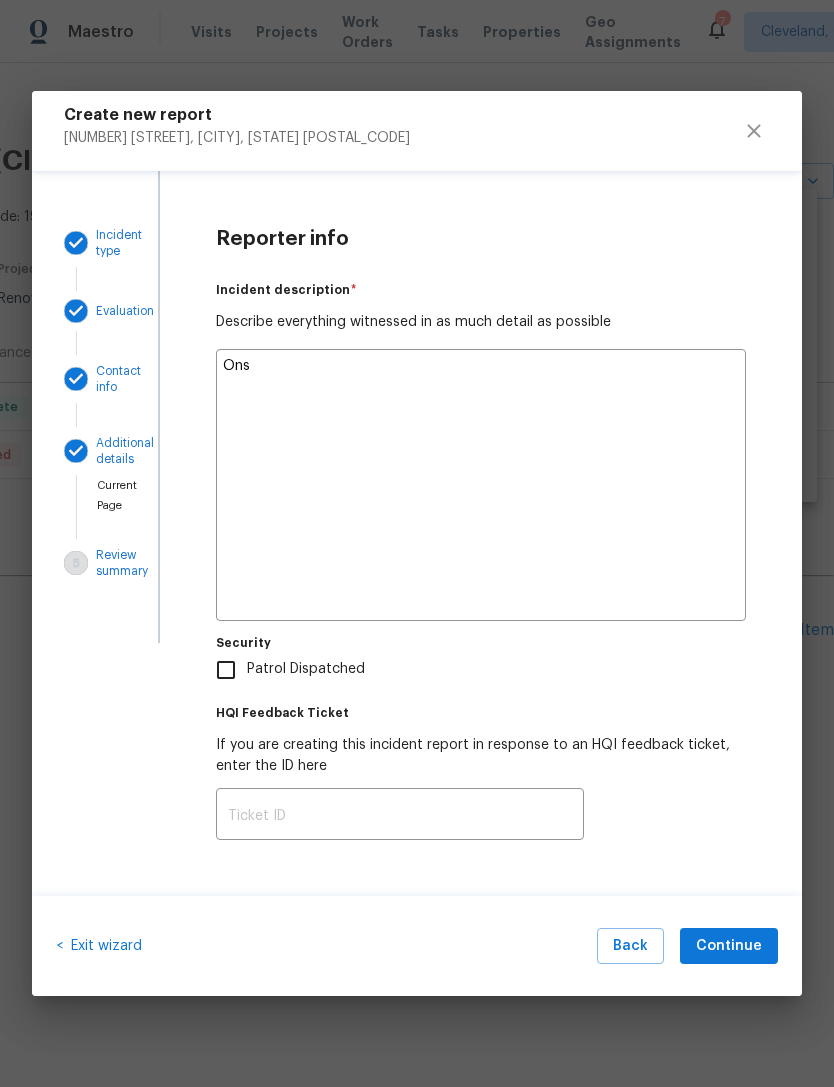 type on "x" 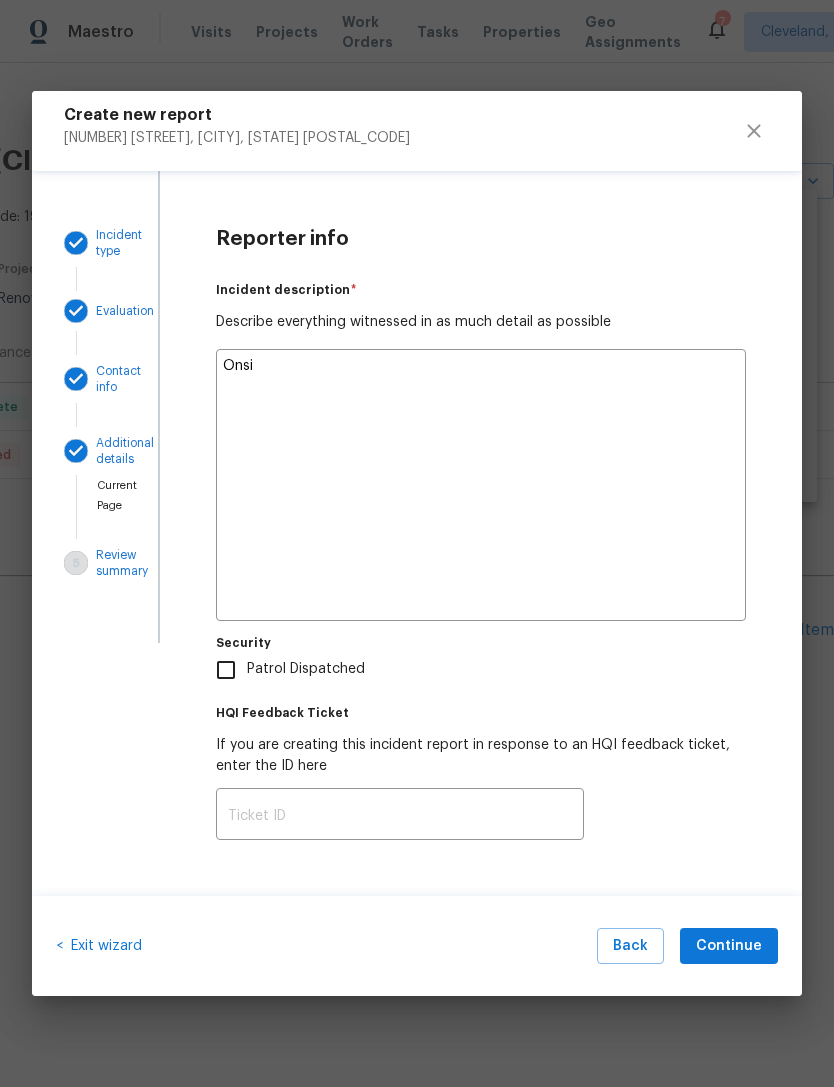 type on "x" 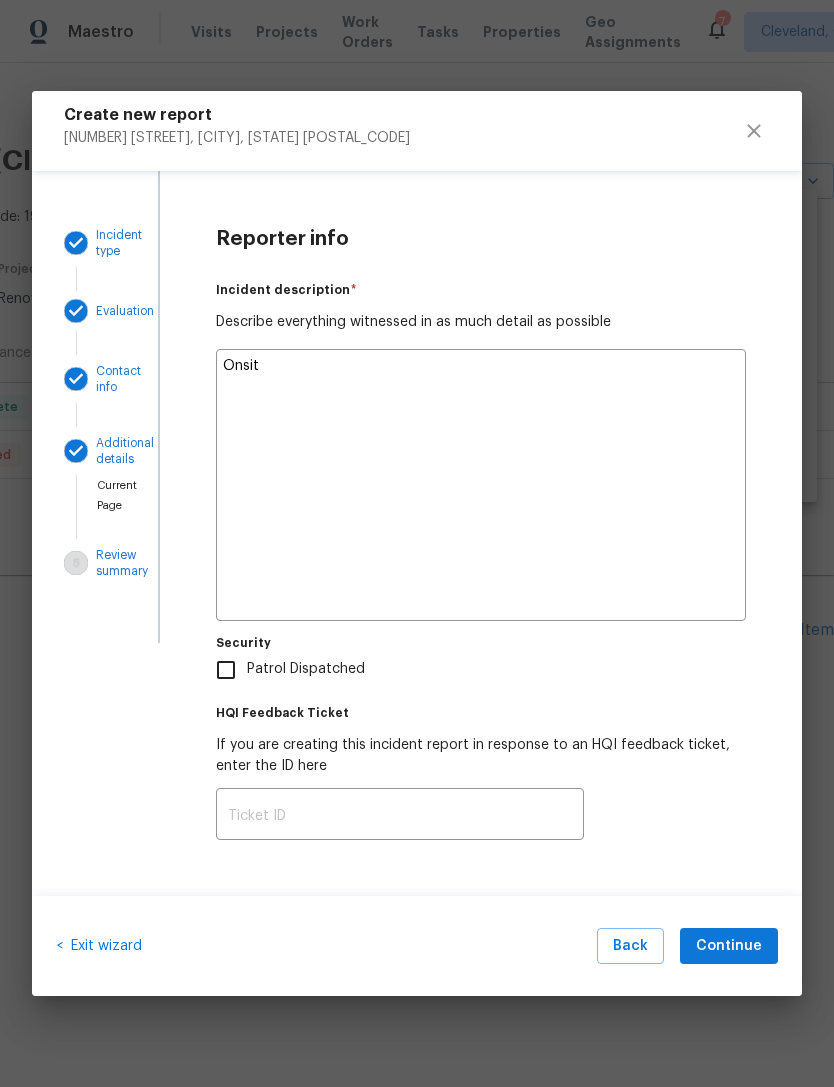 type on "x" 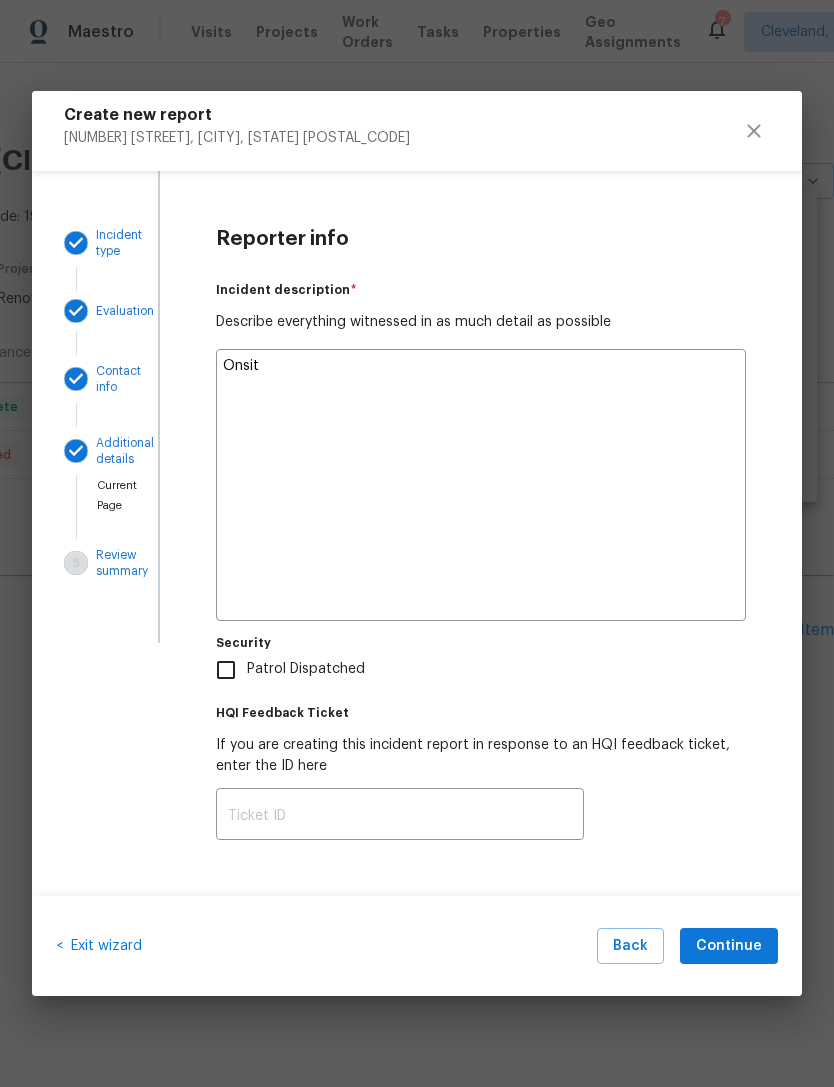 type on "Onsite" 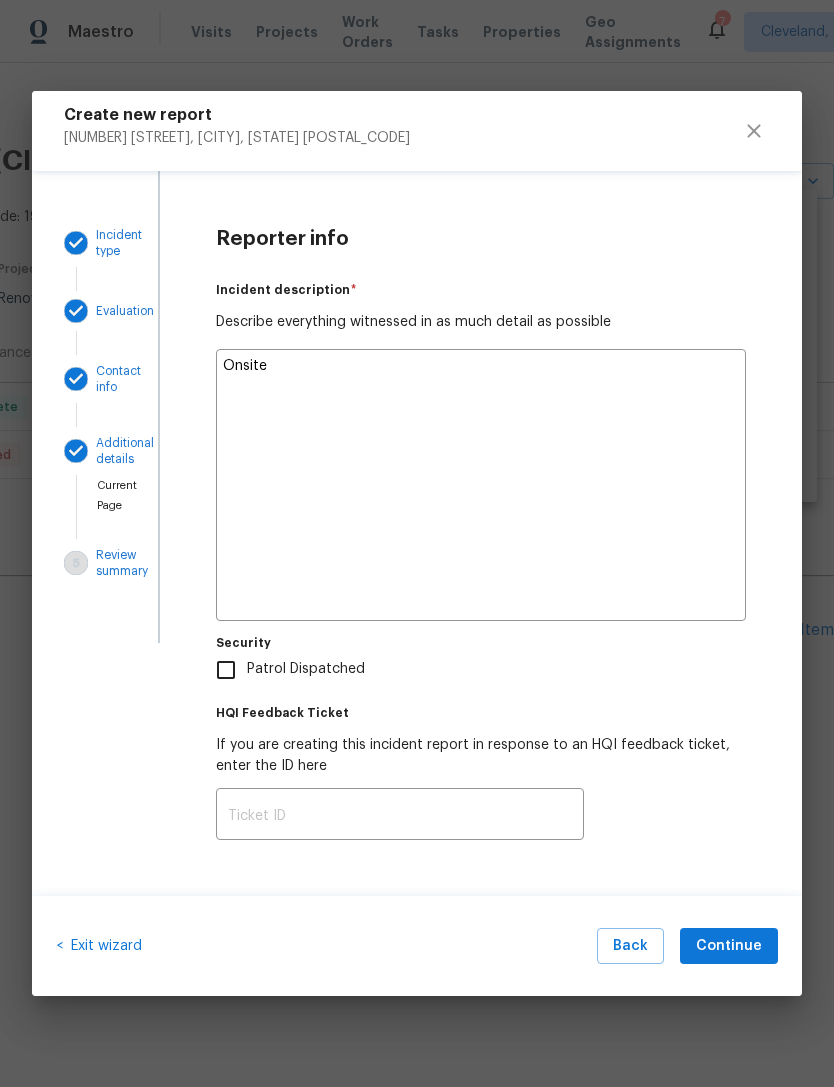 type on "x" 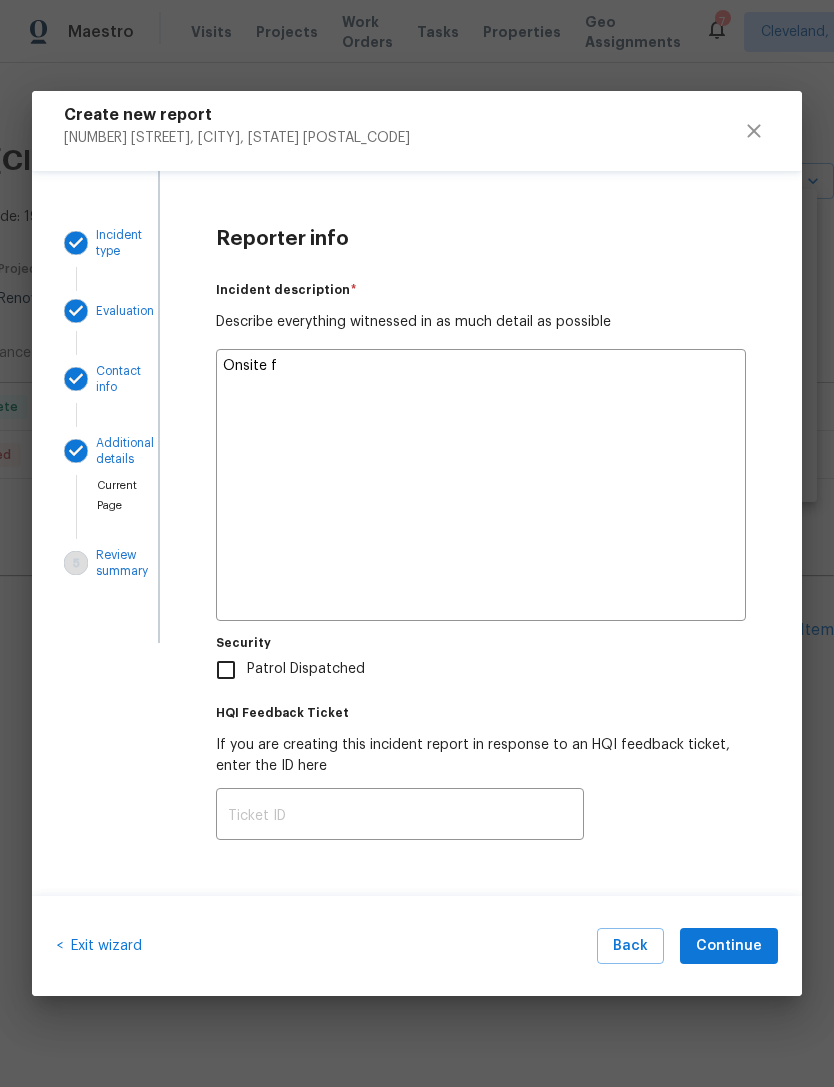 type on "x" 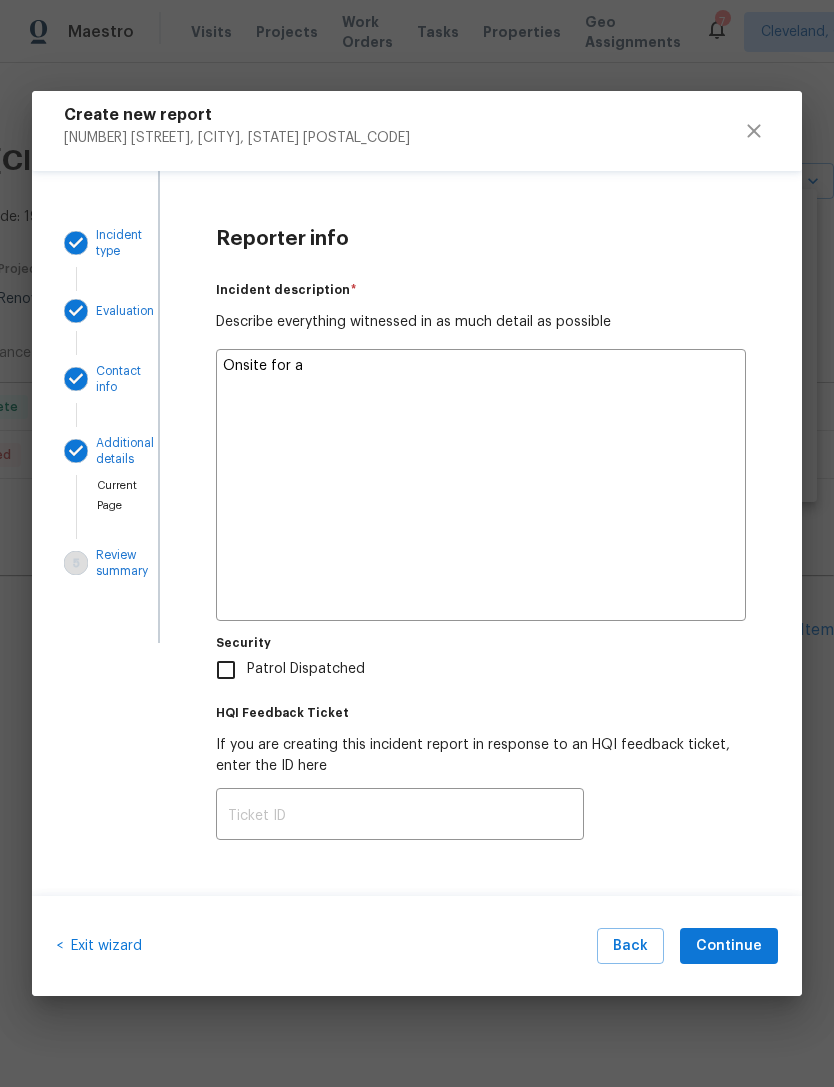 type on "x" 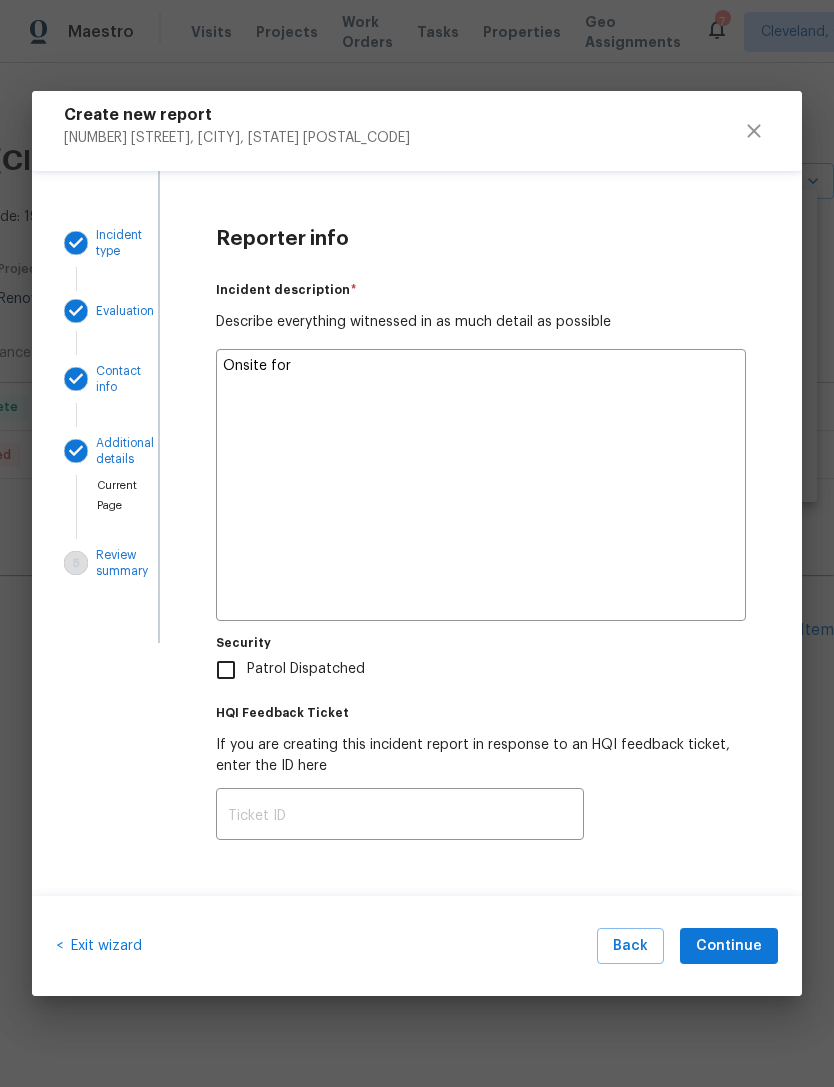 type on "x" 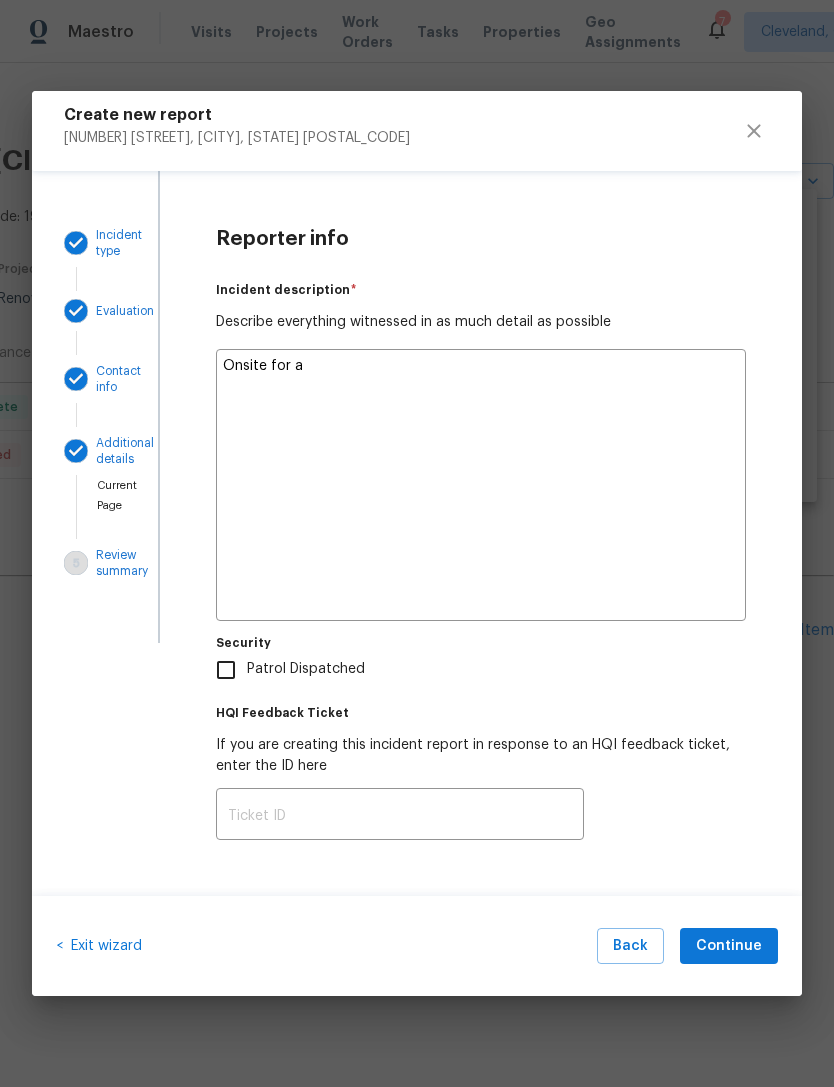 type on "x" 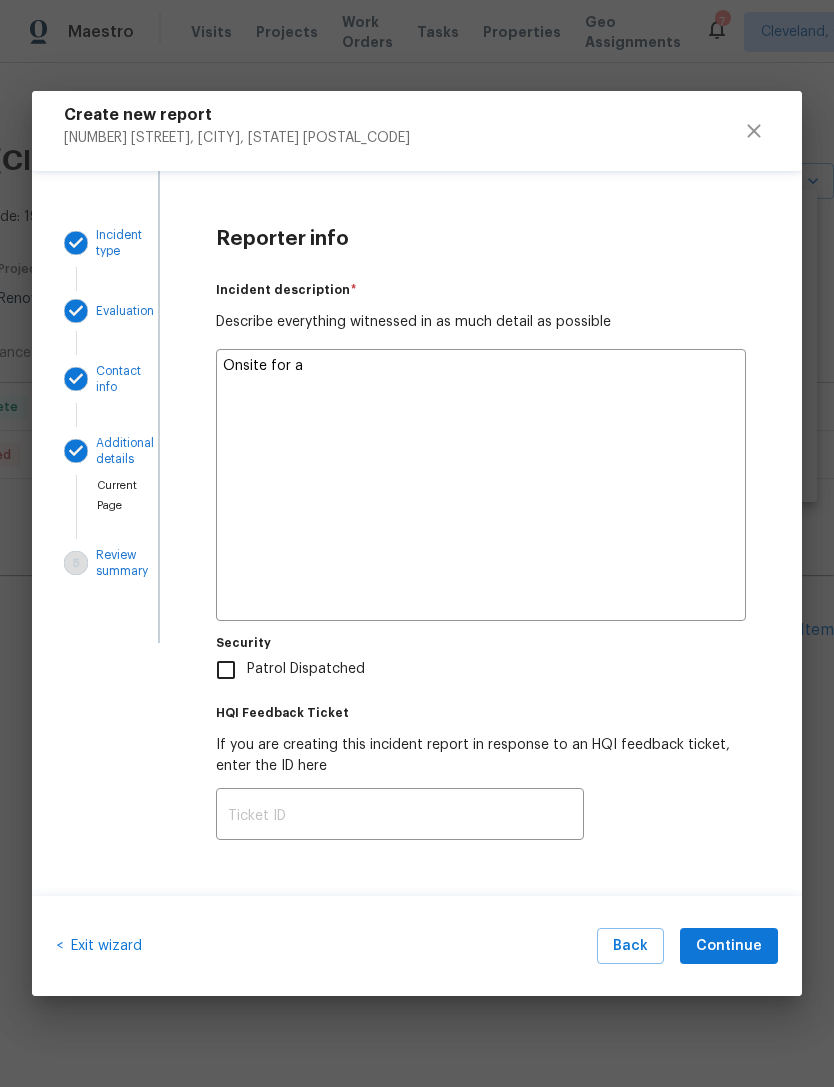 type on "Onsite for a L" 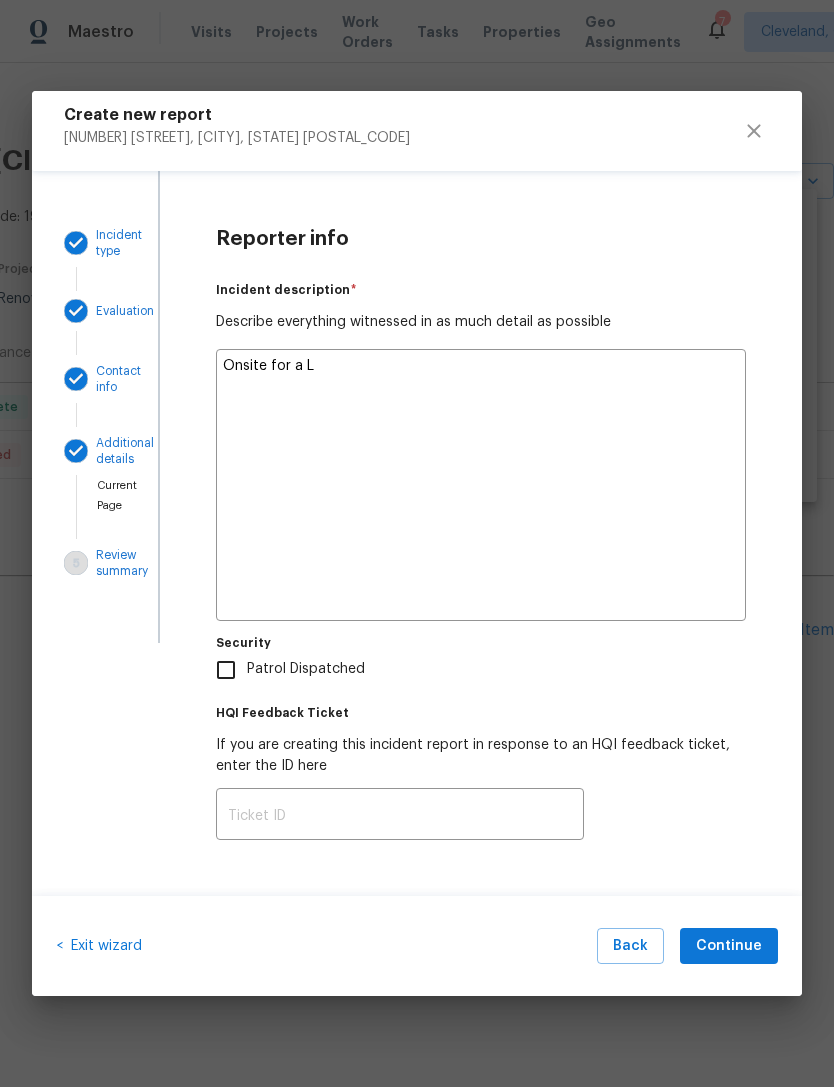 type on "x" 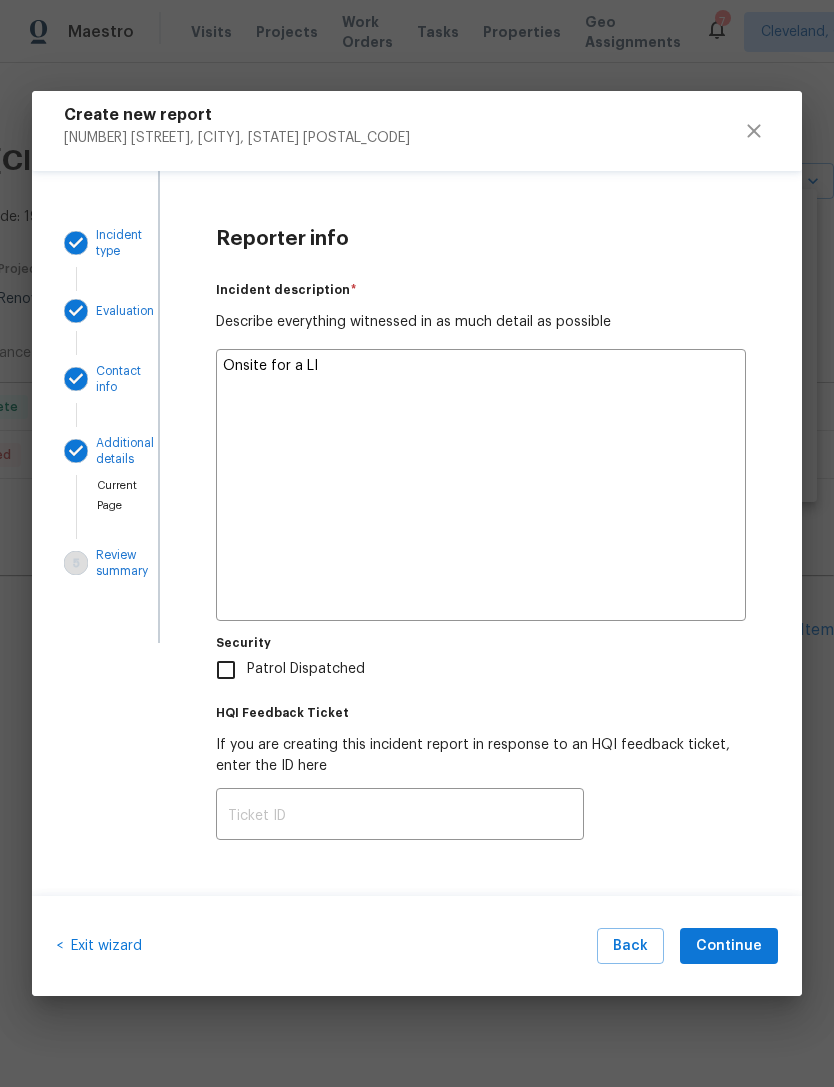 type on "x" 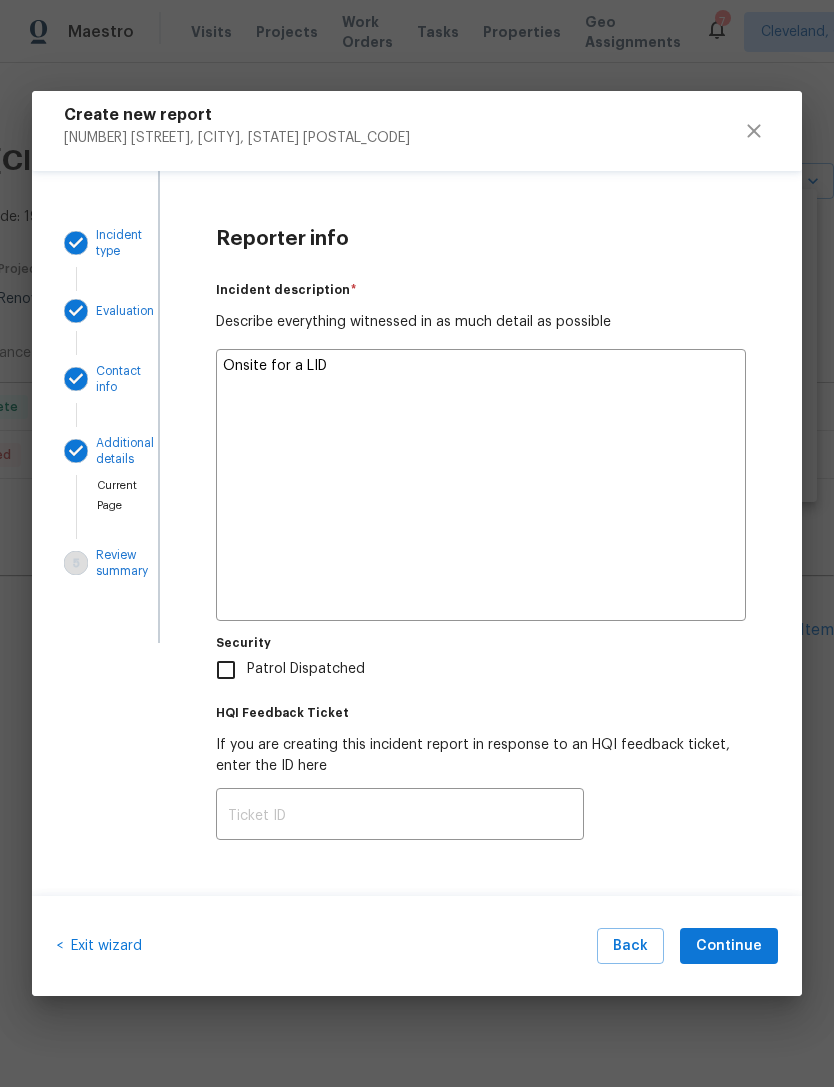 type on "x" 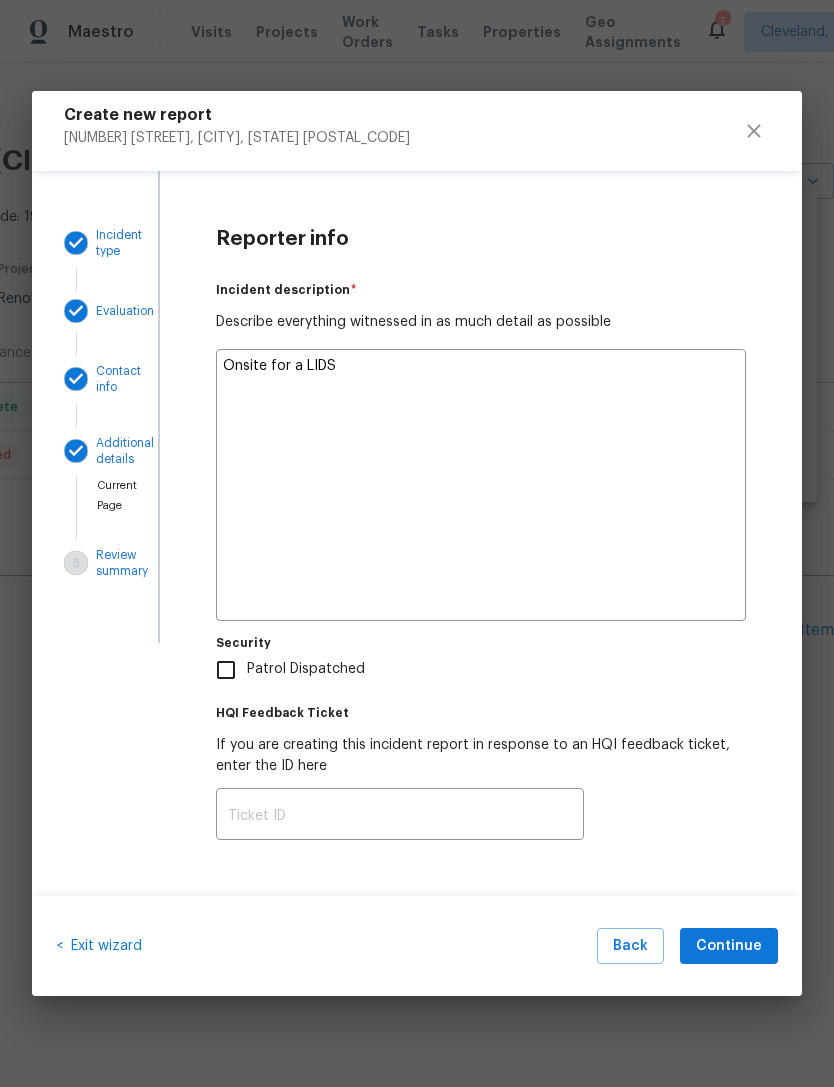 type on "x" 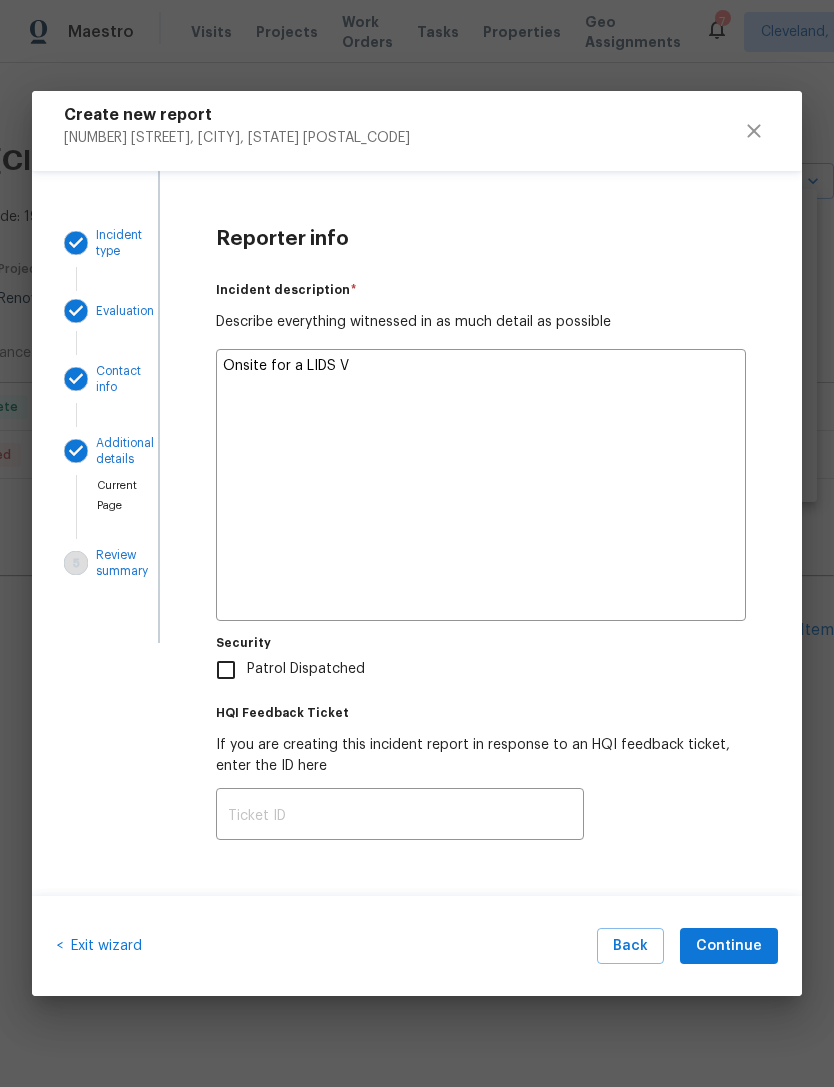 type on "x" 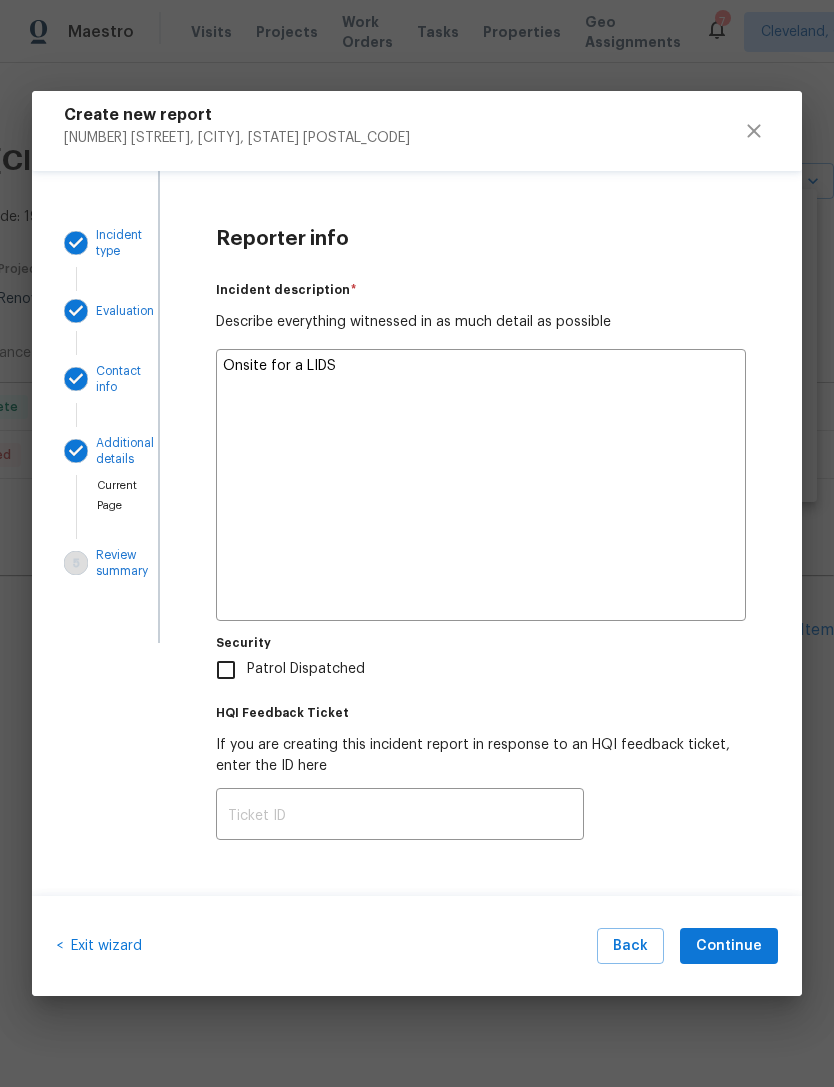 type on "x" 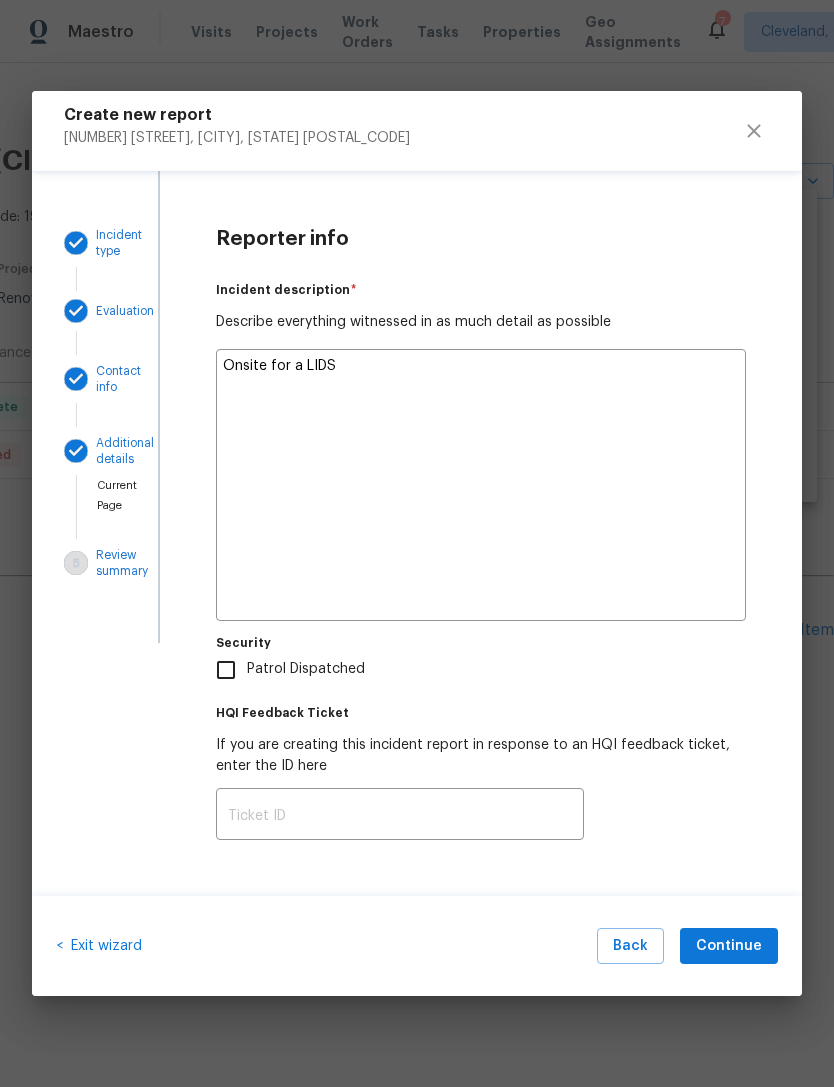type on "Onsite for a LIDS v" 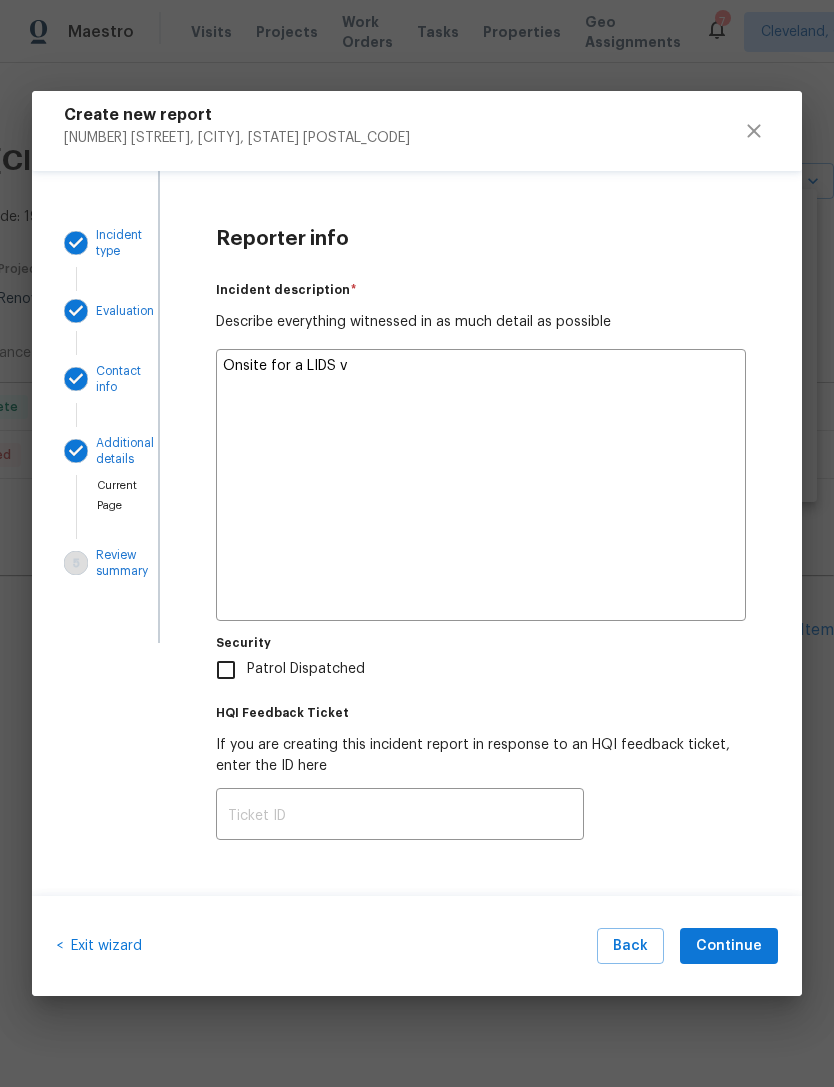 type on "x" 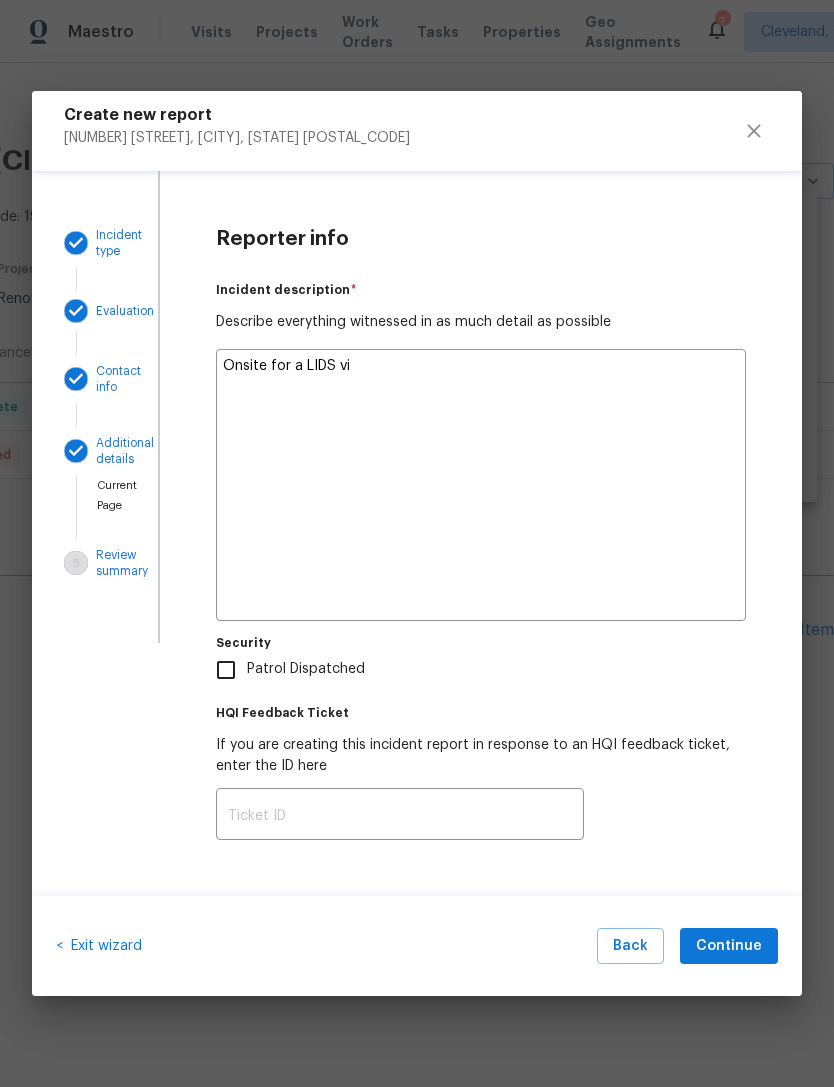 type on "x" 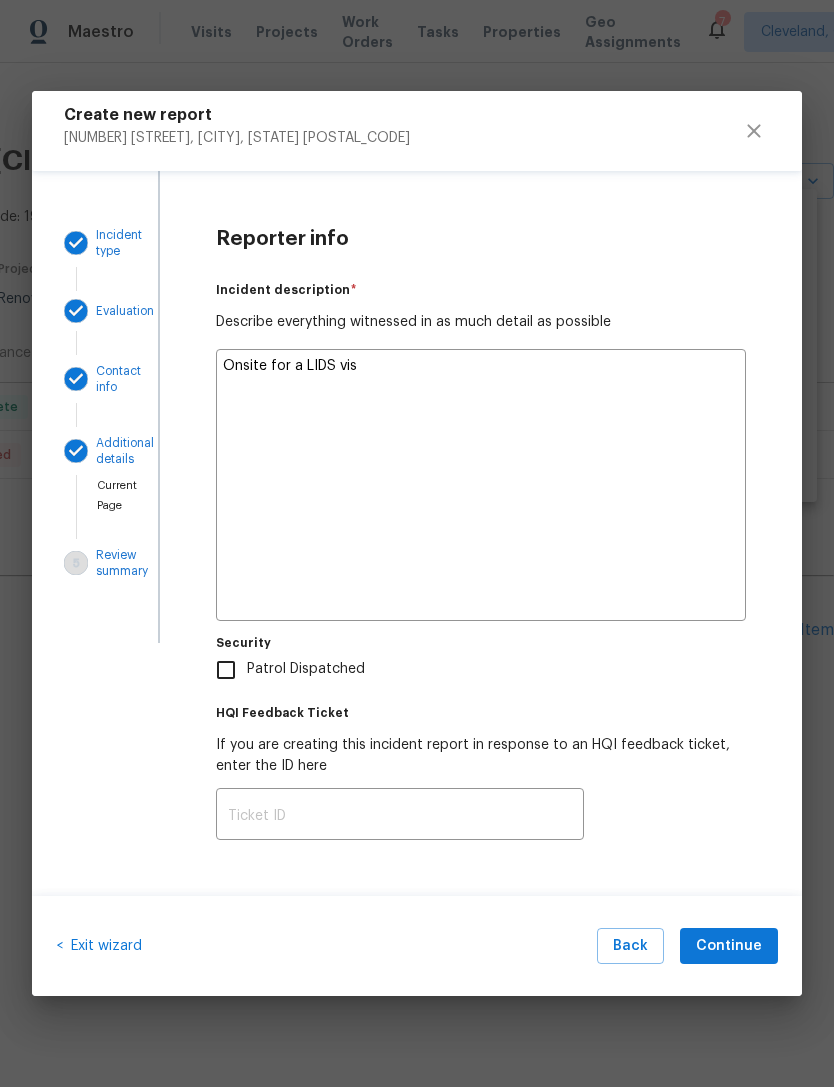 type on "x" 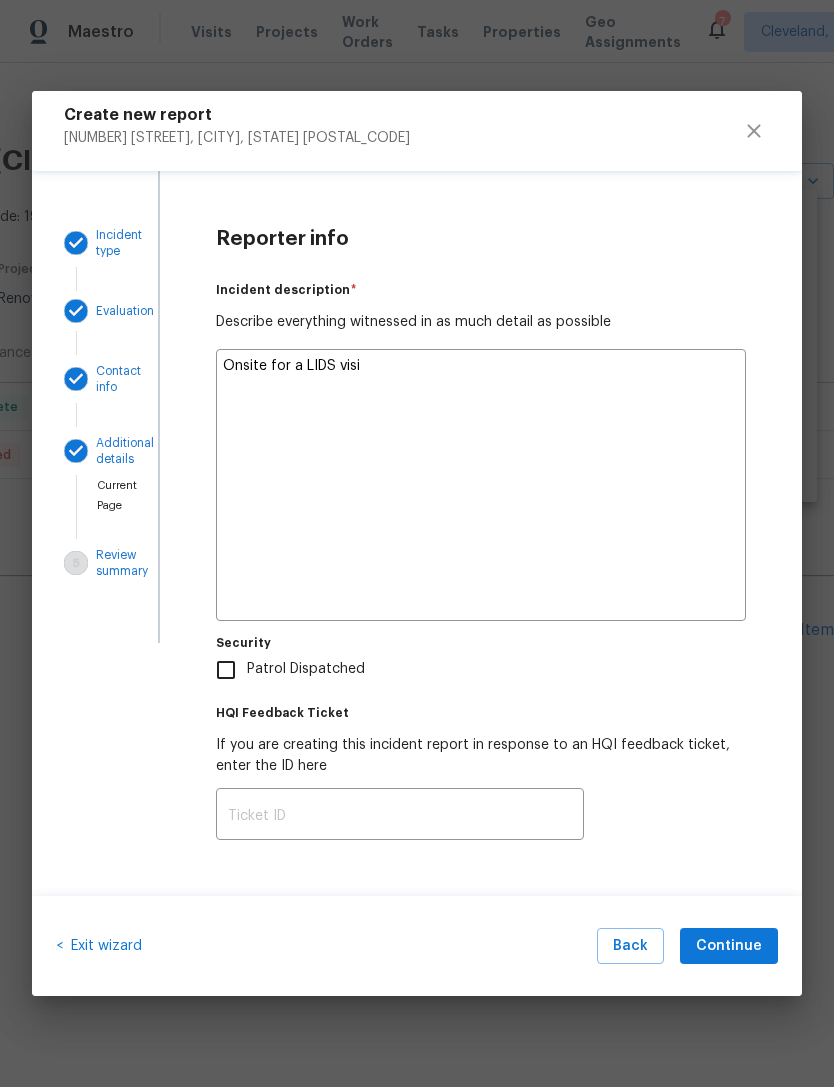 type on "x" 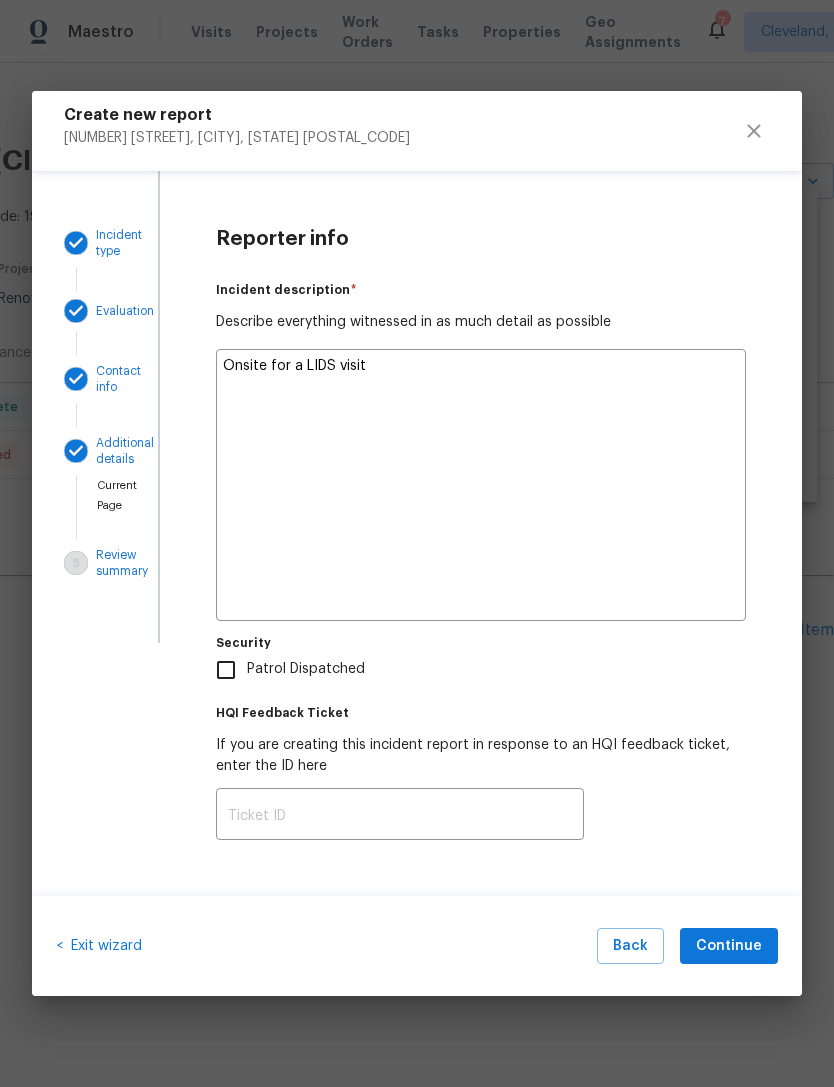 type on "x" 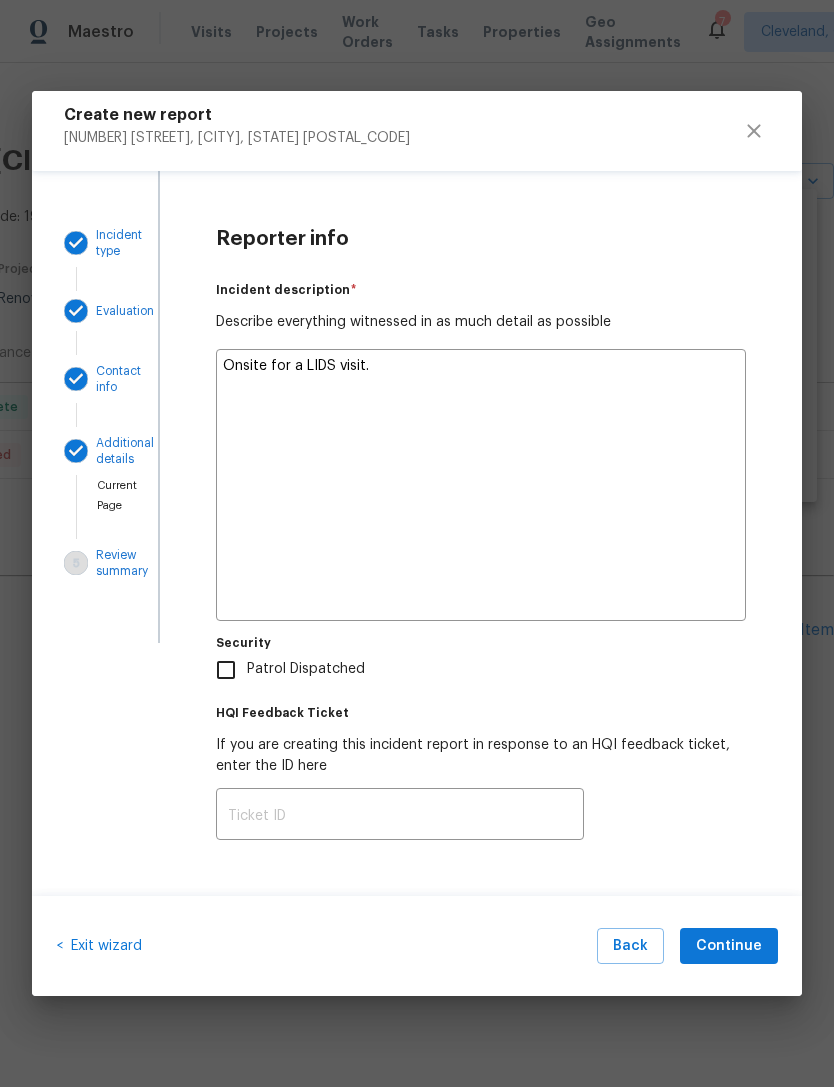 type on "x" 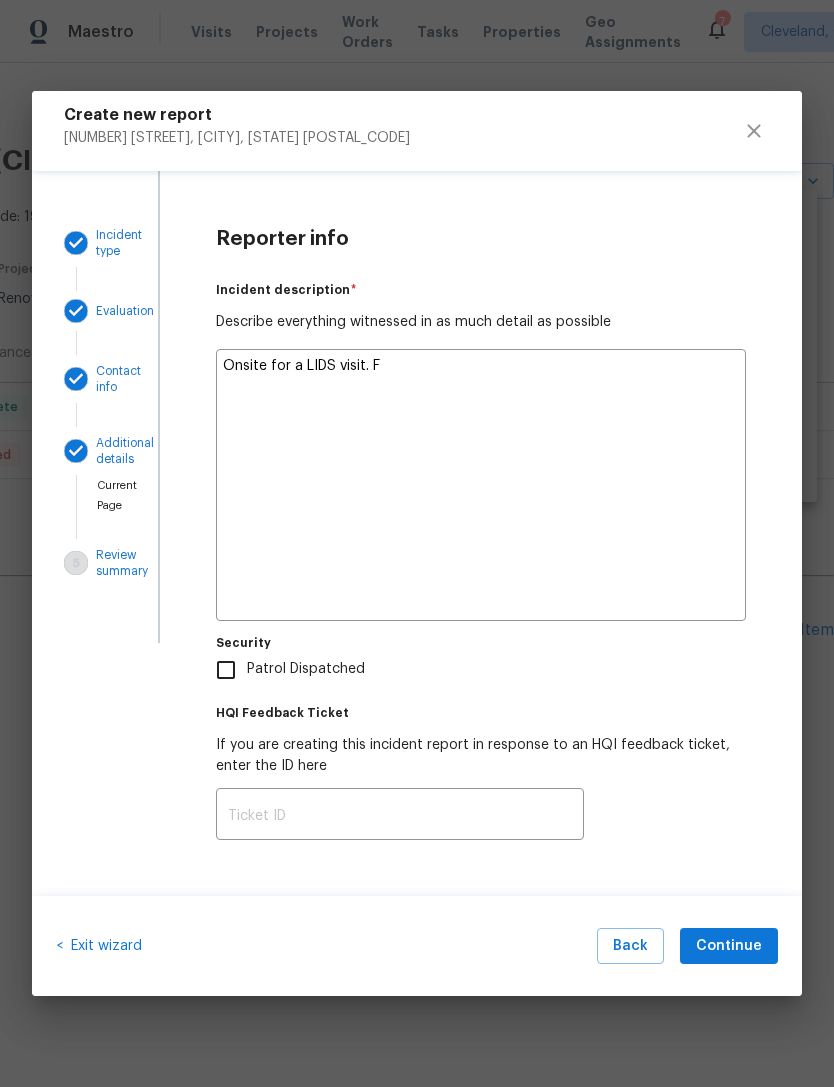 type on "x" 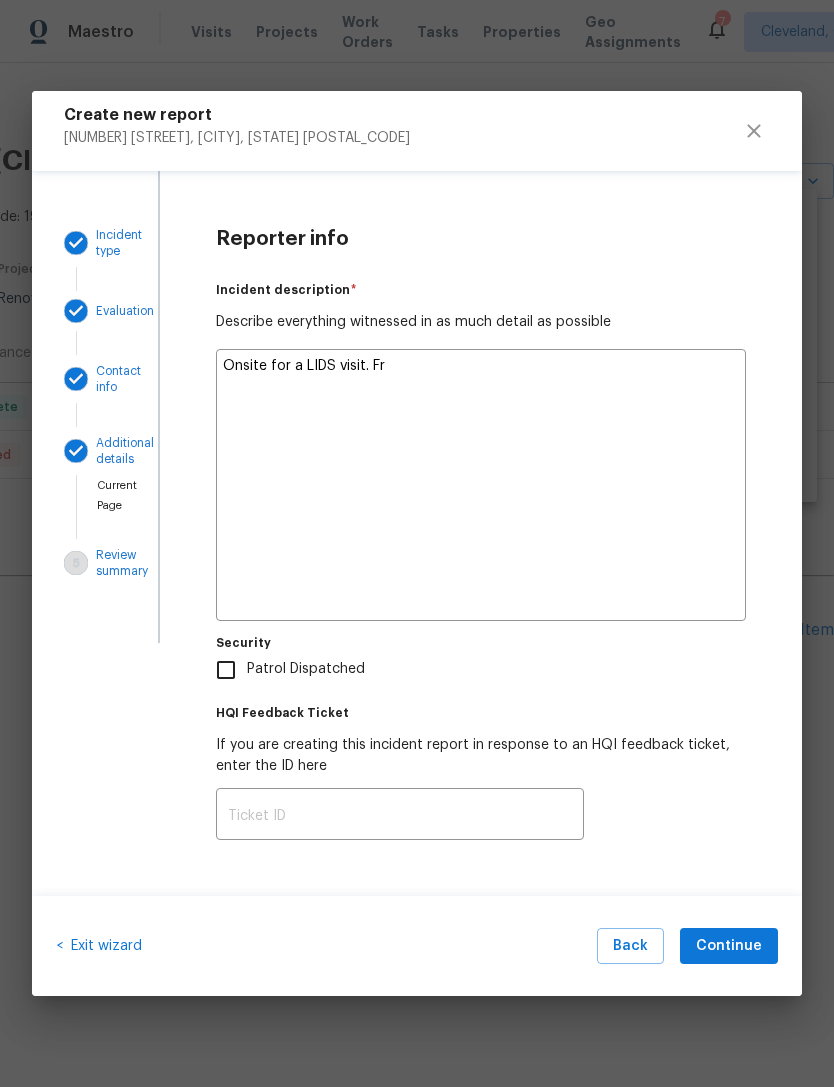 type on "x" 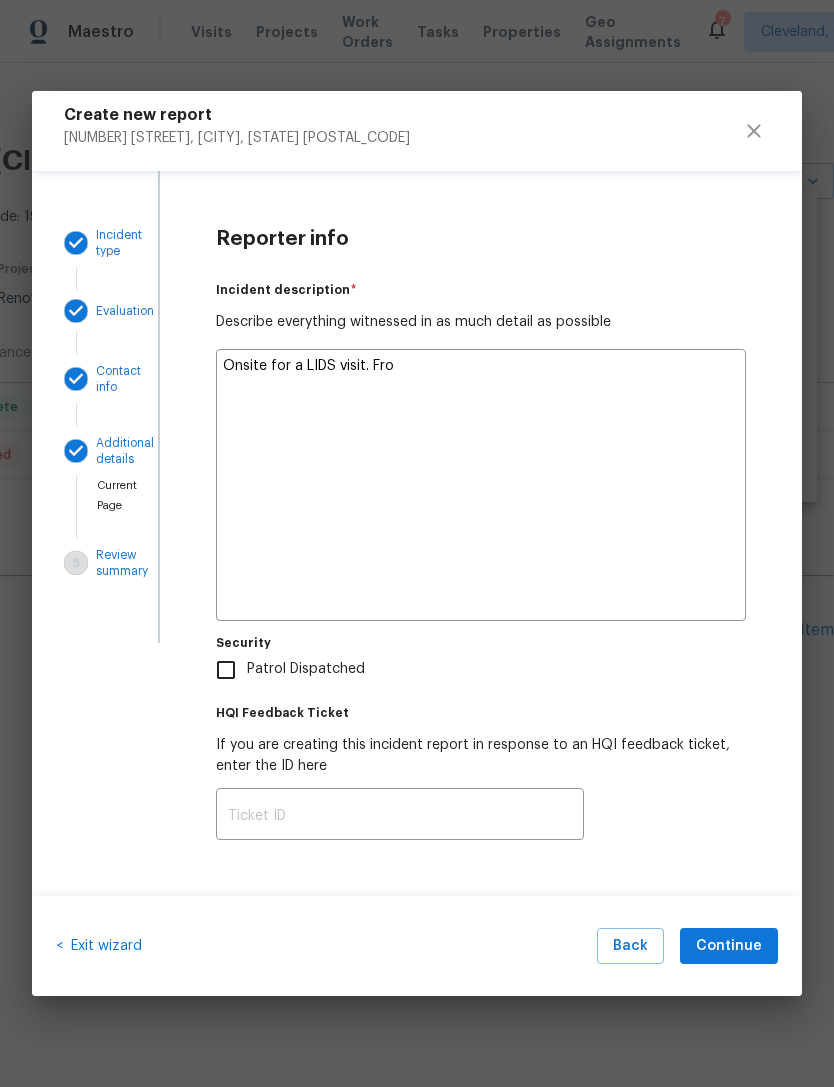 type on "x" 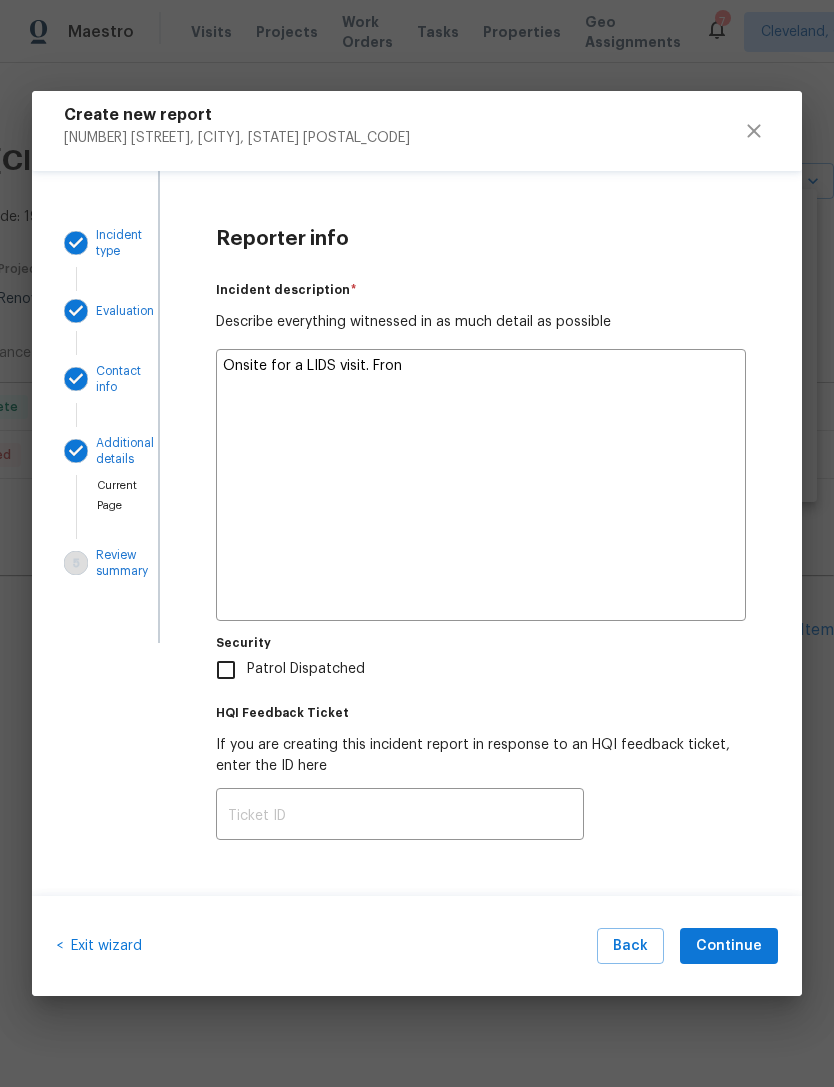 type on "x" 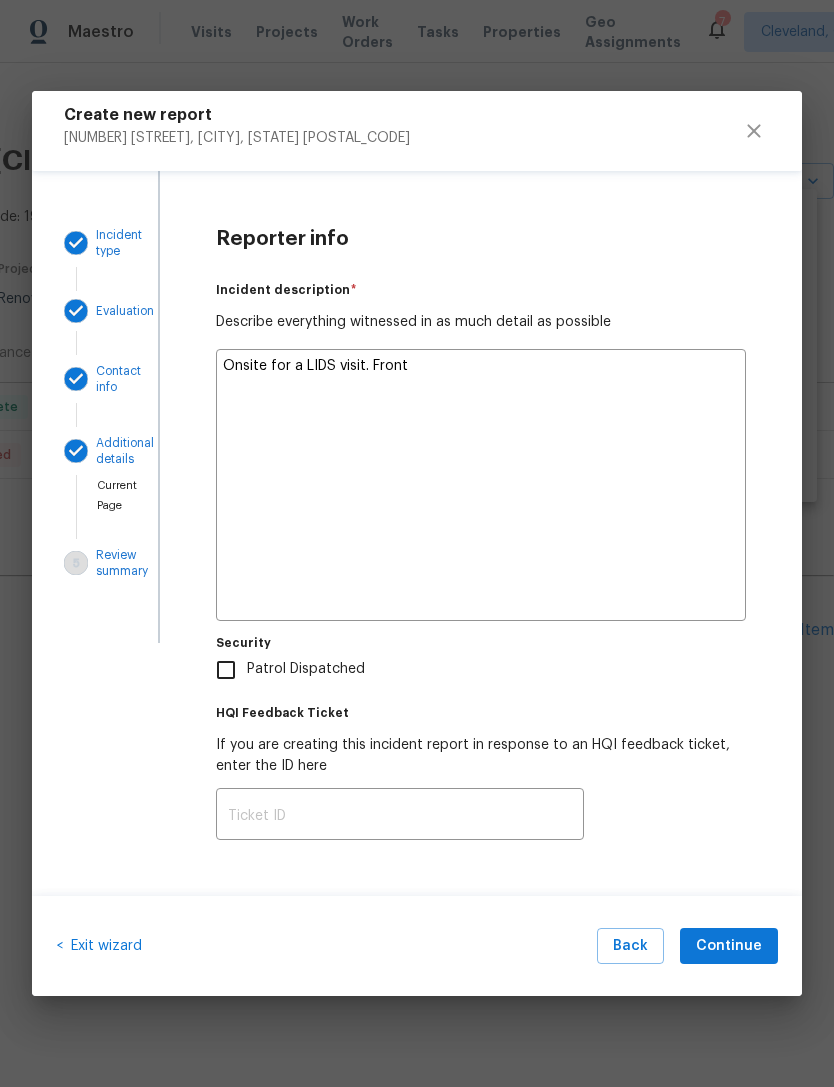 type on "x" 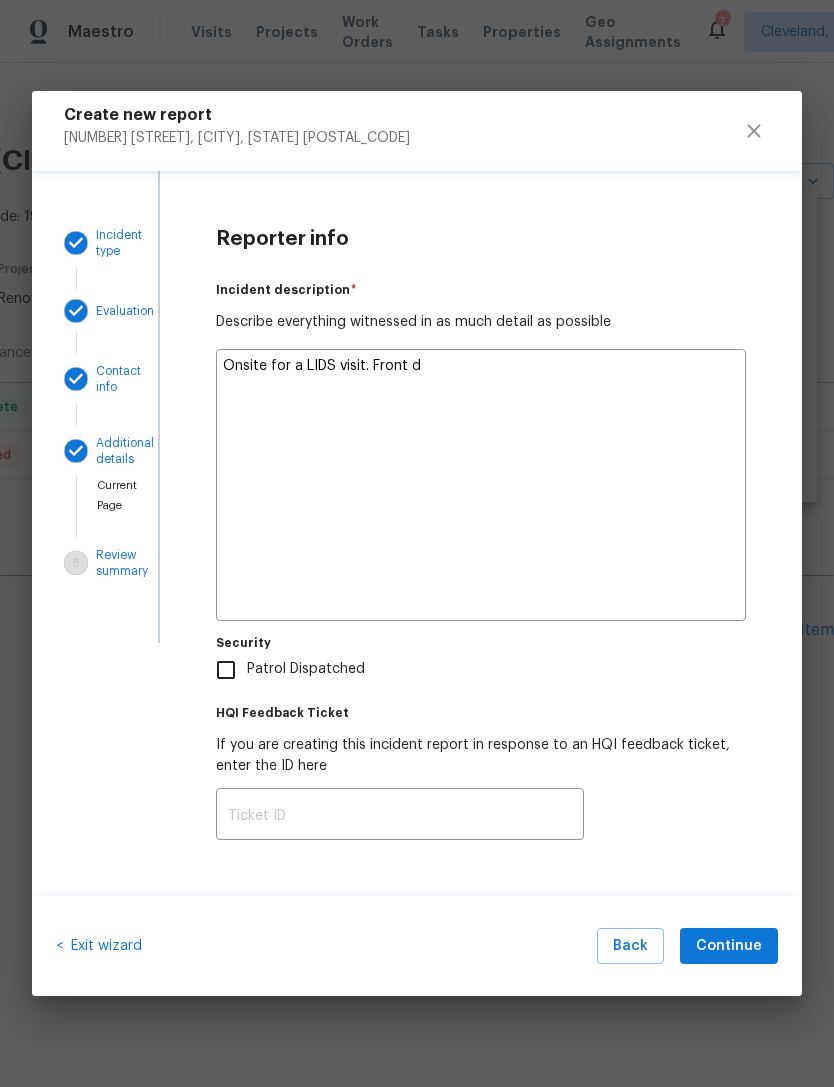 type on "x" 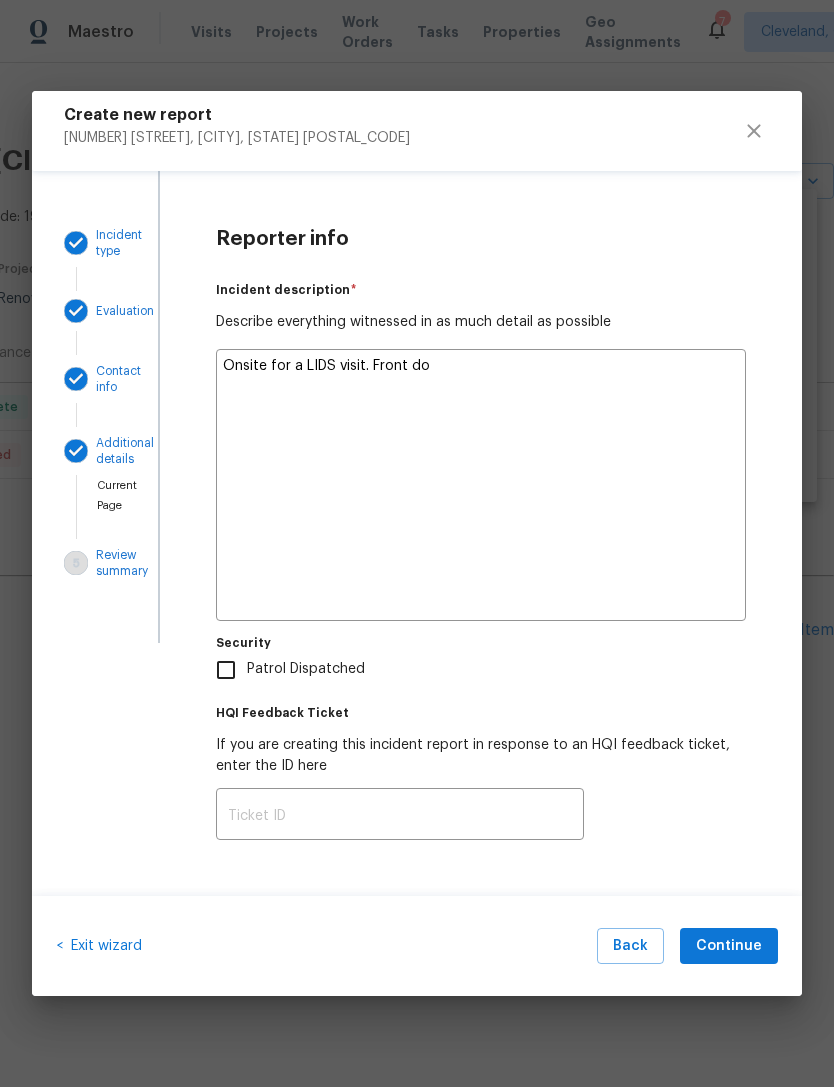 type on "x" 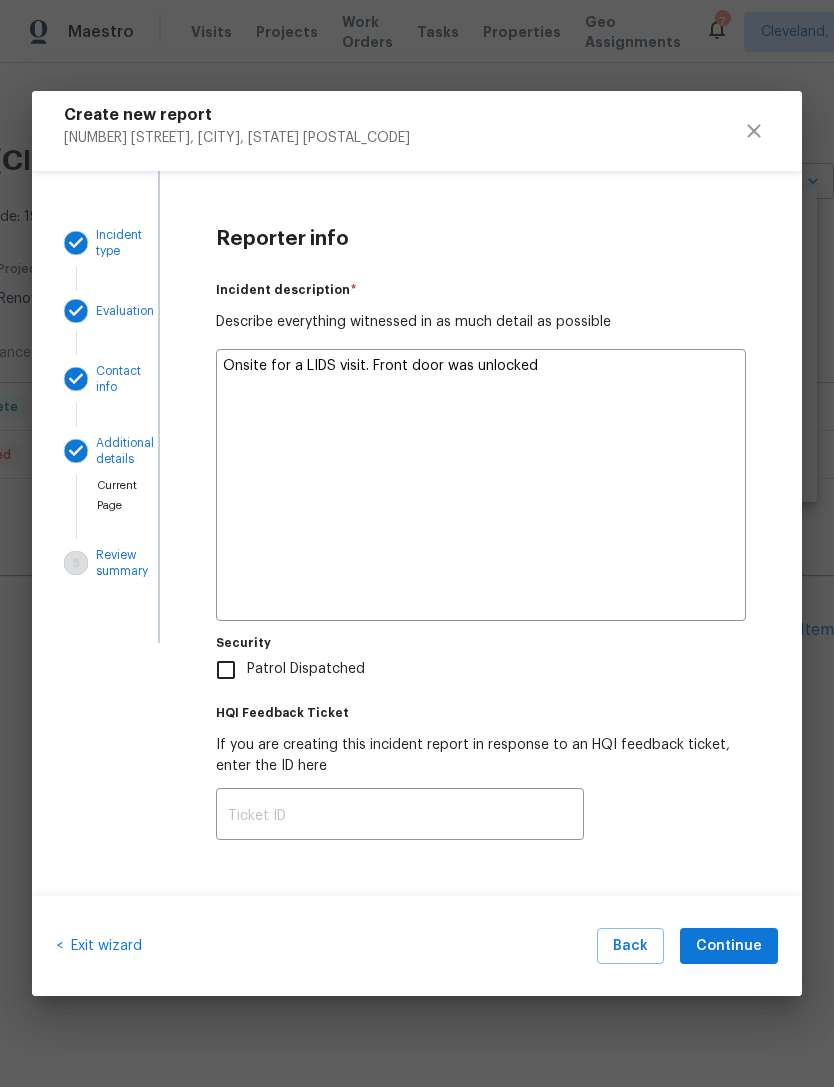 type on "x" 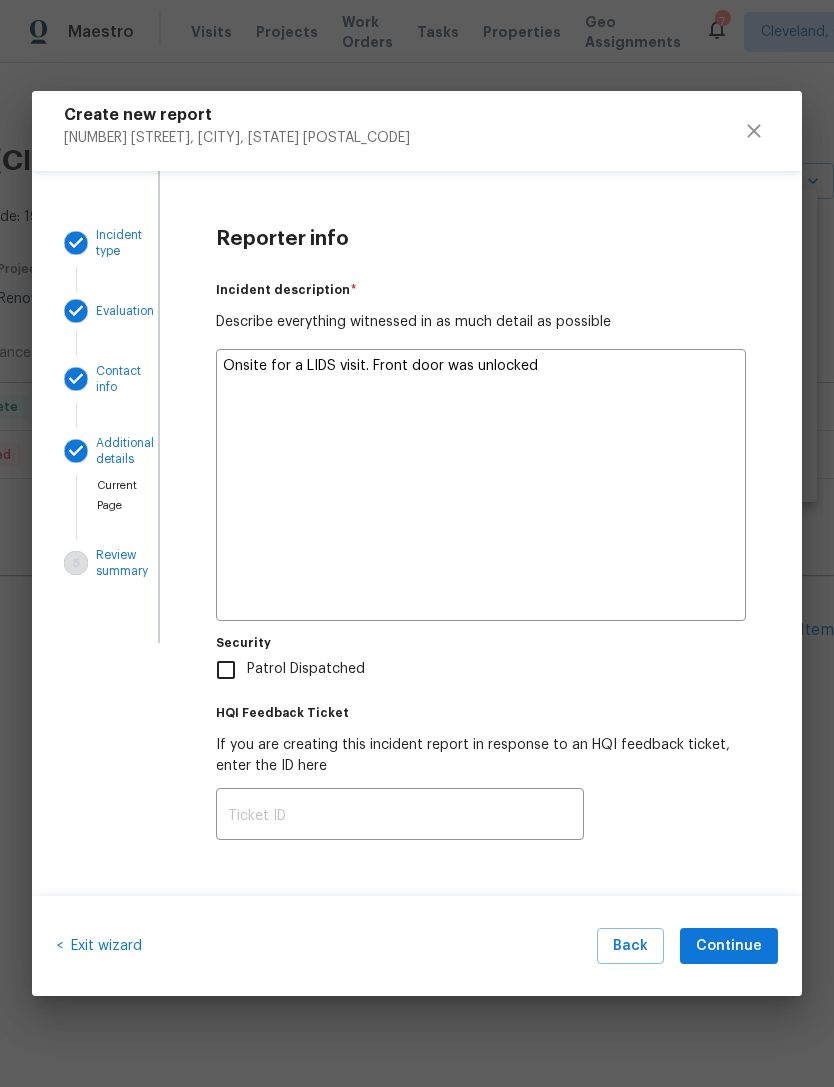 type on "Onsite for a LIDS visit. Front door" 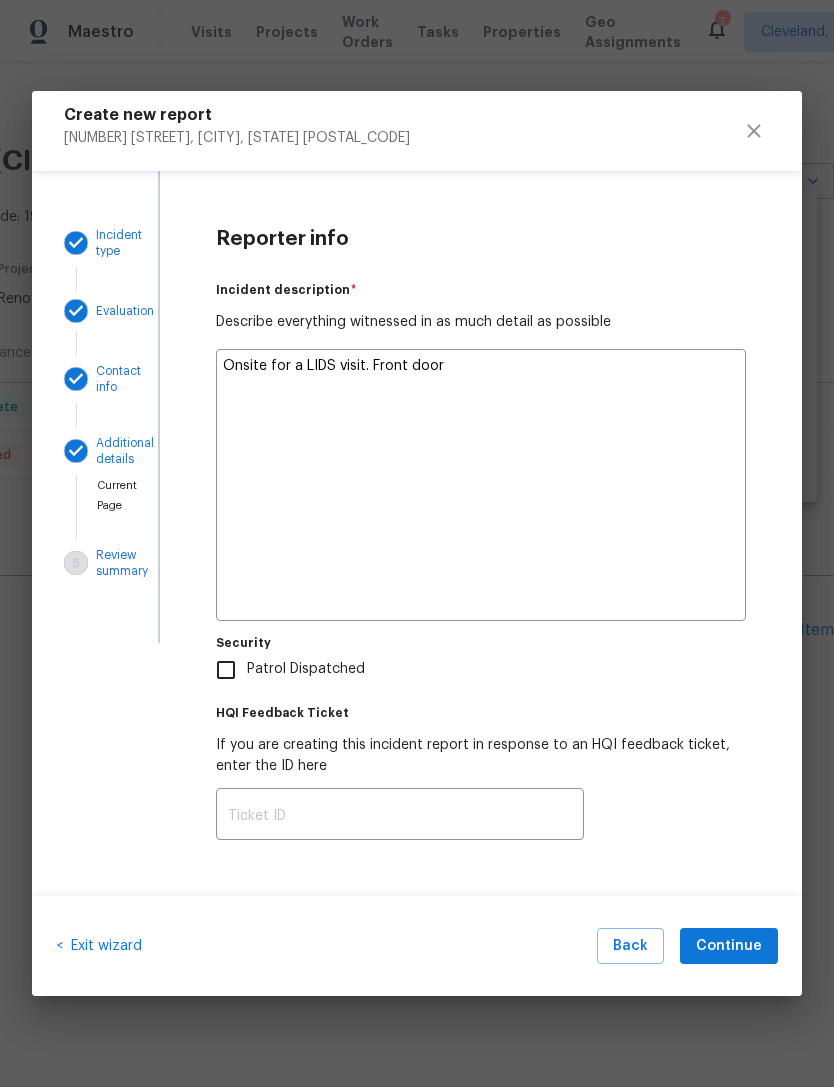 type on "x" 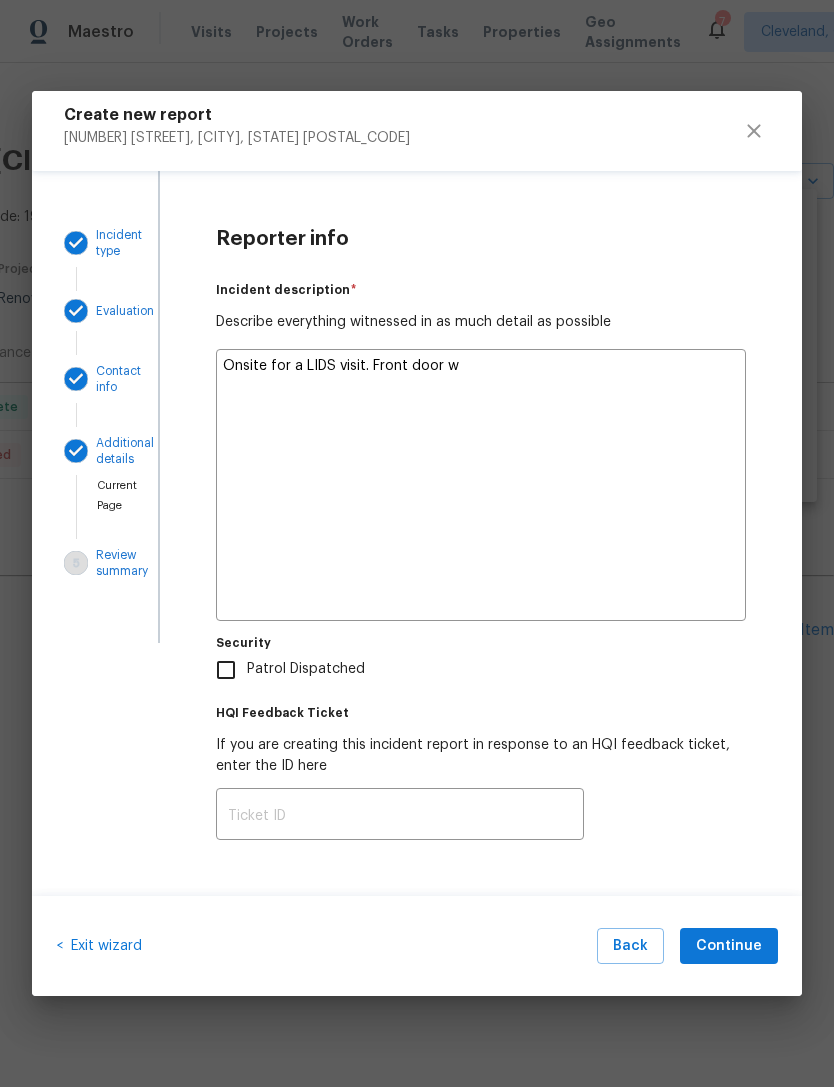 type on "x" 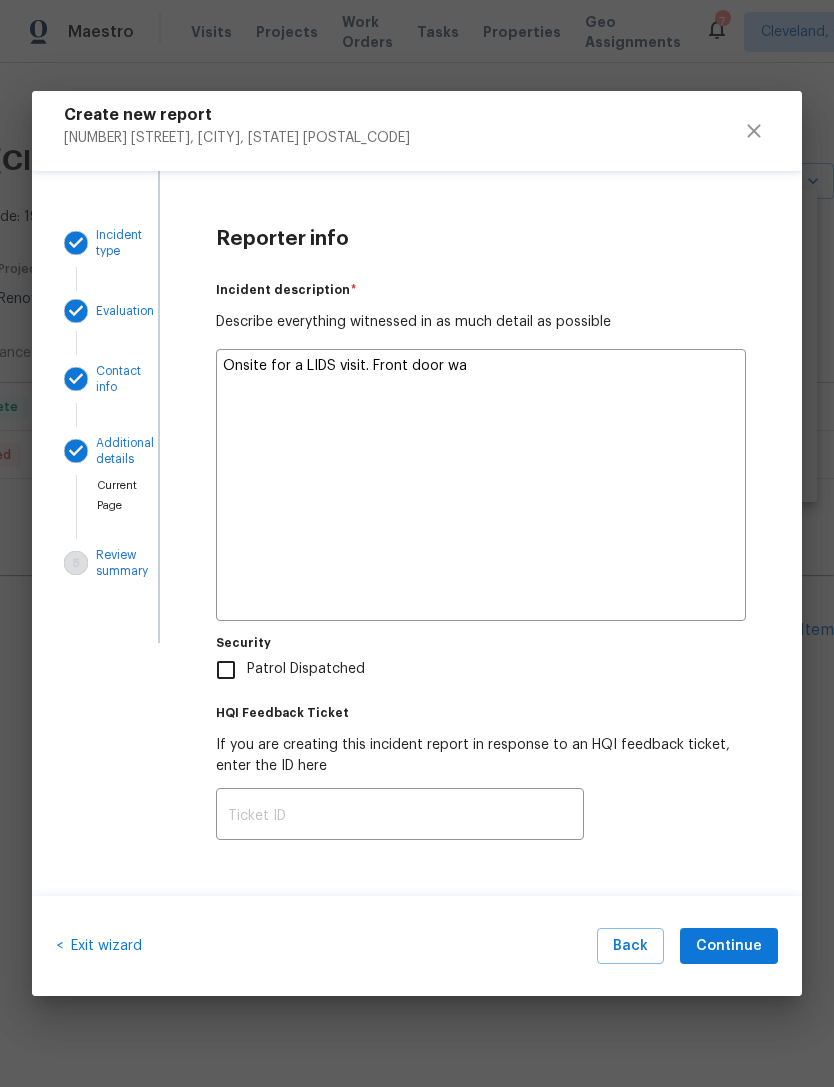 type on "x" 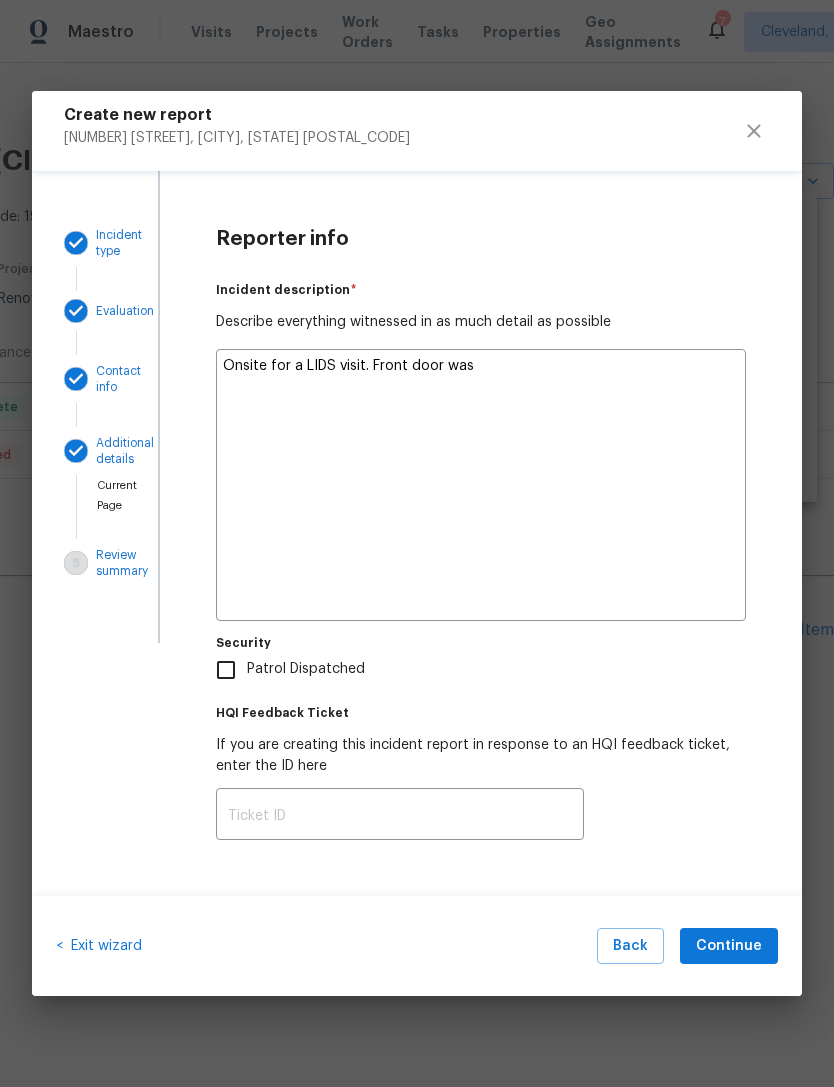 type on "x" 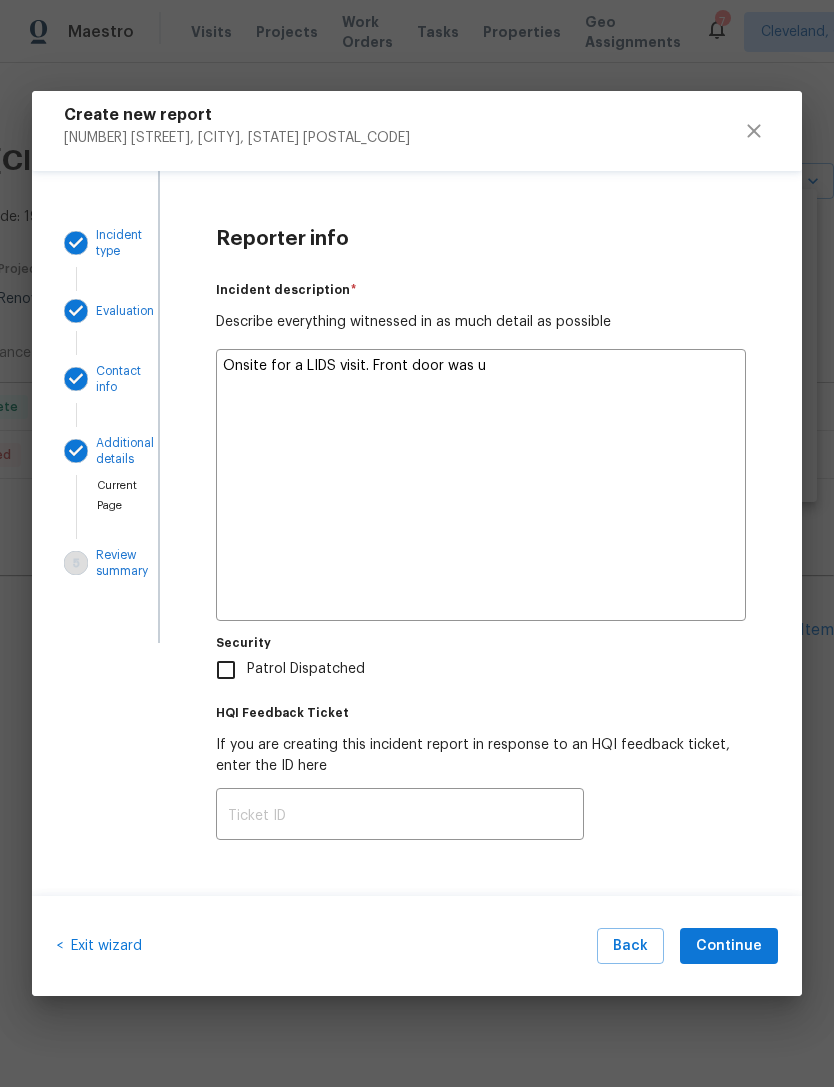 type on "x" 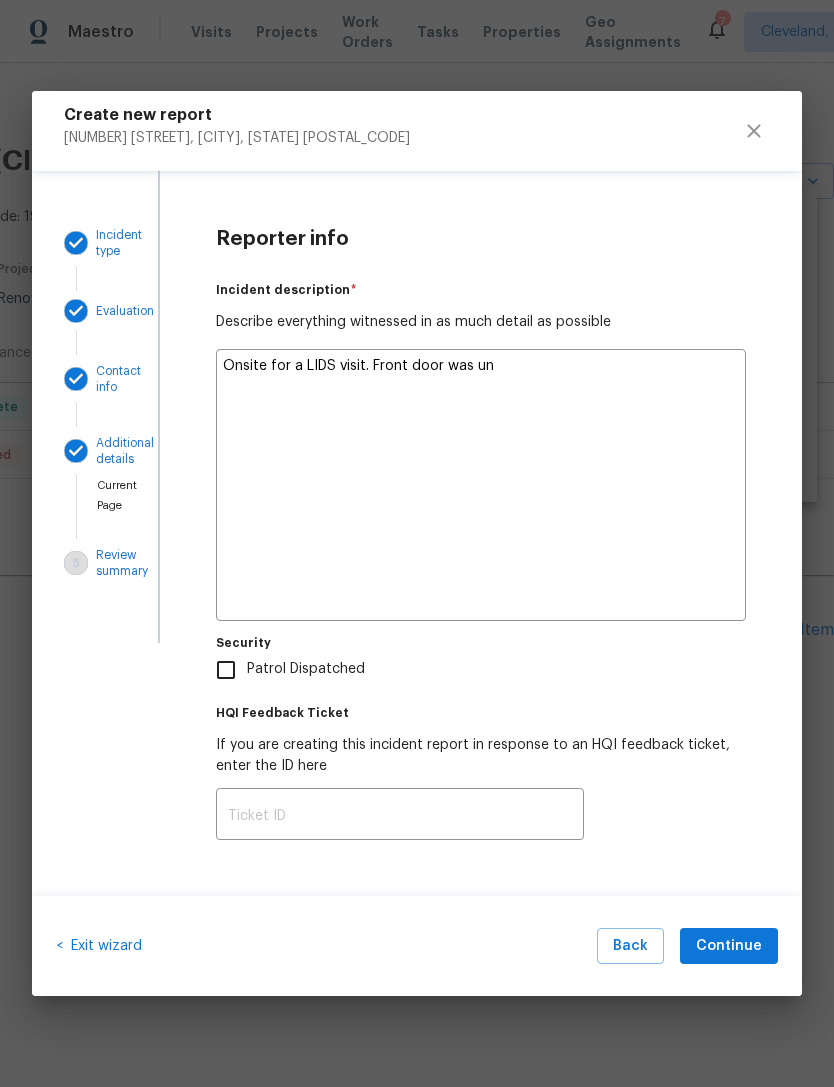 type on "x" 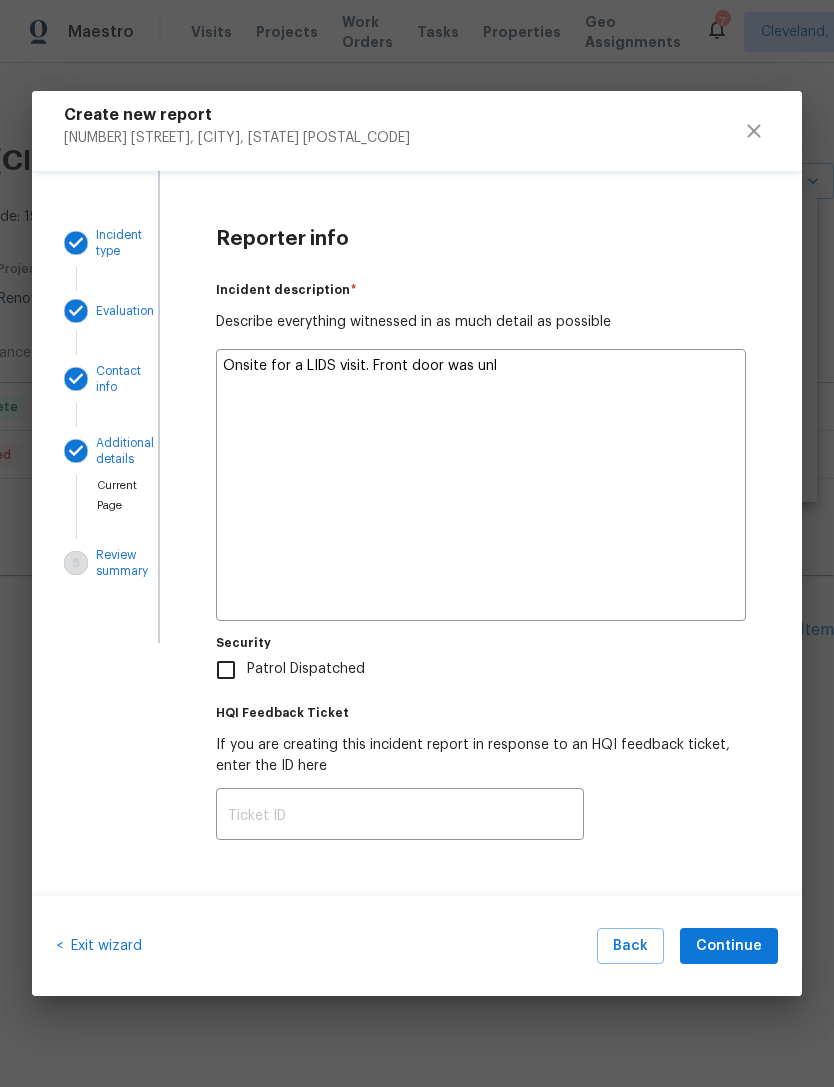 type on "x" 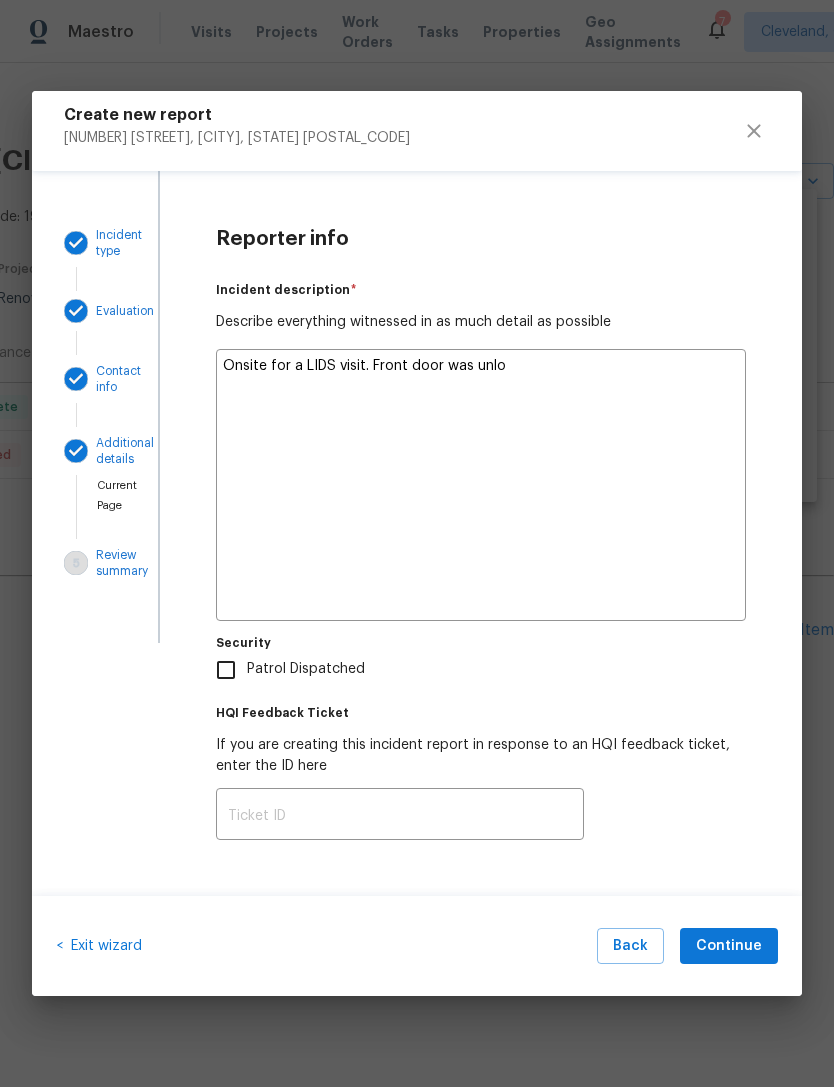 type on "x" 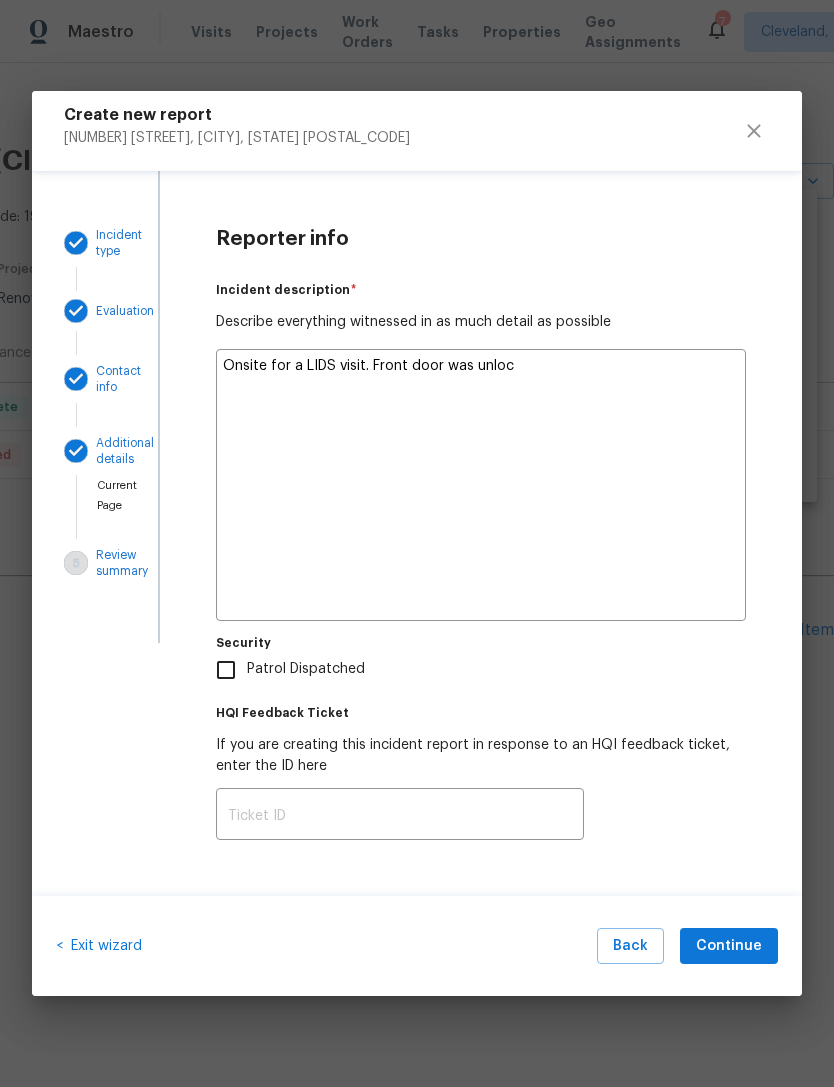 type on "x" 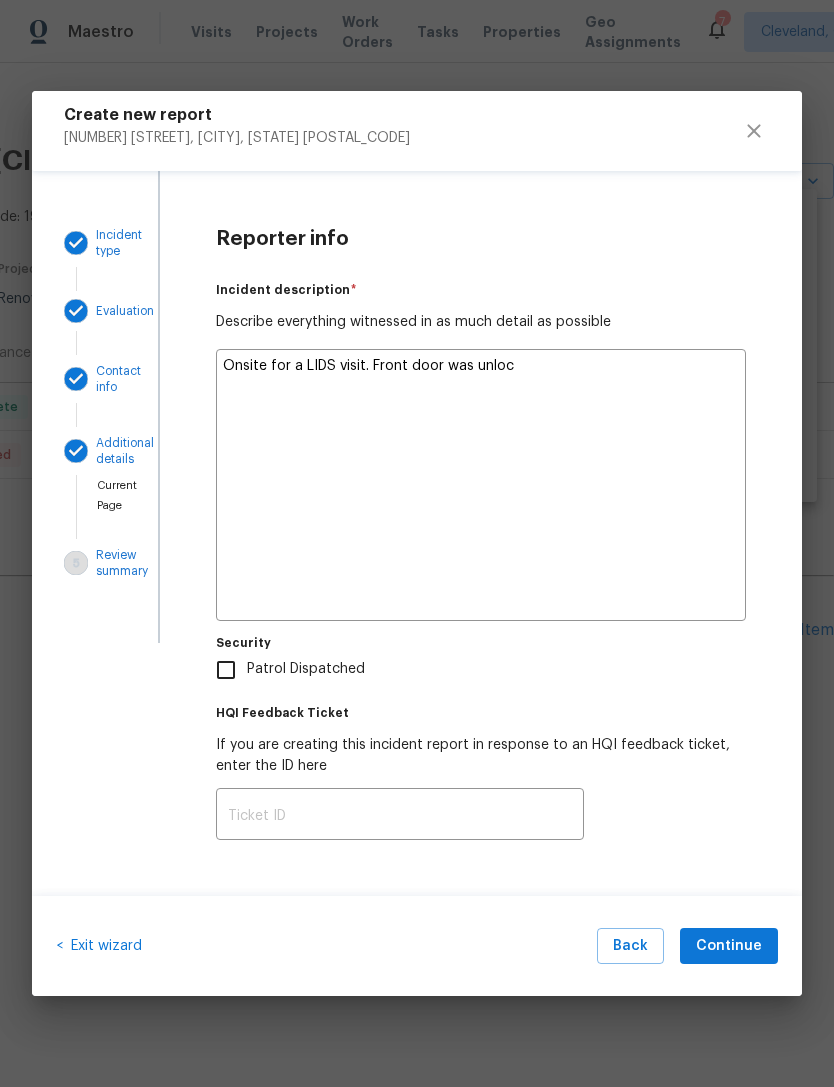 type on "Onsite for a LIDS visit. Front door was unlock" 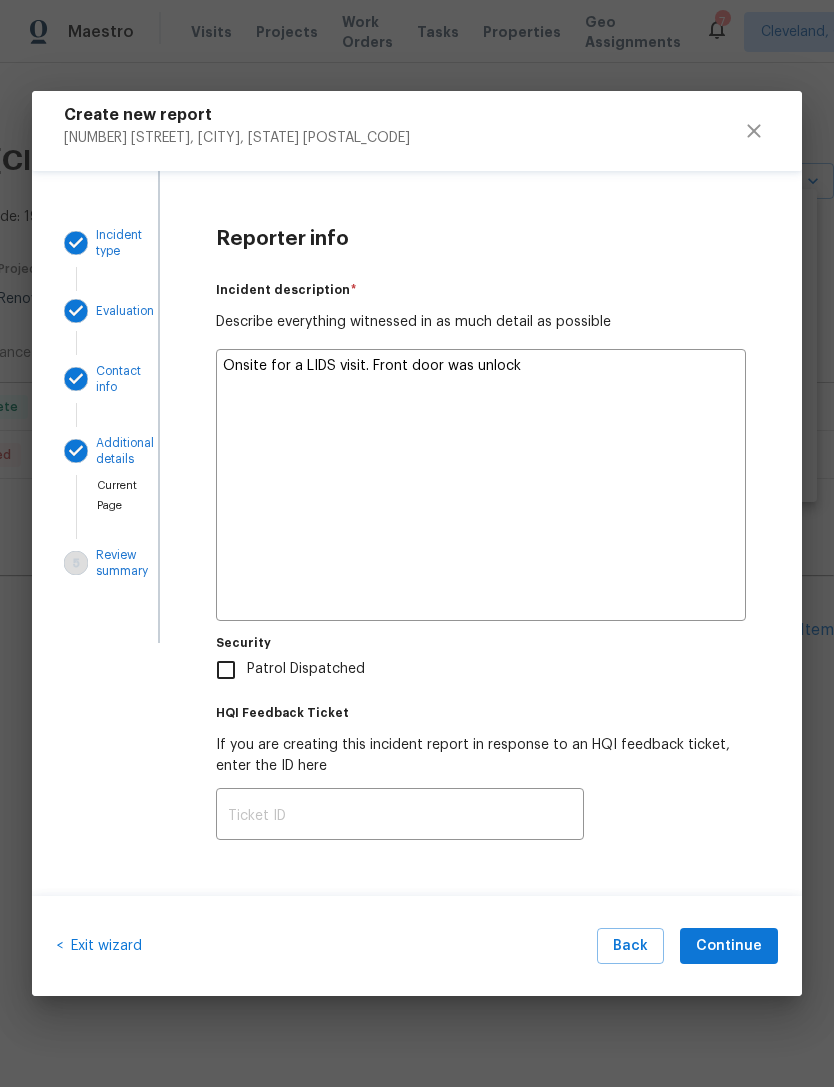 type on "x" 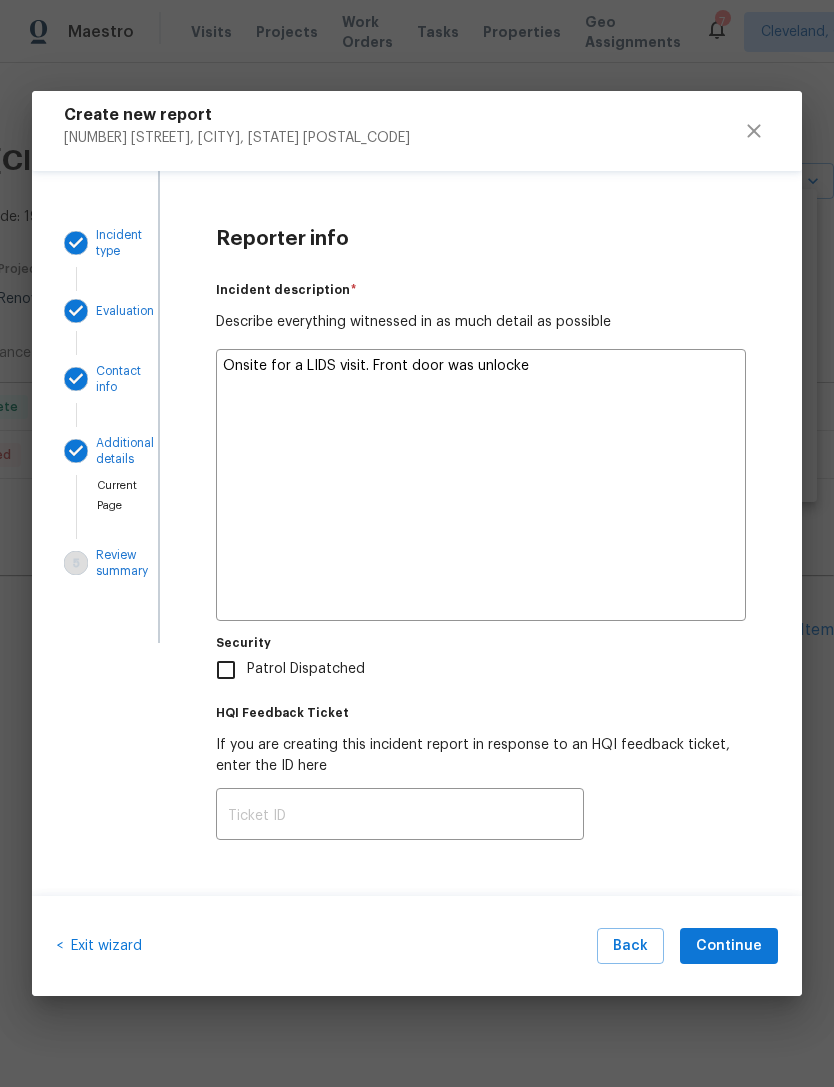 type on "x" 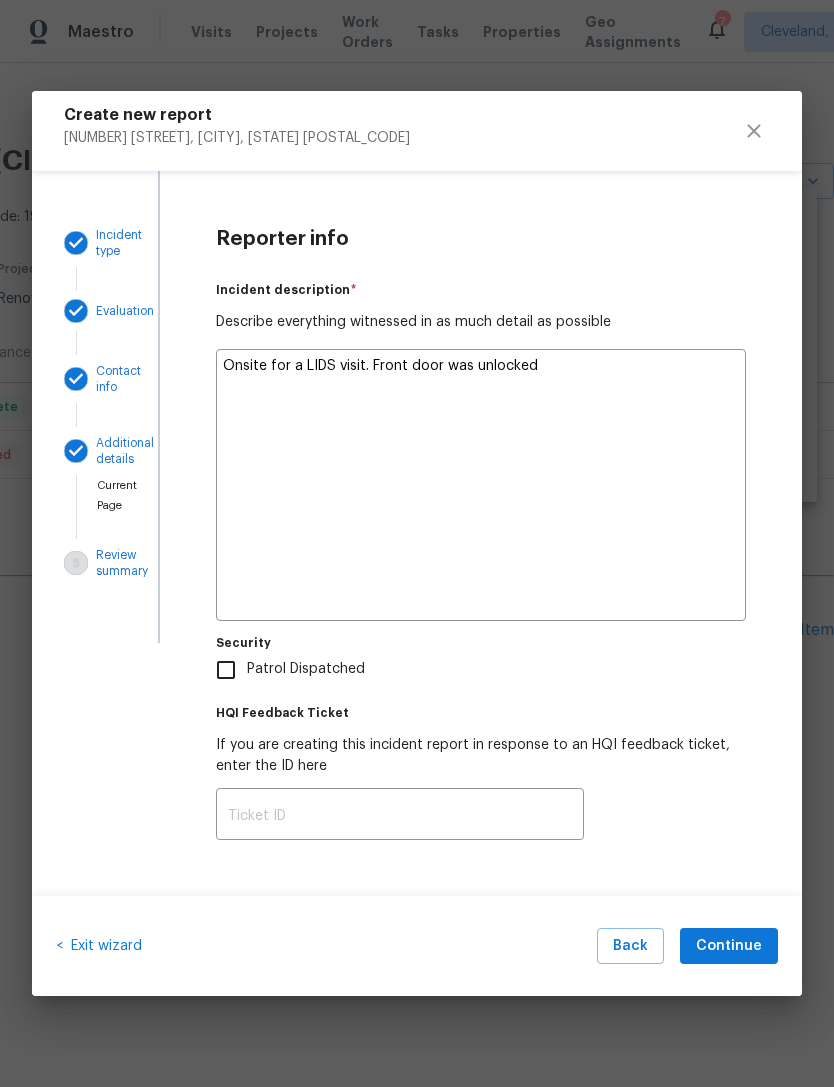 type on "x" 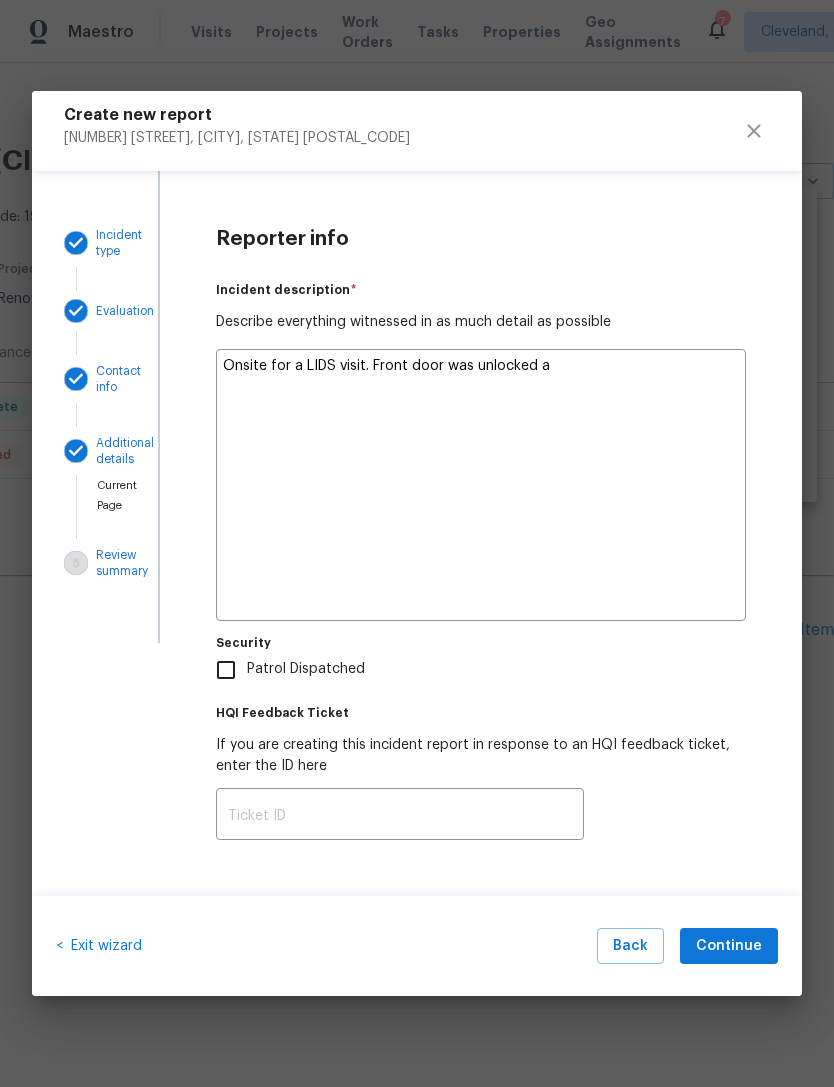 type on "x" 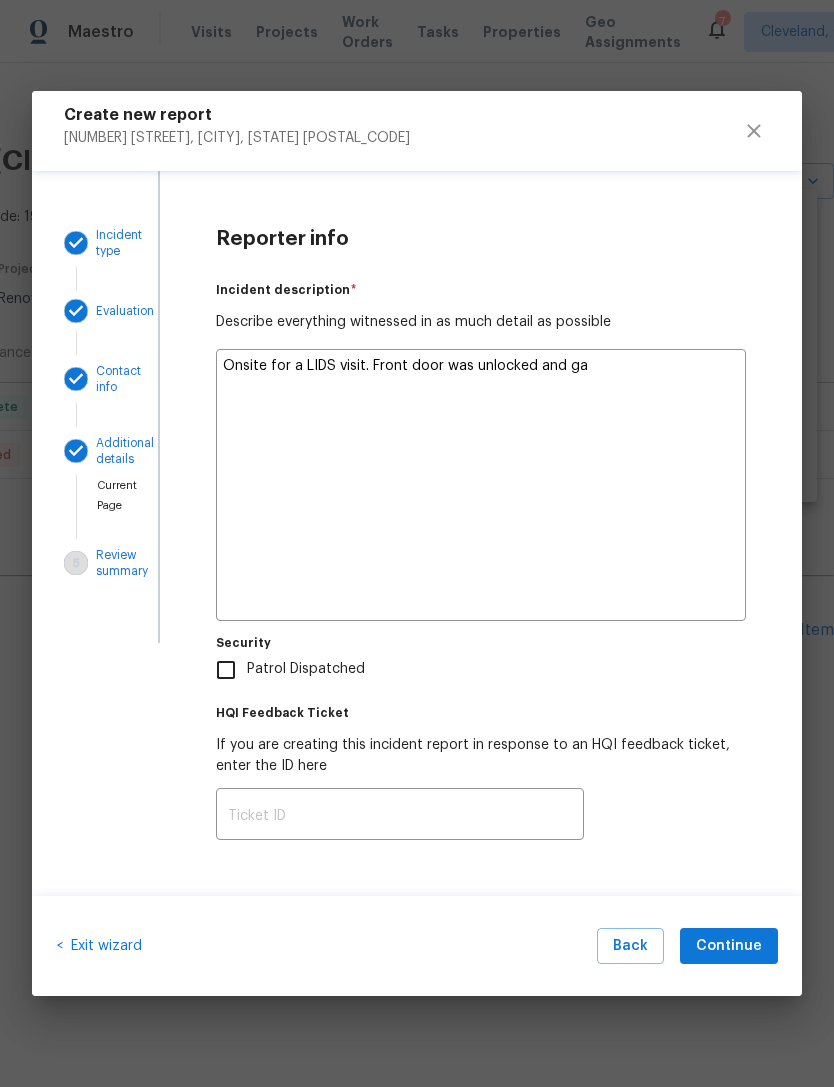 type on "x" 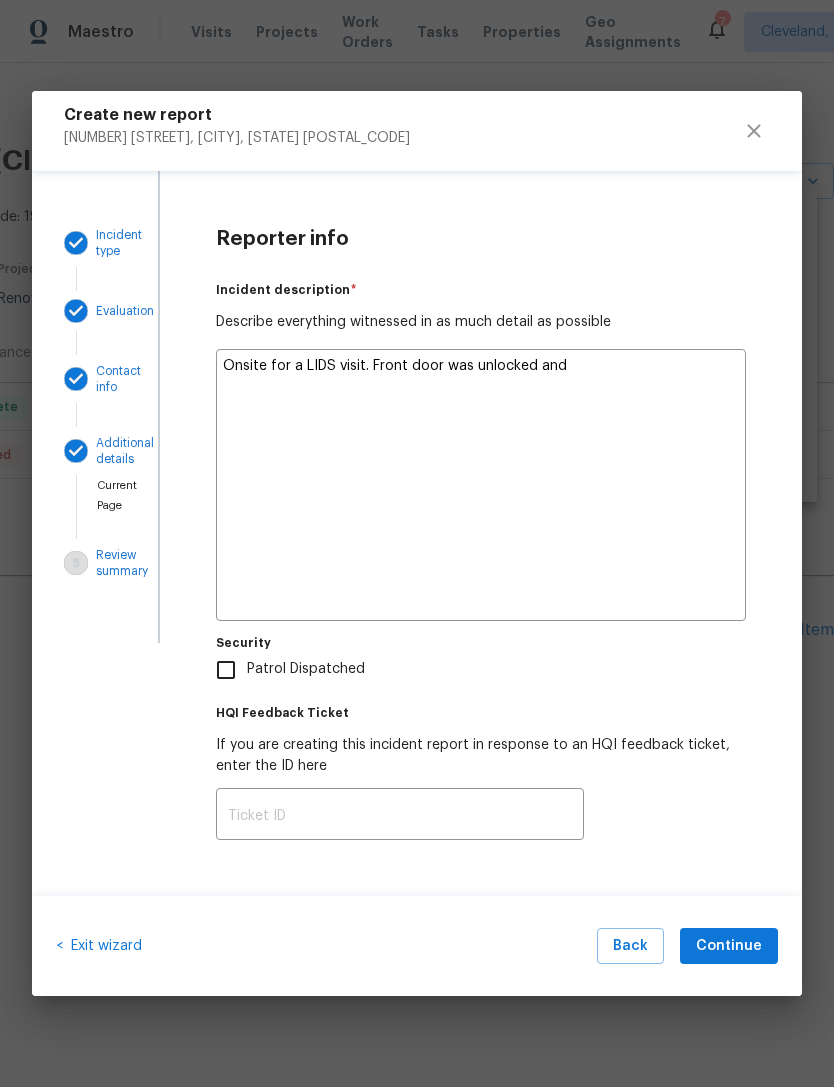 type on "x" 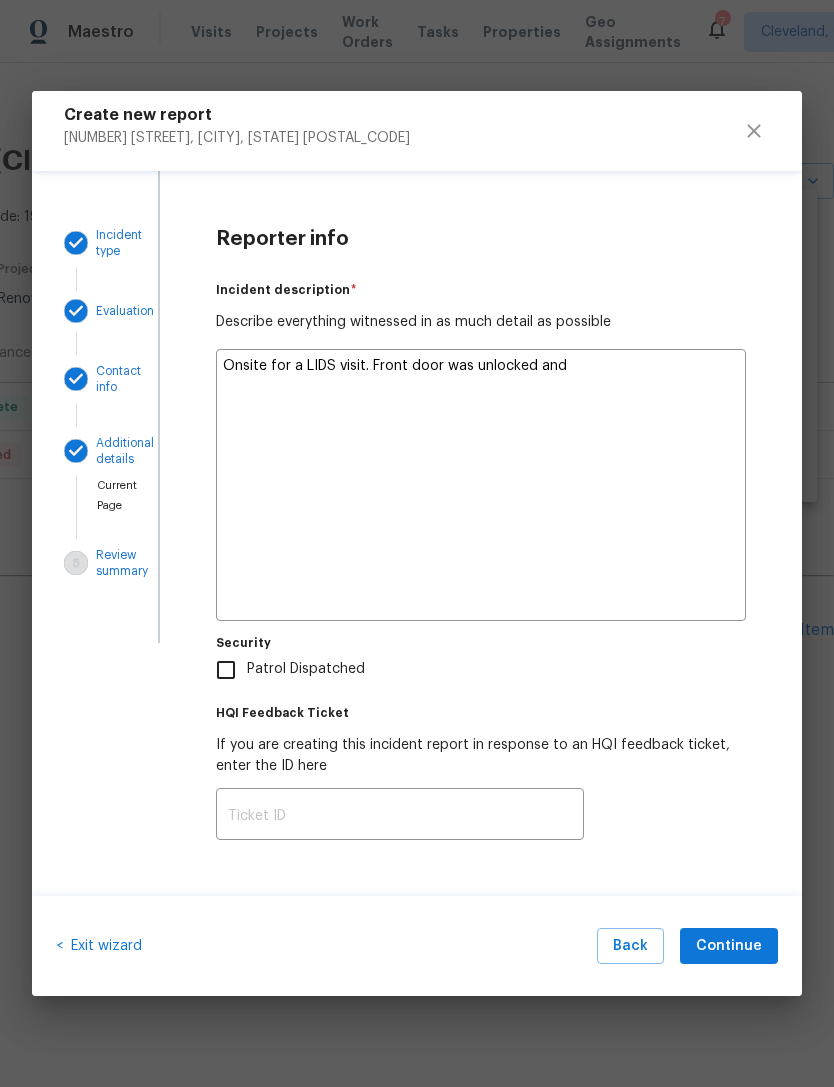 type on "Onsite for a LIDS visit. Front door was unlocked and g" 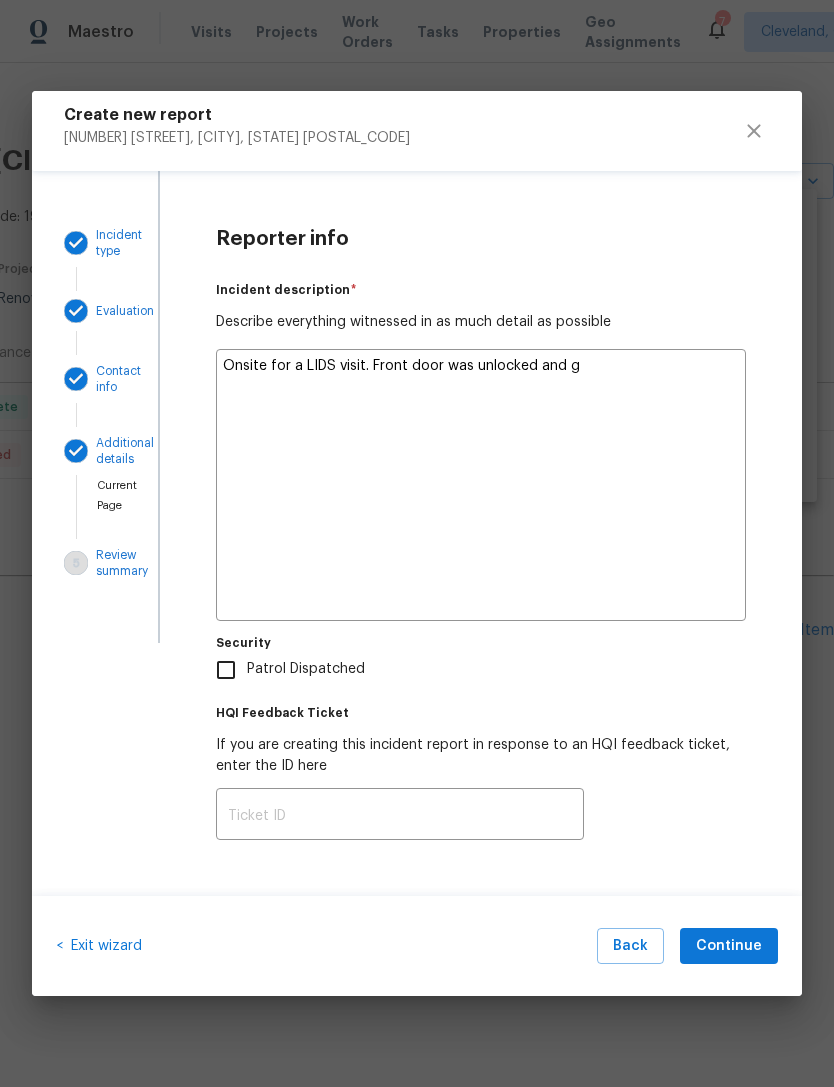 type on "x" 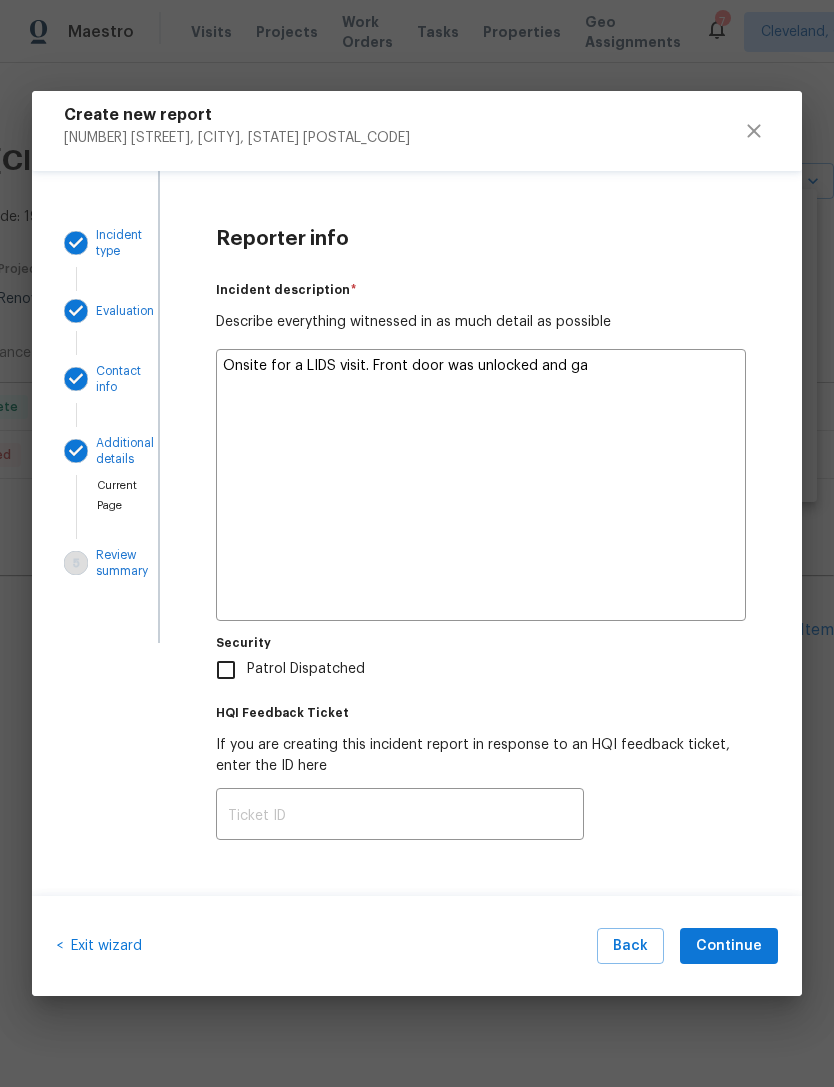 type on "x" 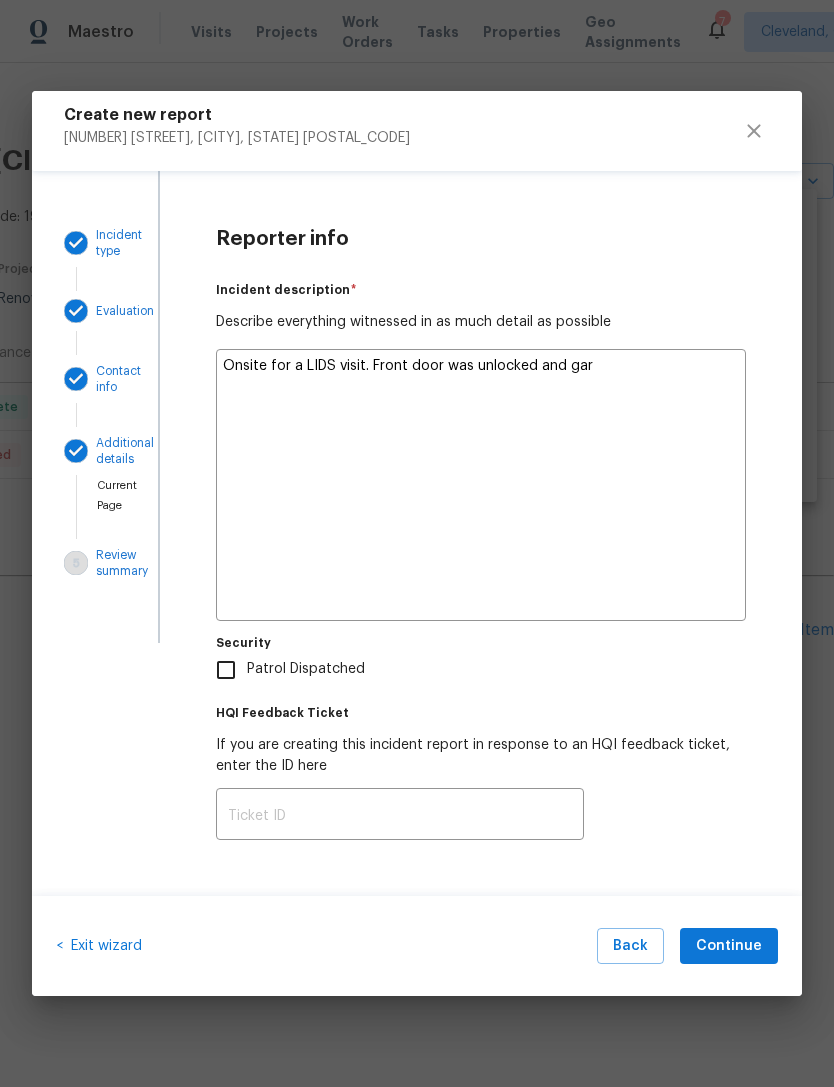 type on "x" 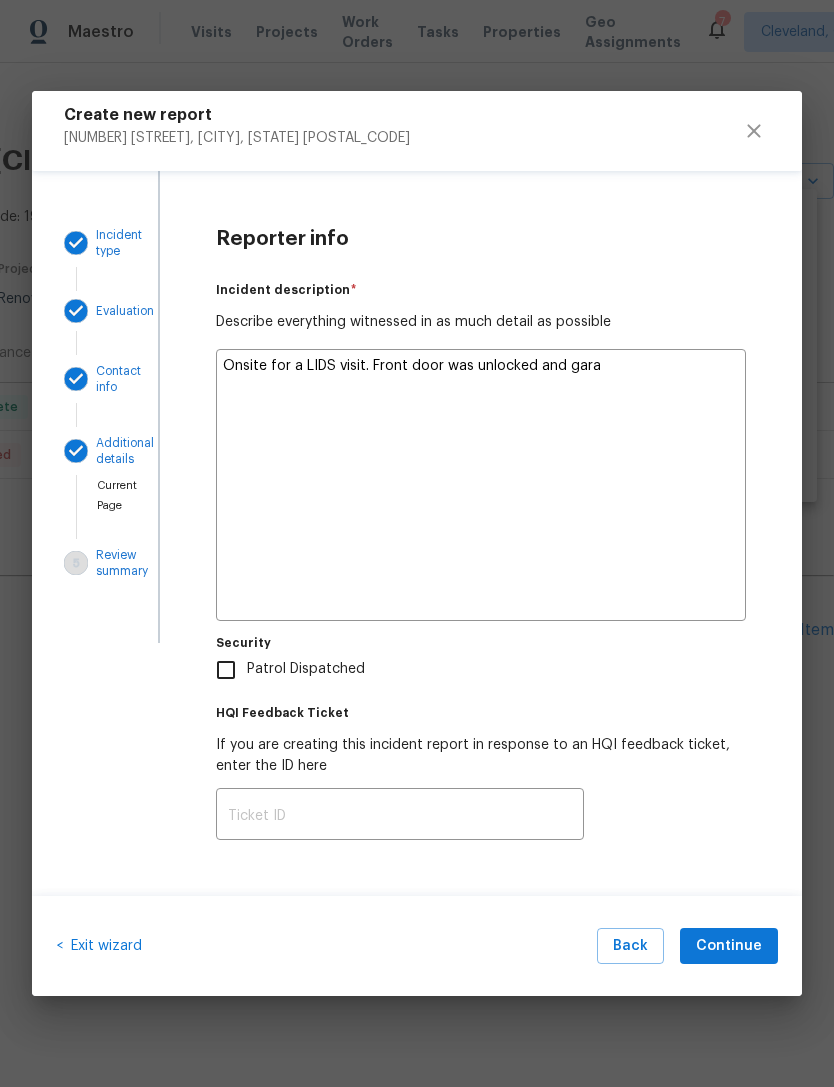 type on "x" 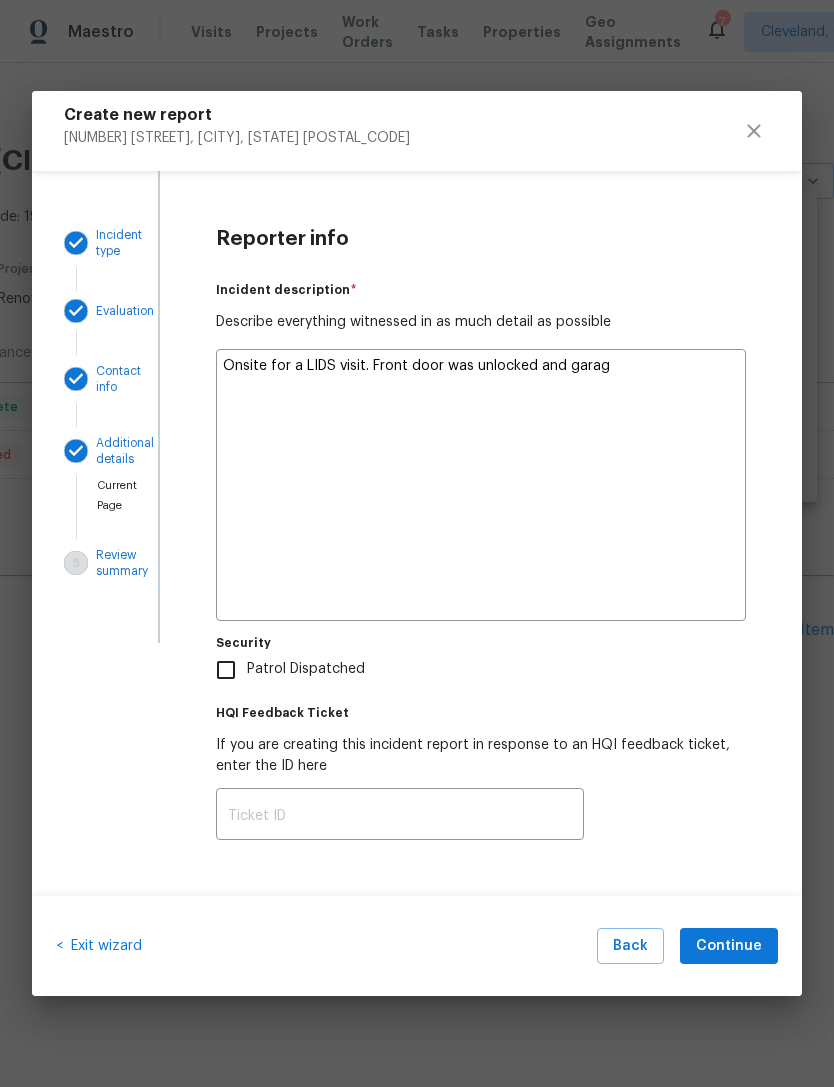 type on "x" 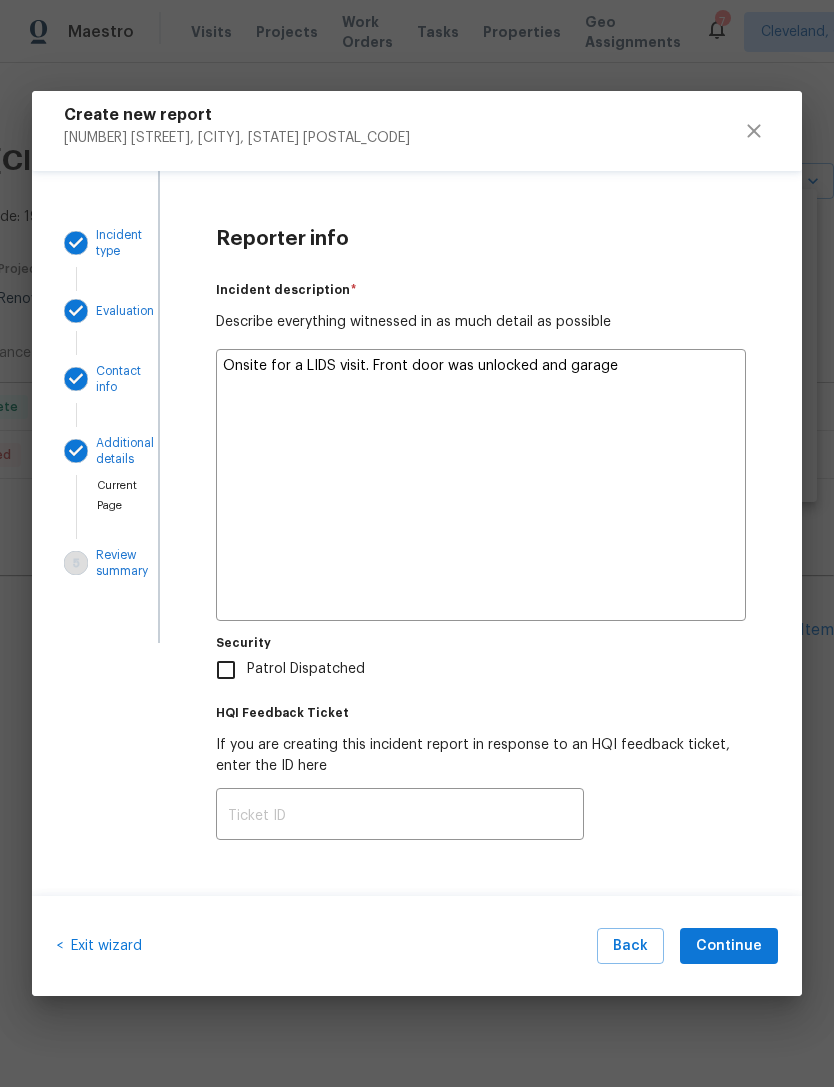 type on "x" 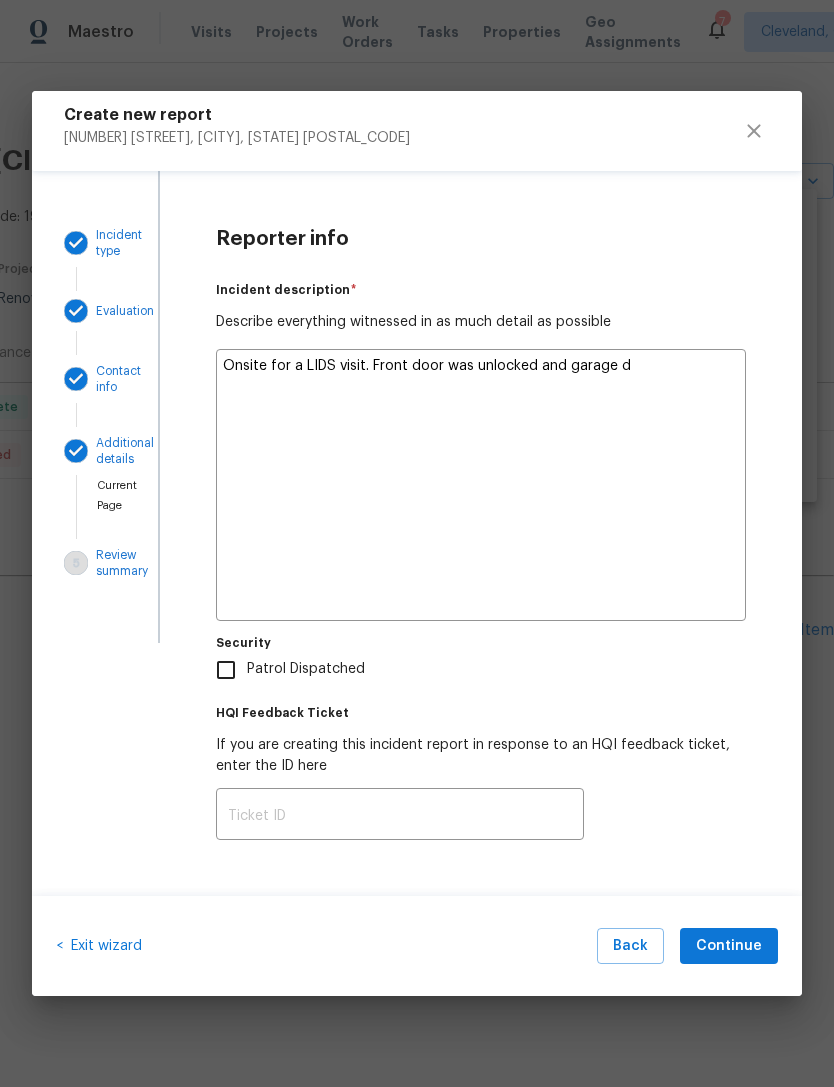 type on "x" 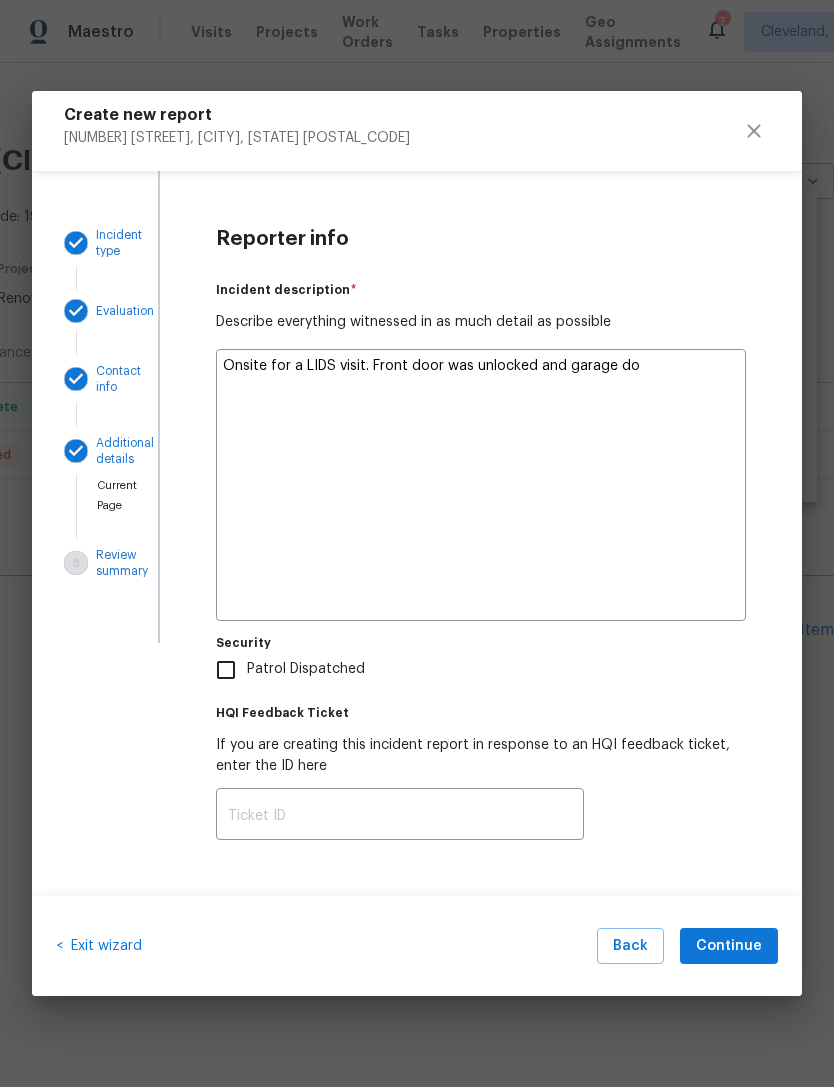 type on "x" 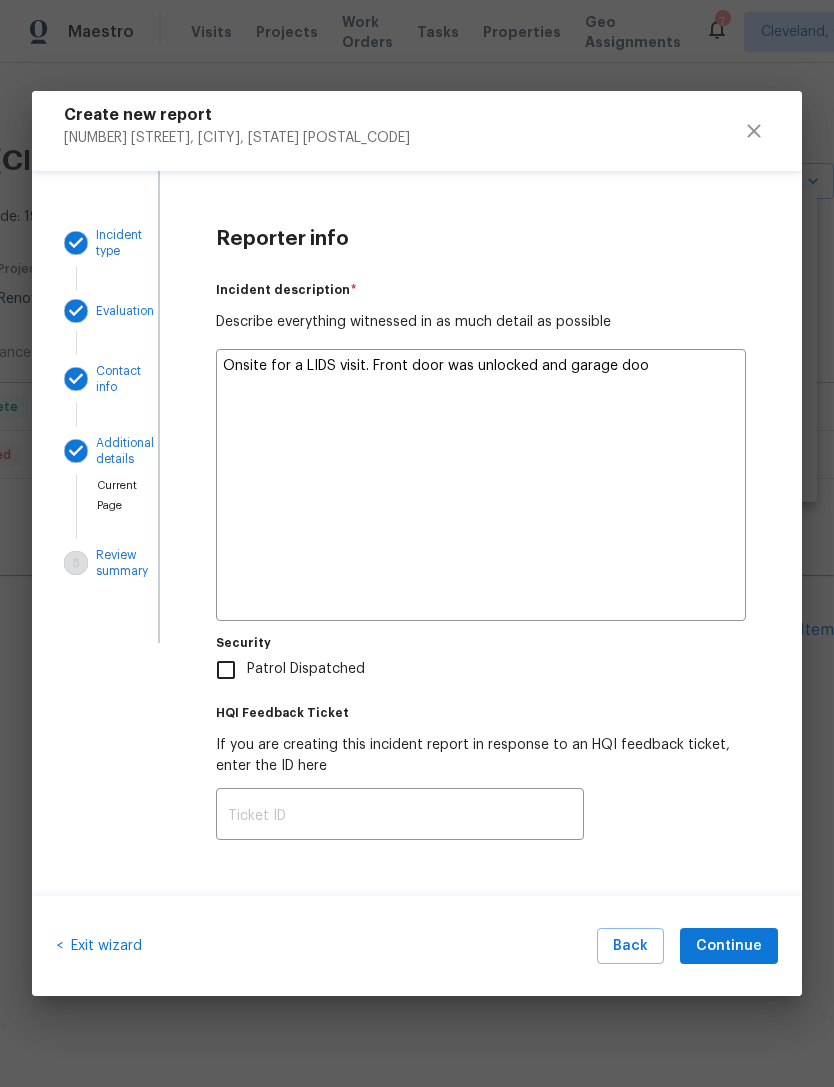 type on "x" 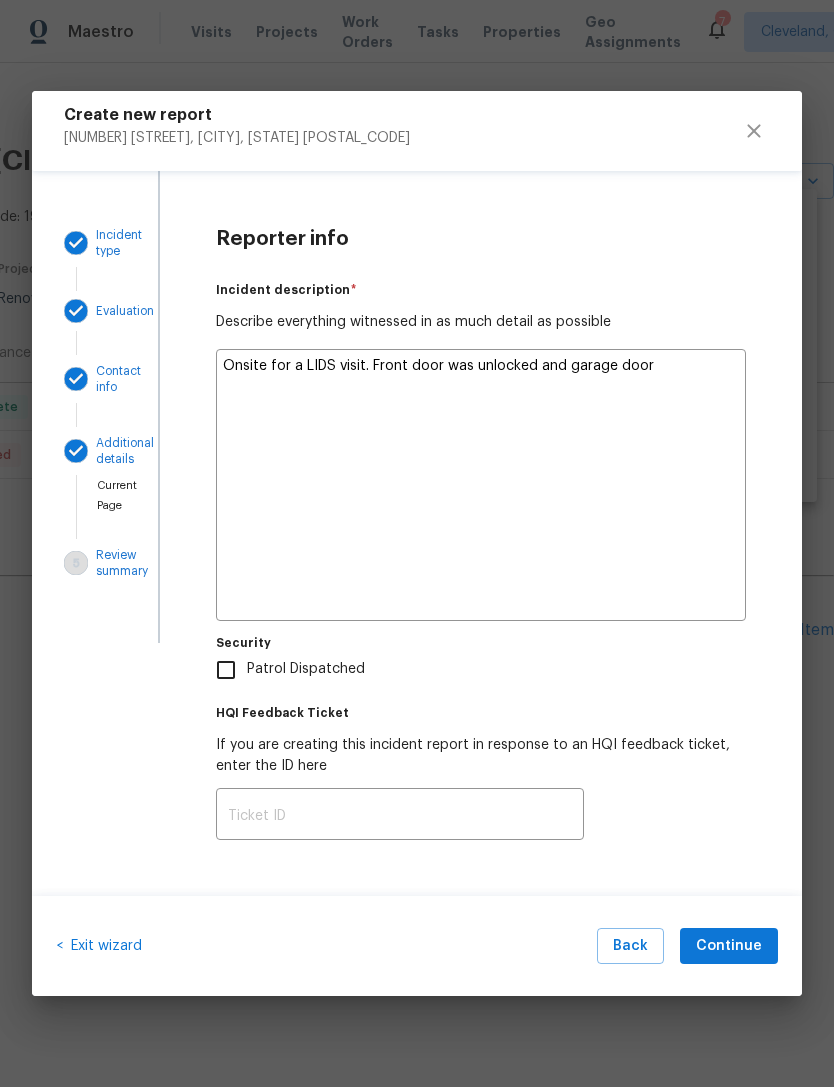 type on "x" 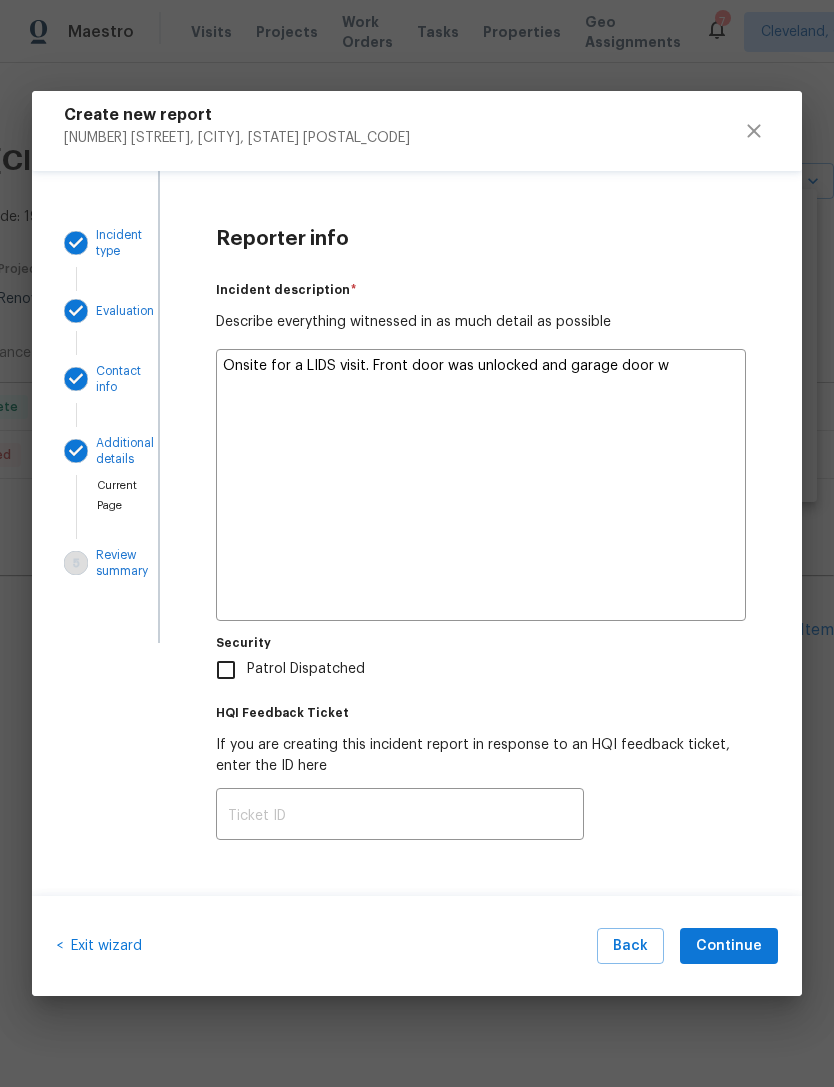 type on "x" 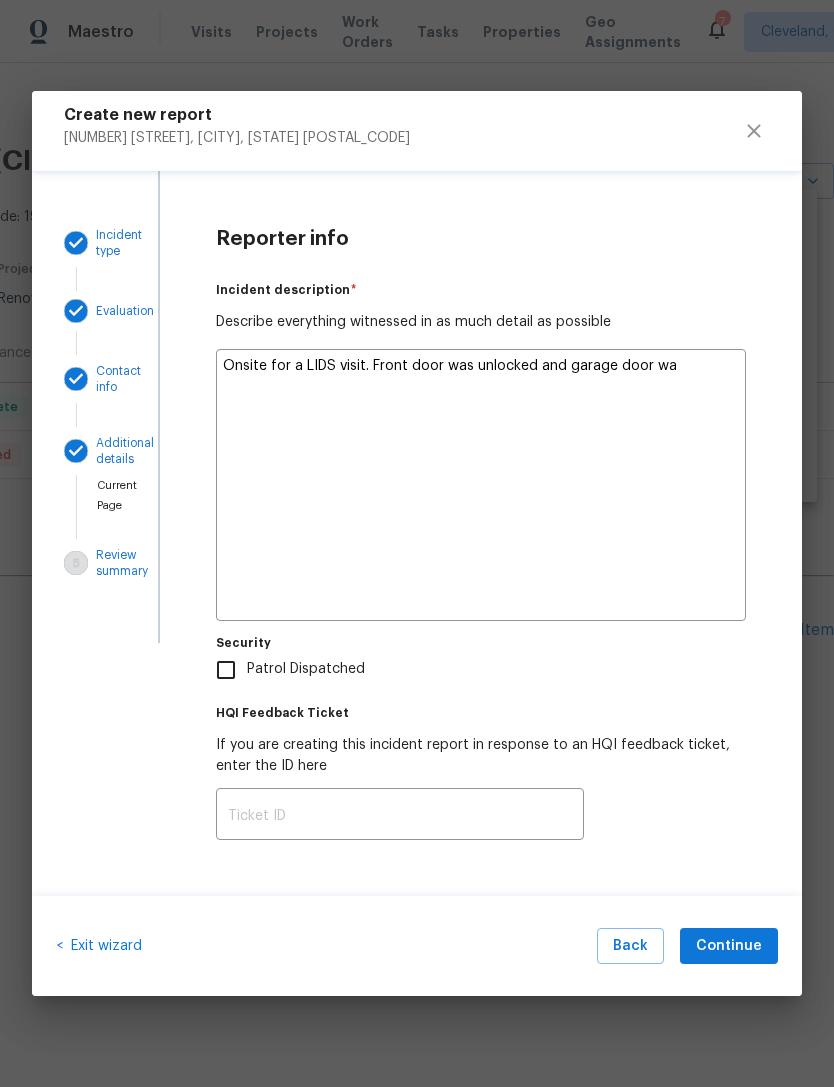 type on "x" 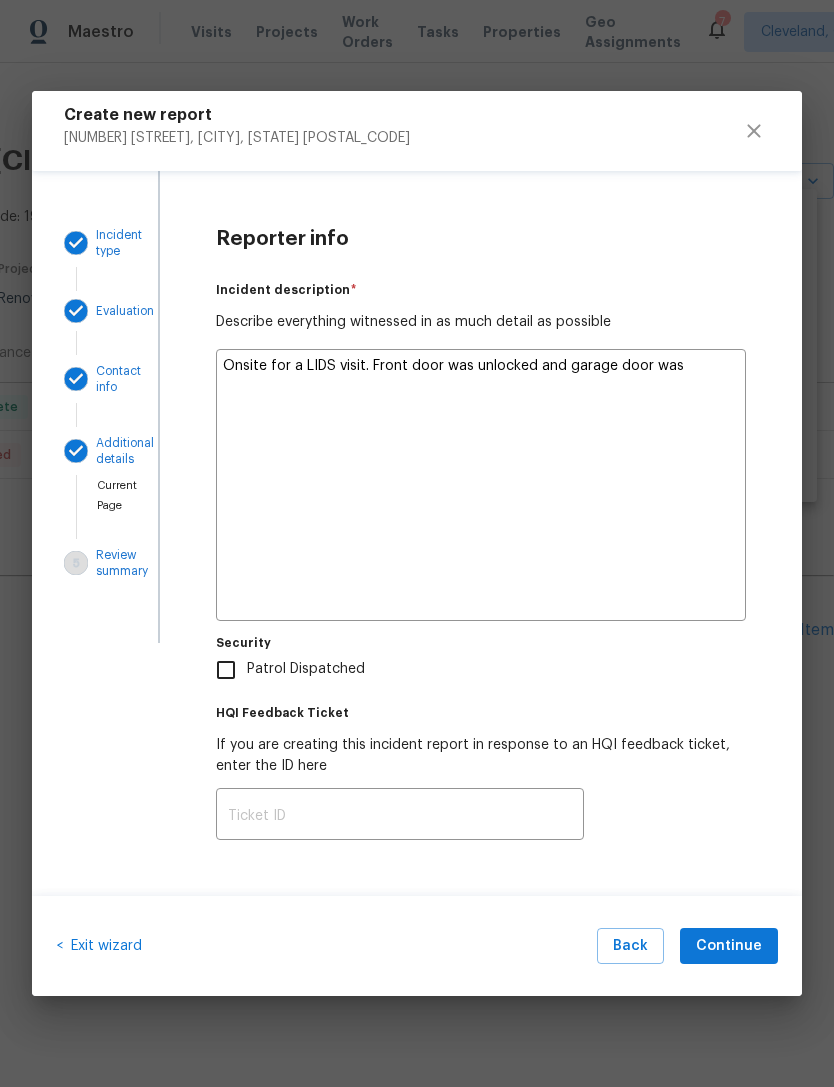 type on "x" 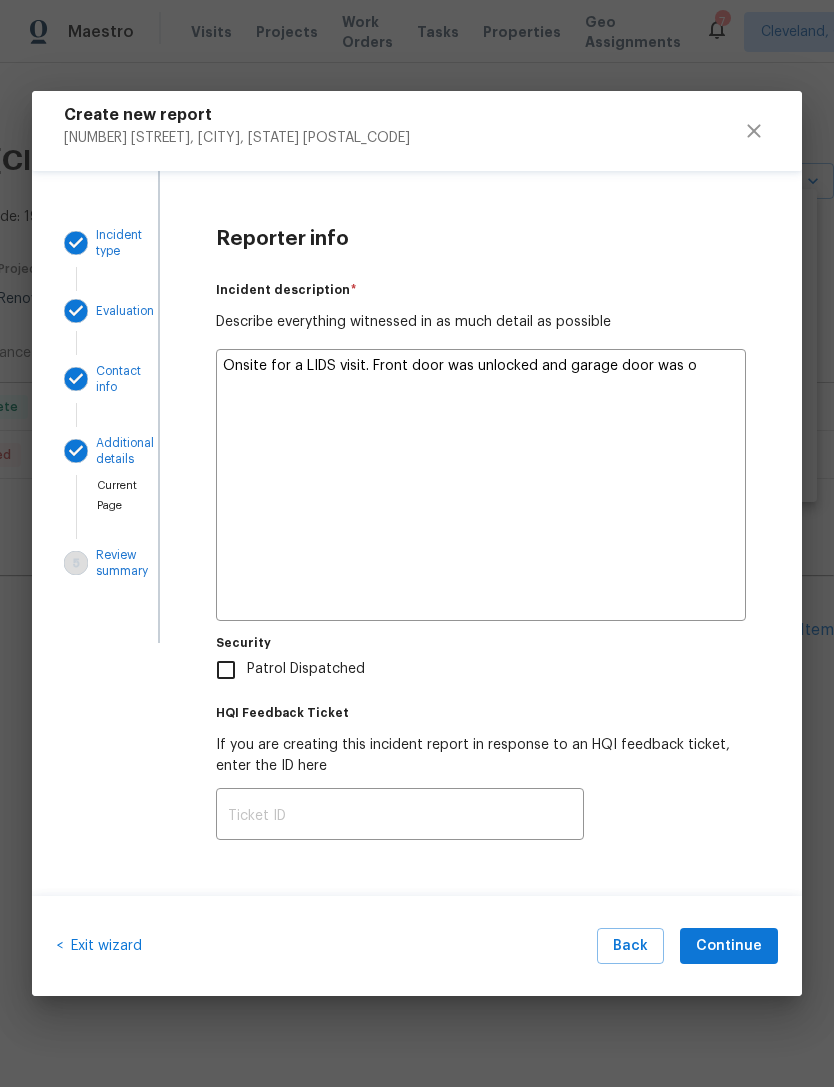 type on "x" 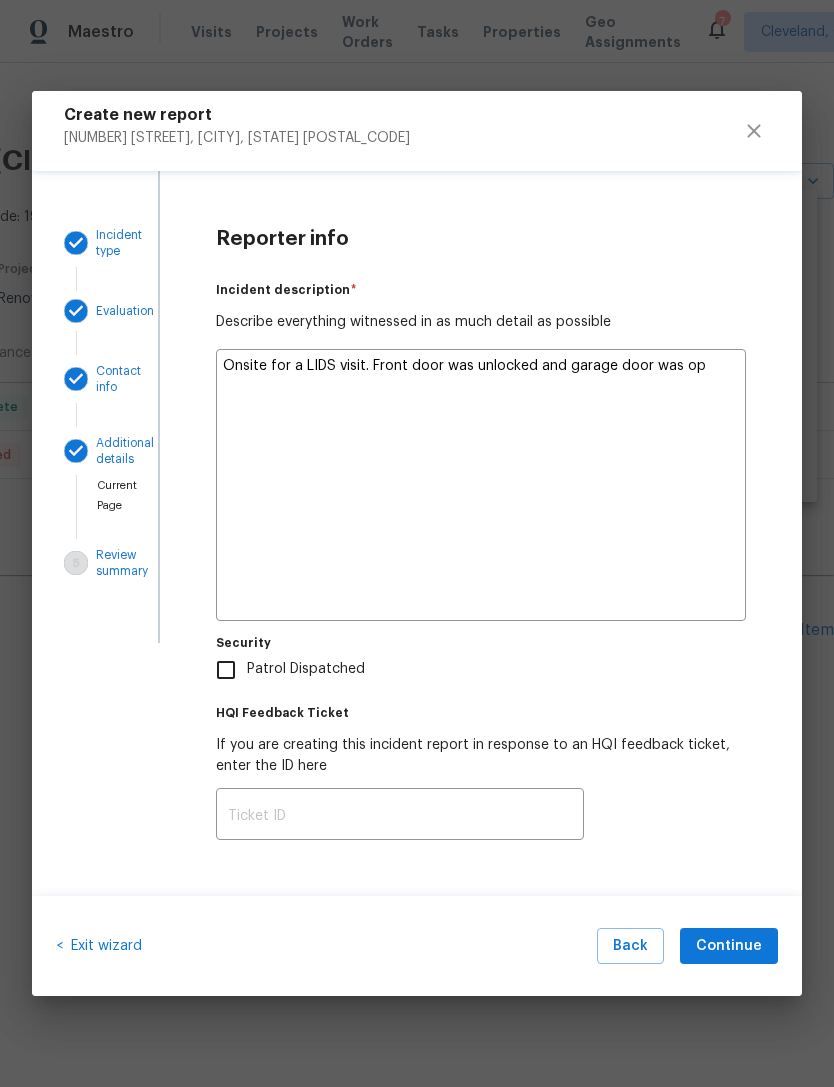 type on "x" 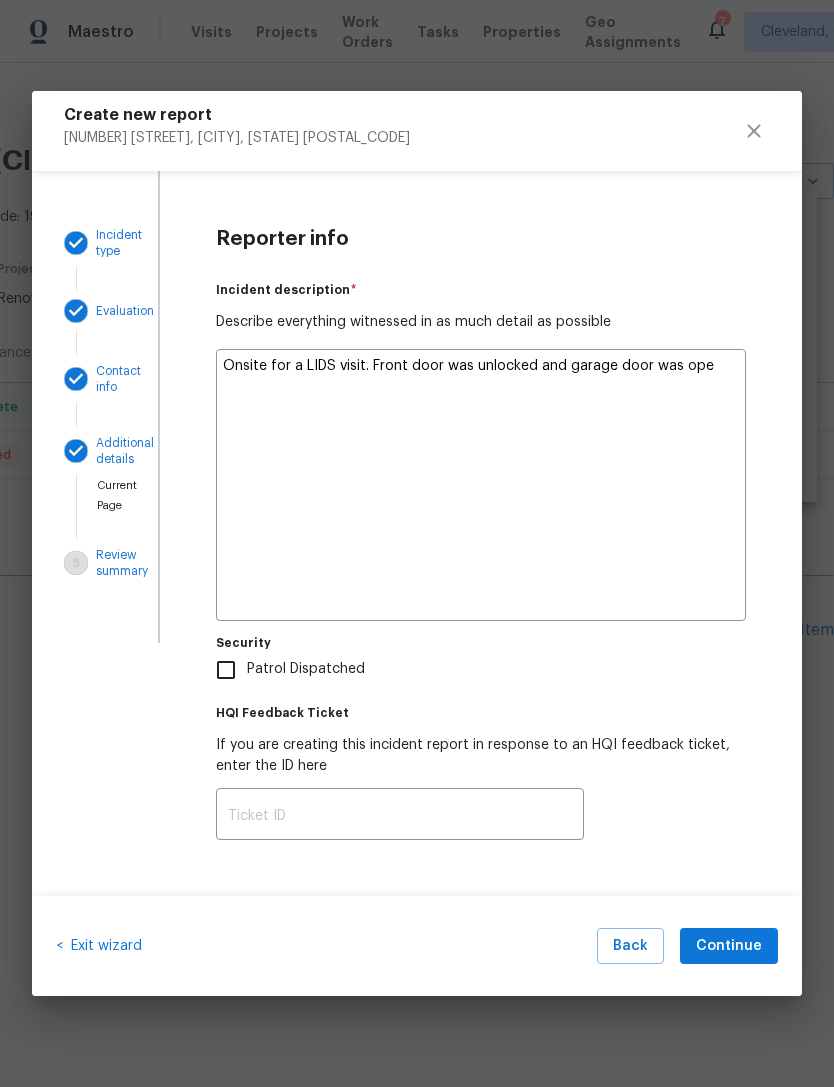 type on "x" 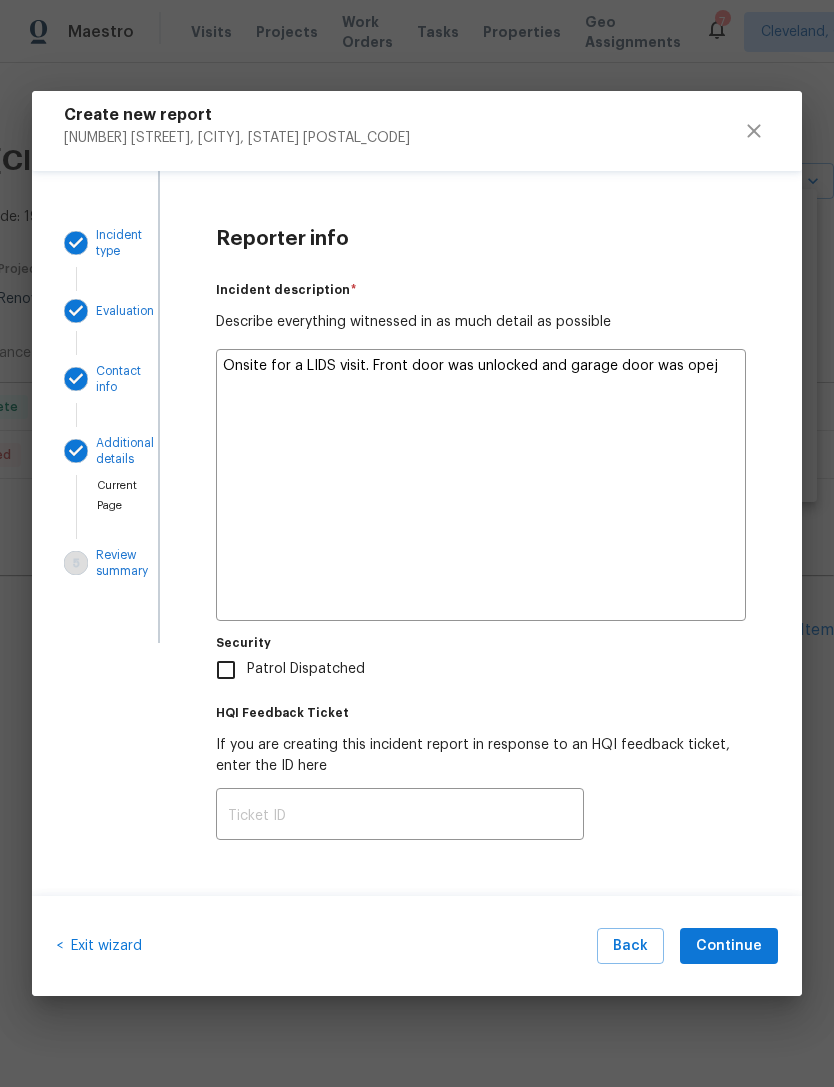 type on "x" 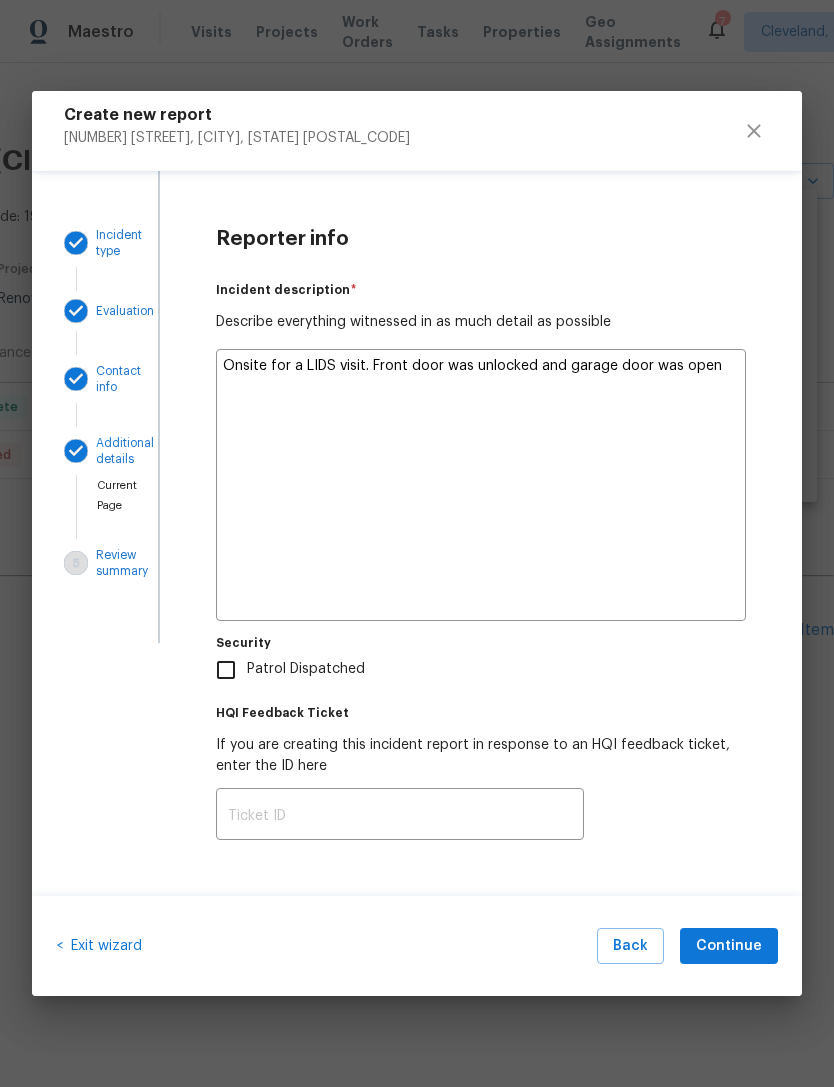 type on "x" 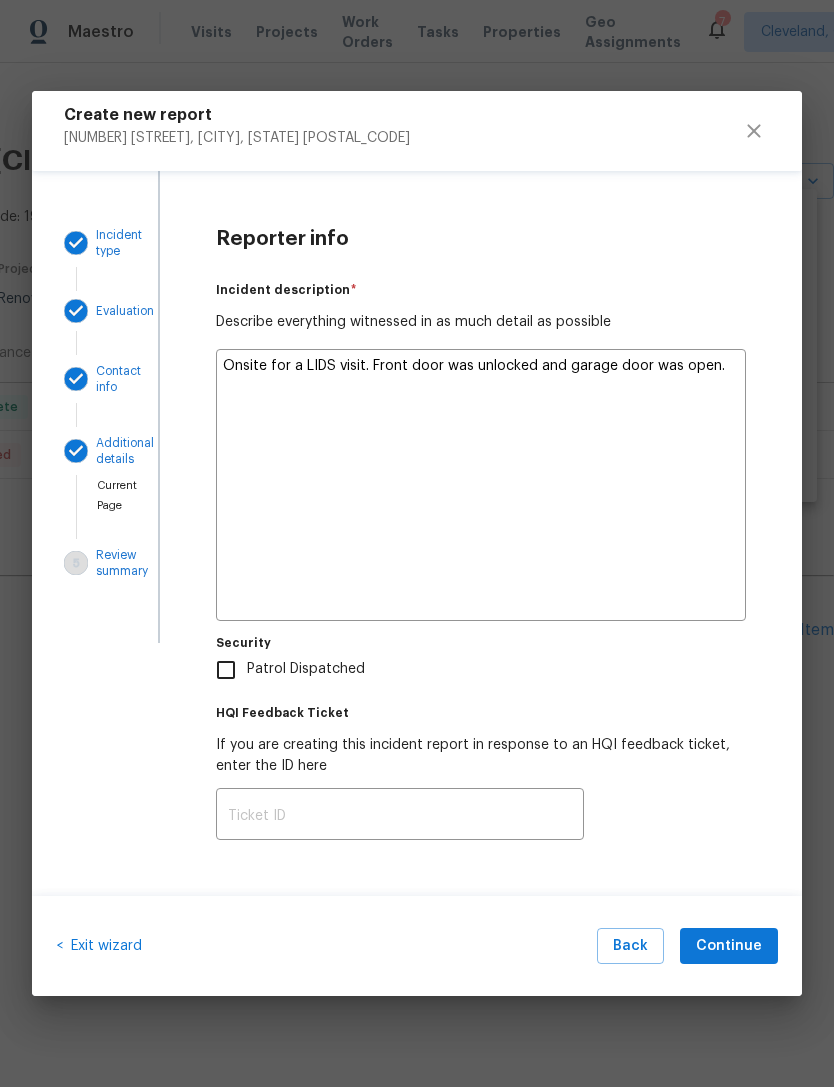 type on "x" 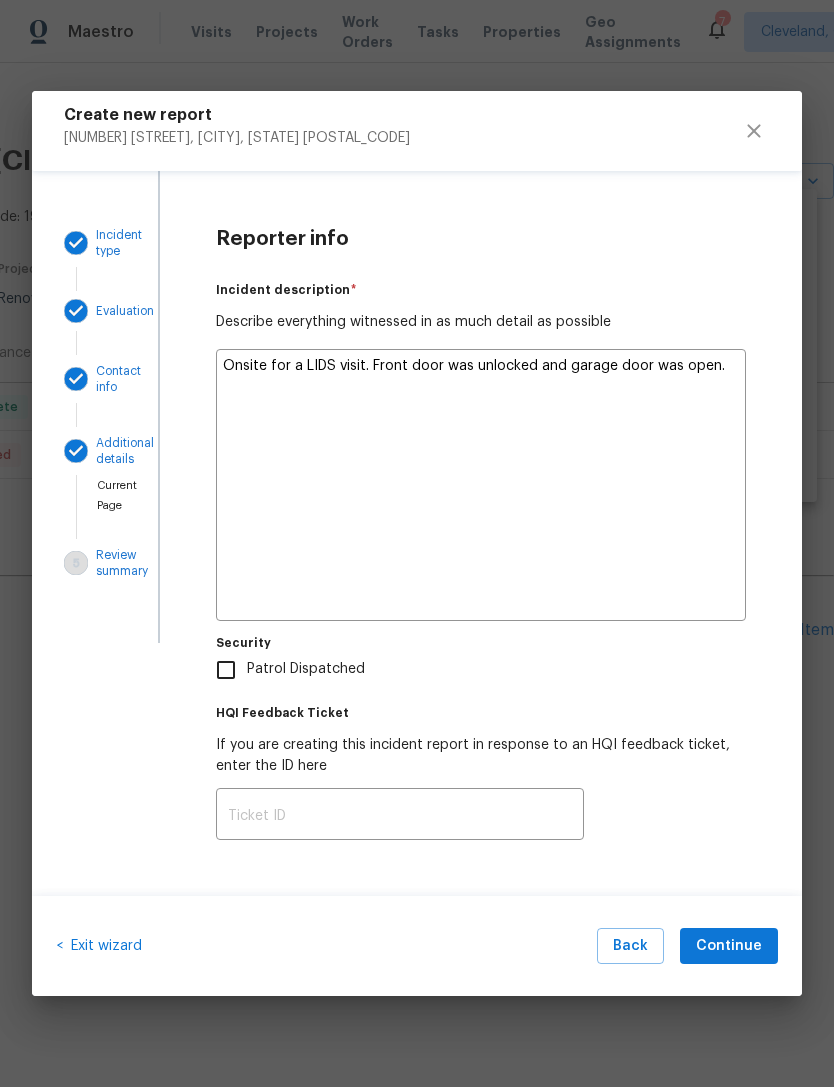 type on "Onsite for a LIDS visit. Front door was unlocked and garage door was open. S" 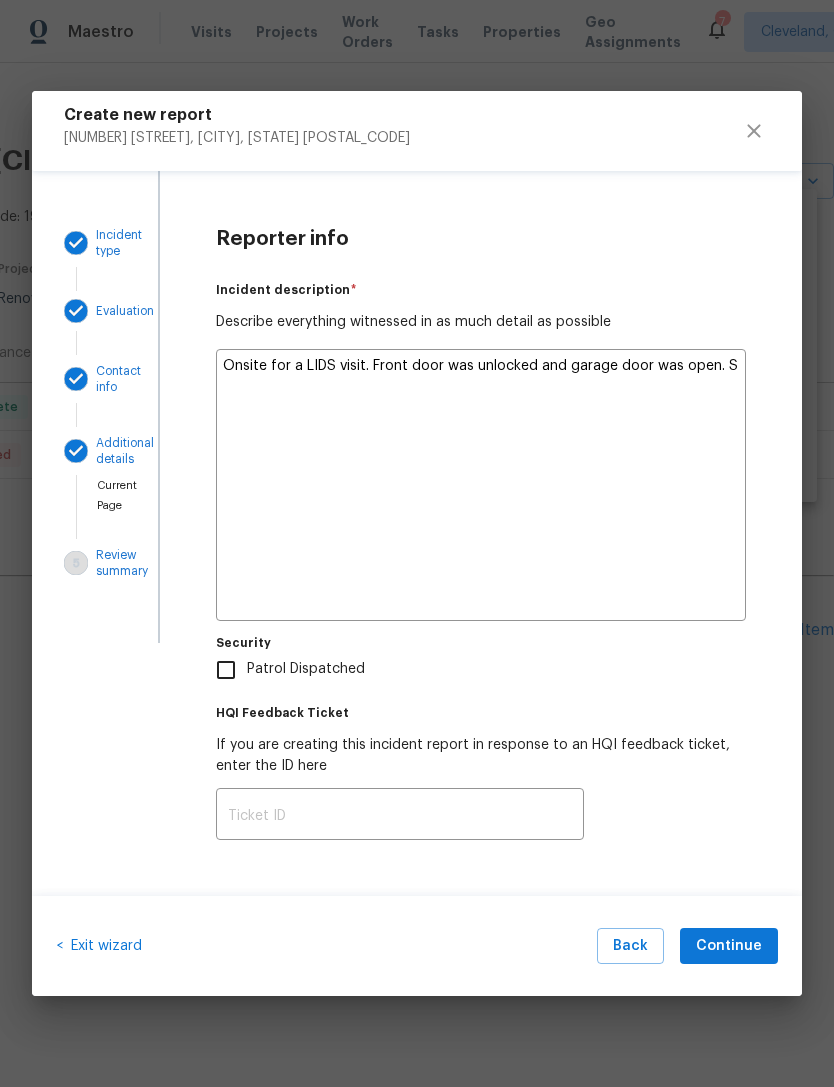 type on "x" 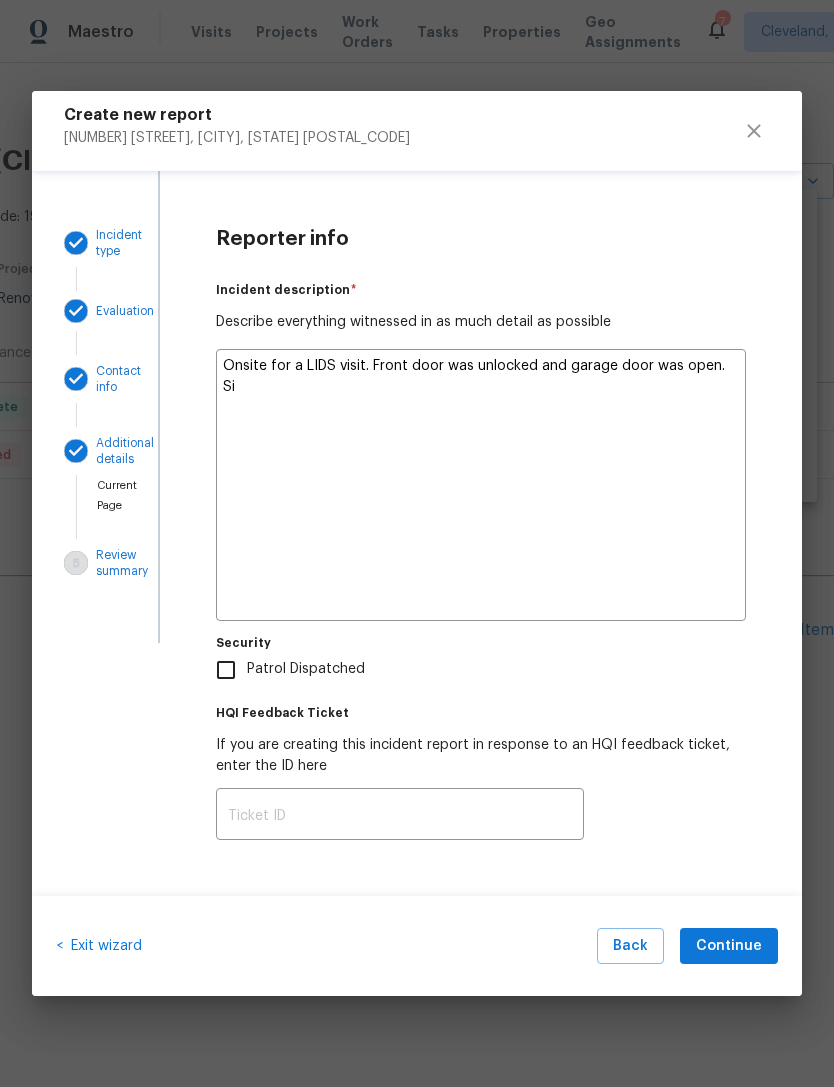 type on "x" 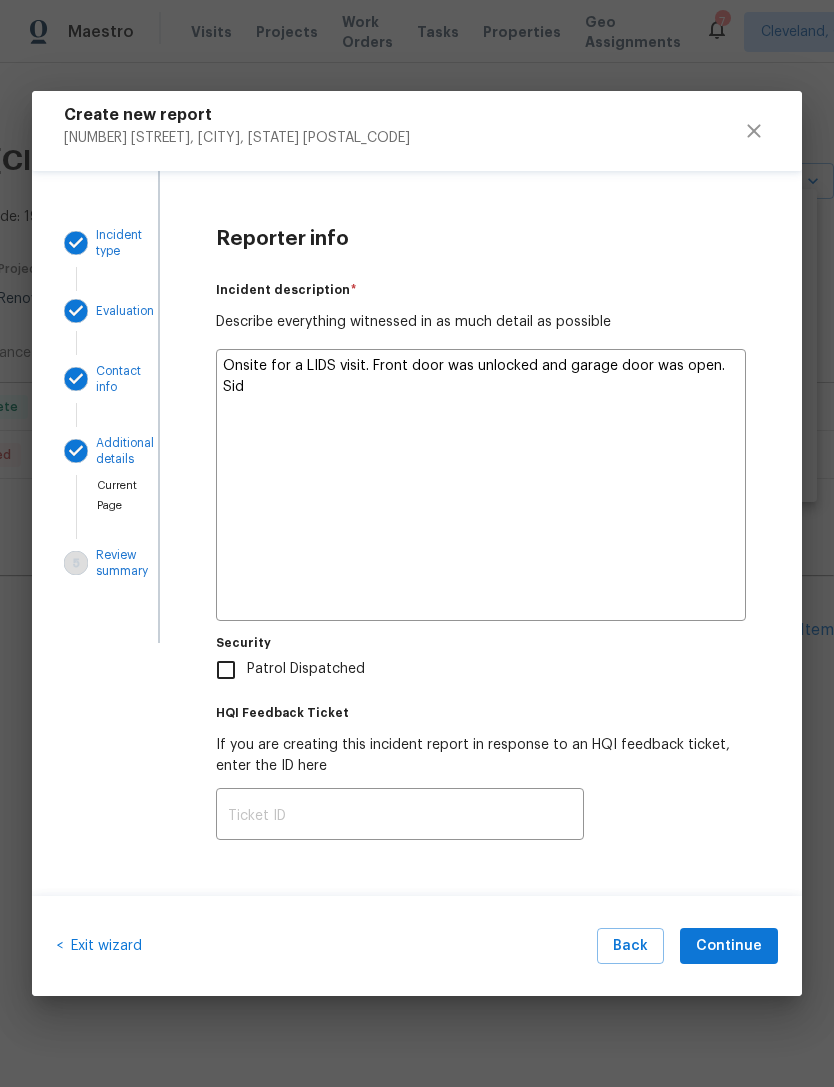 type on "x" 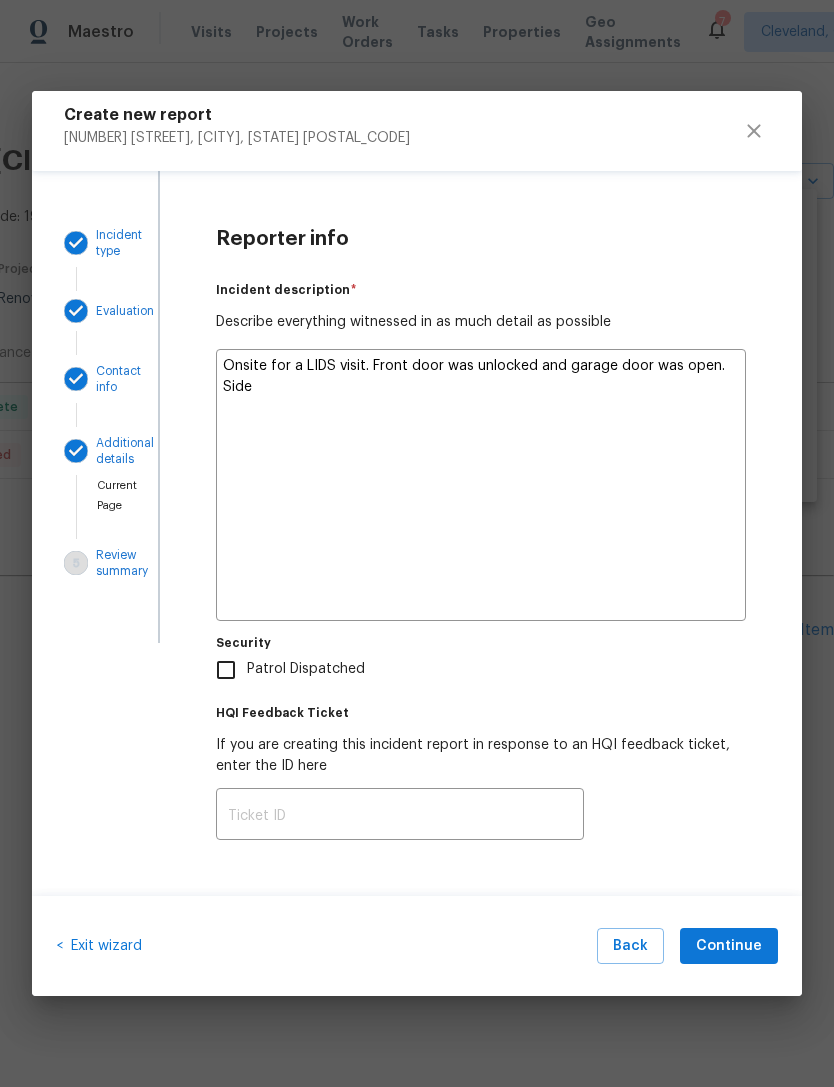 type on "x" 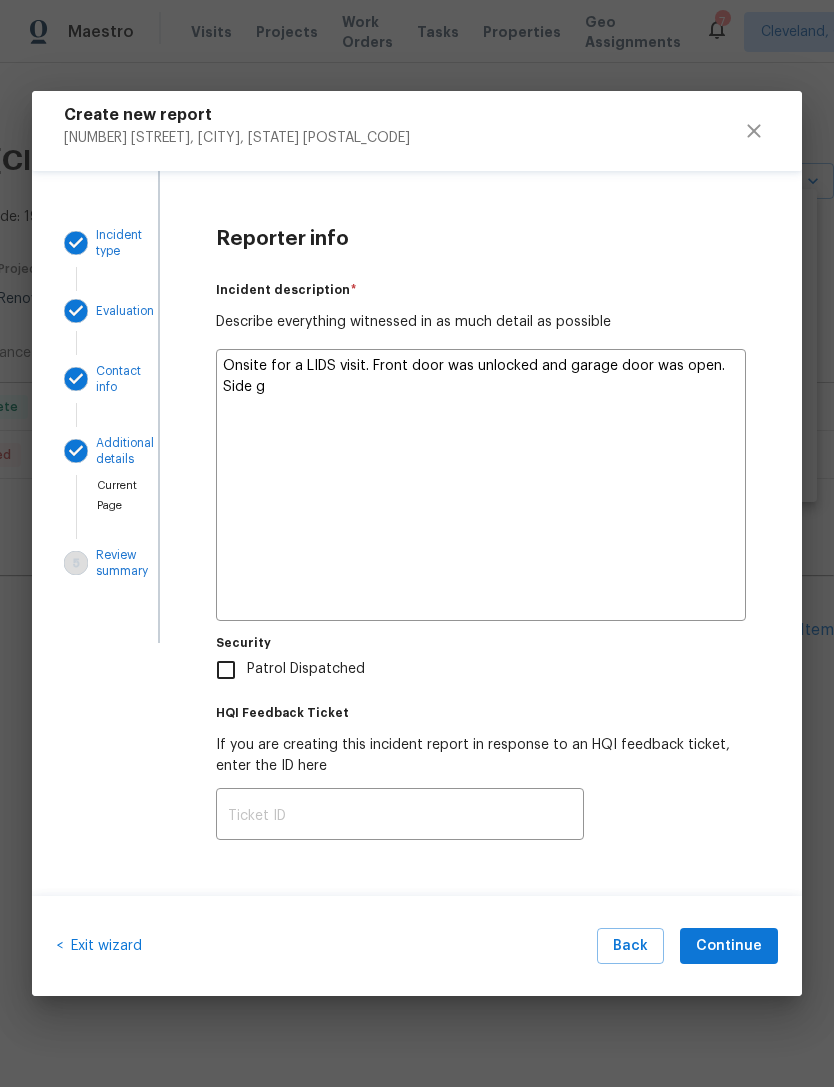 type on "x" 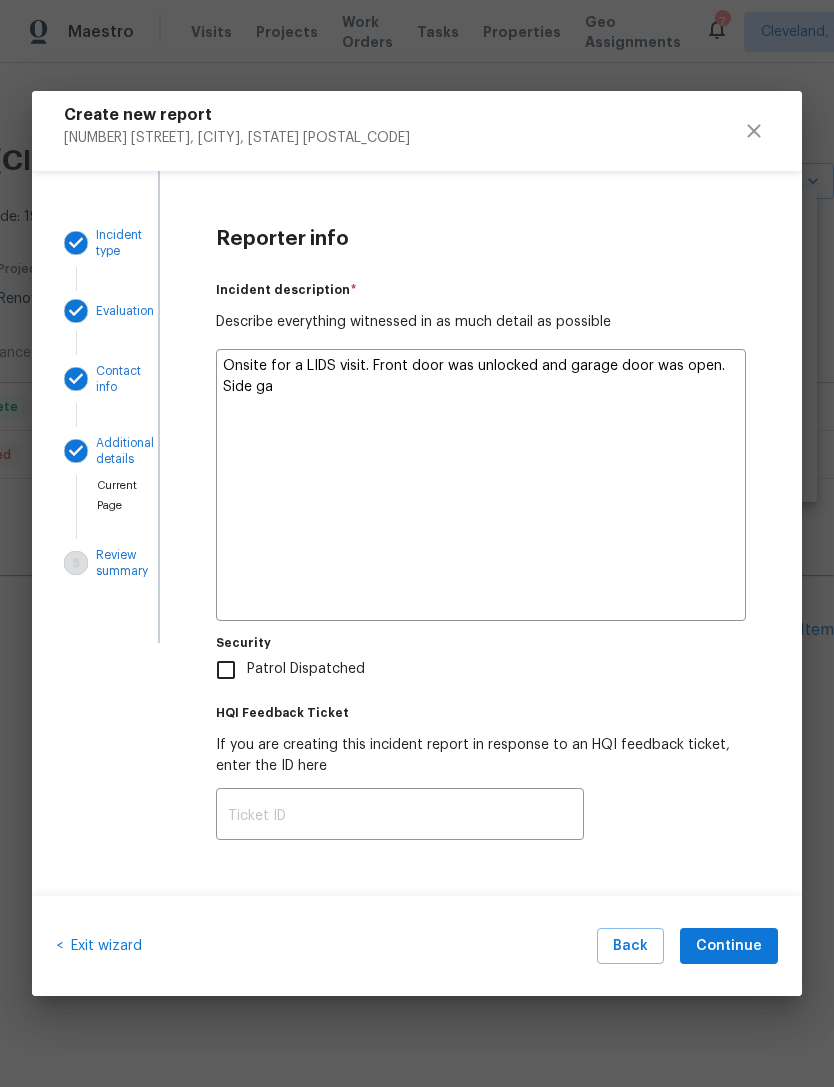 type on "x" 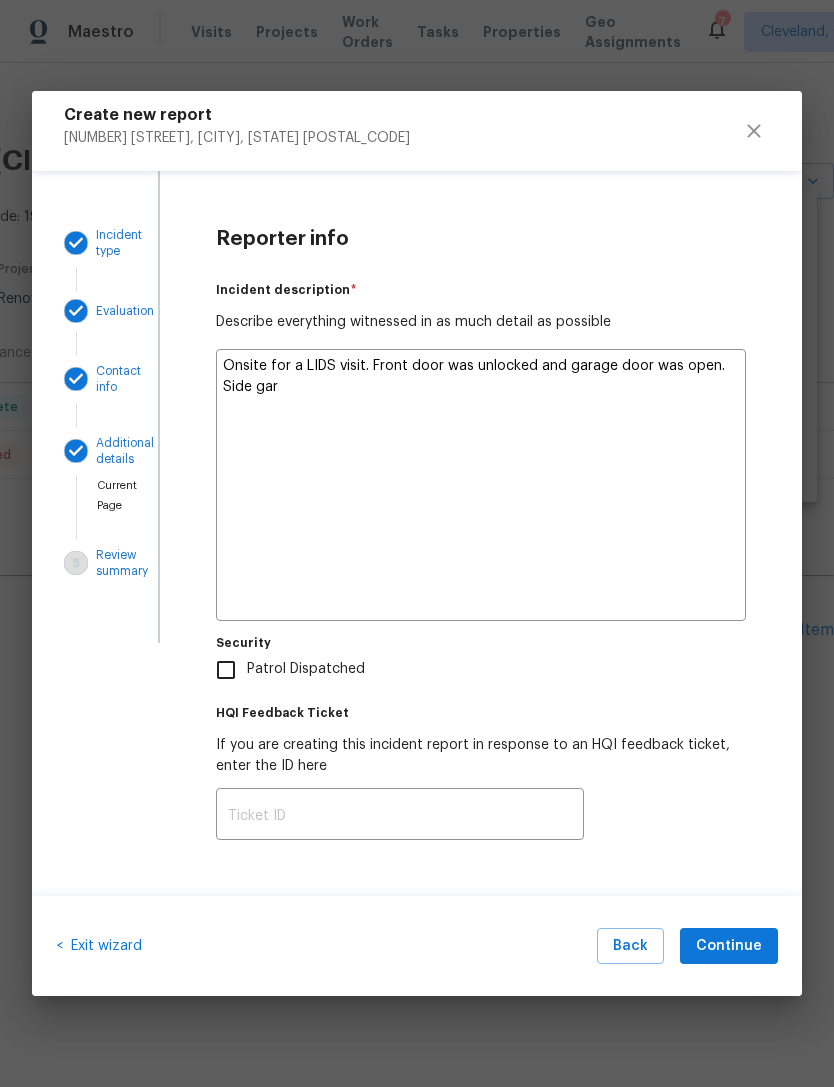 type on "x" 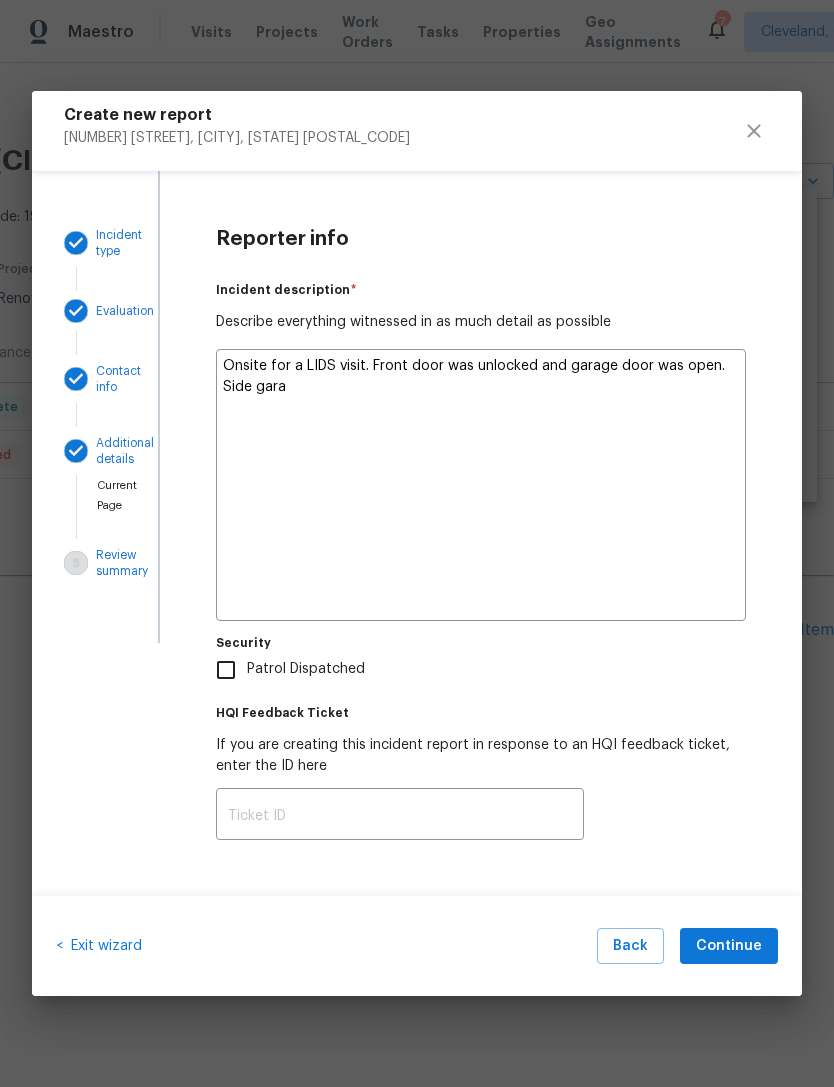 type on "x" 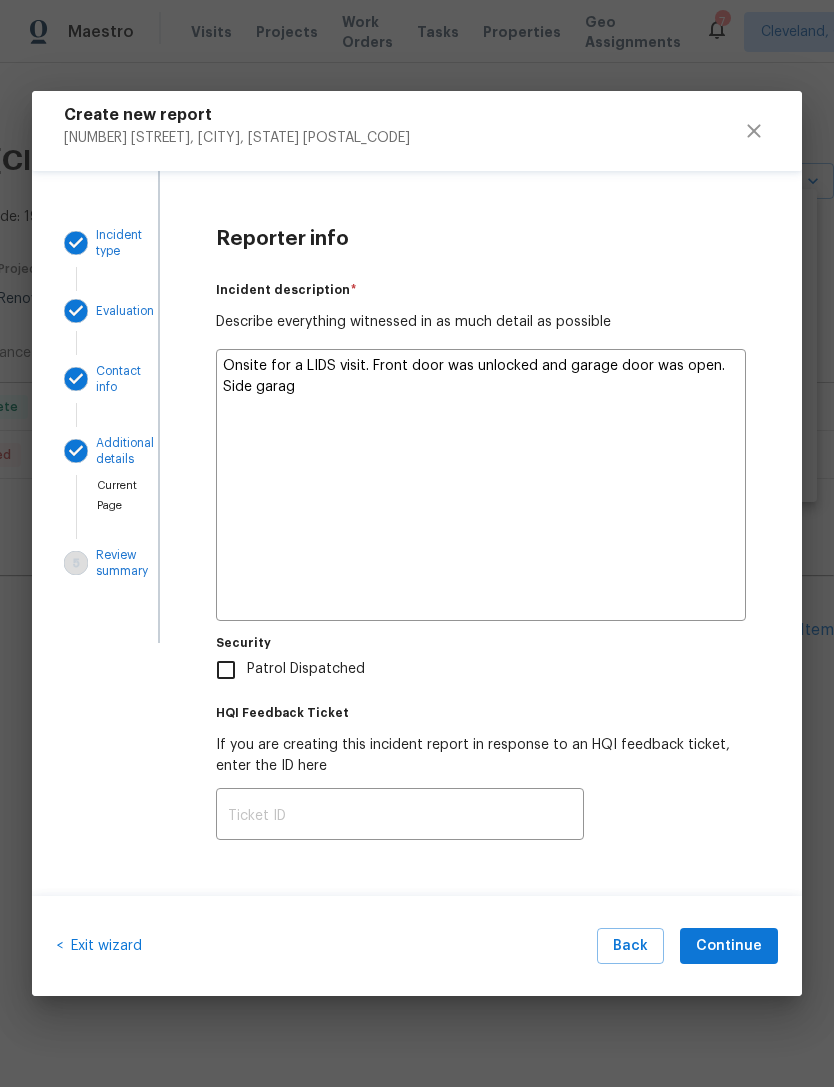 type on "x" 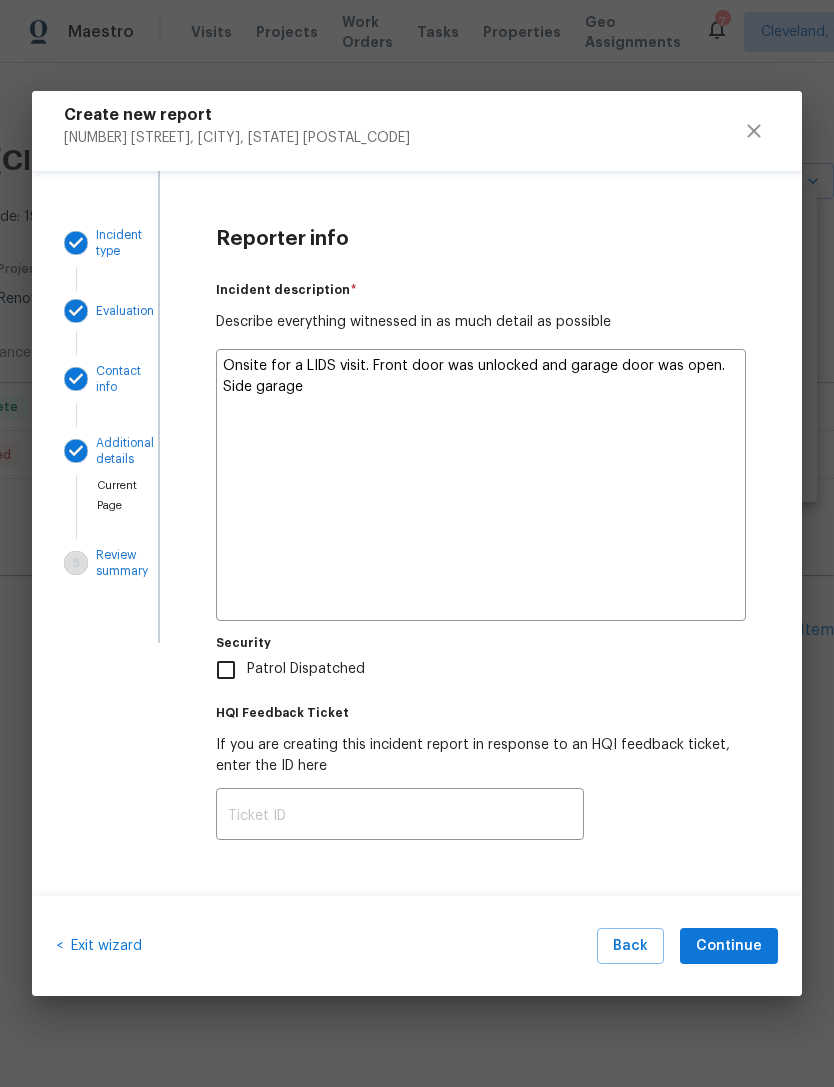 type on "x" 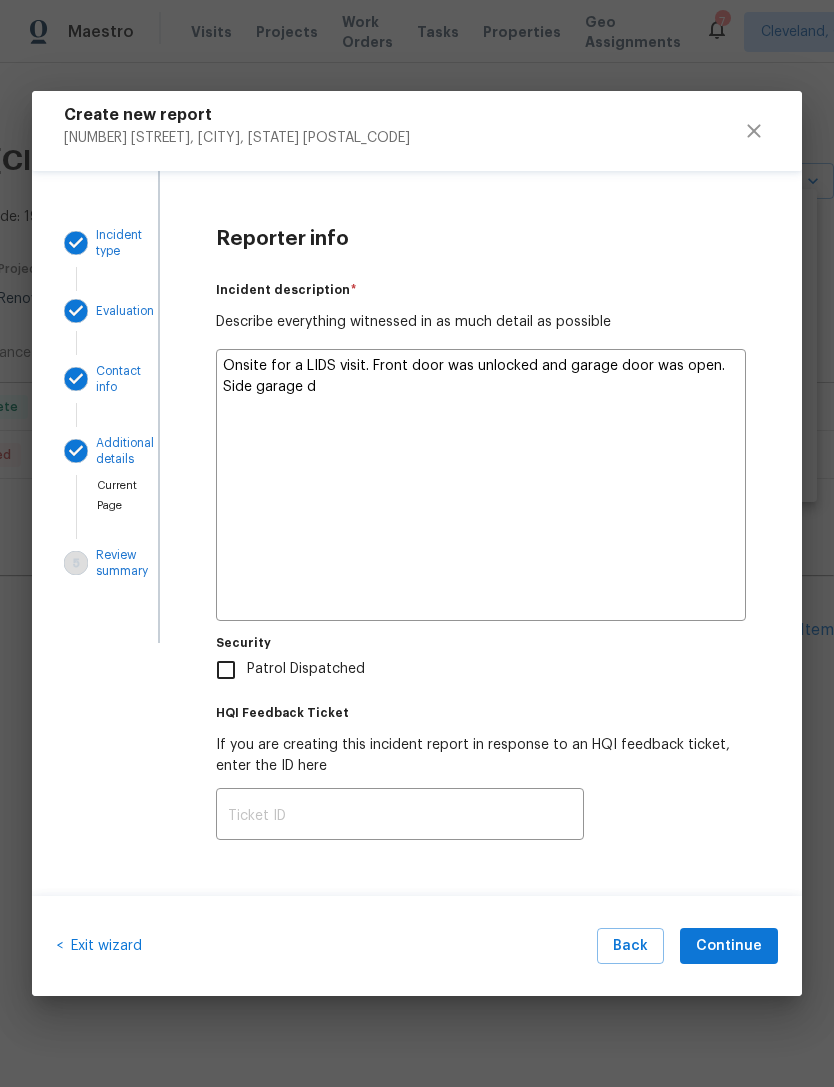 type on "x" 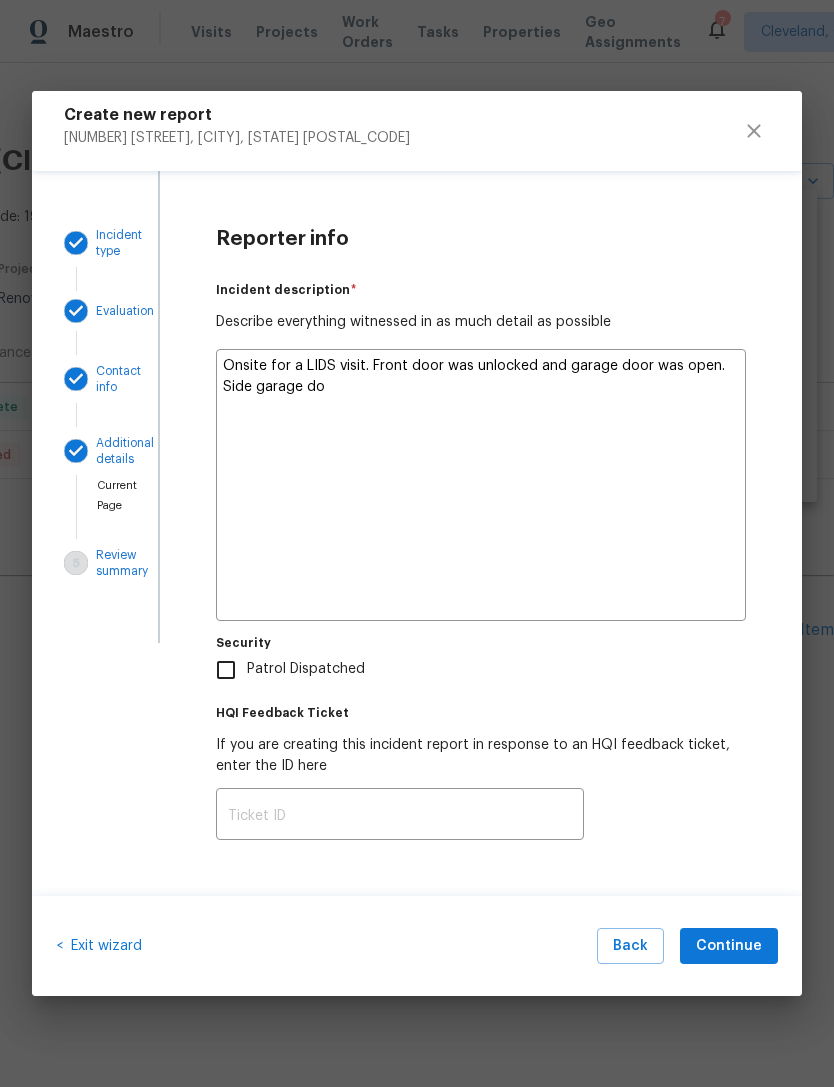 type on "x" 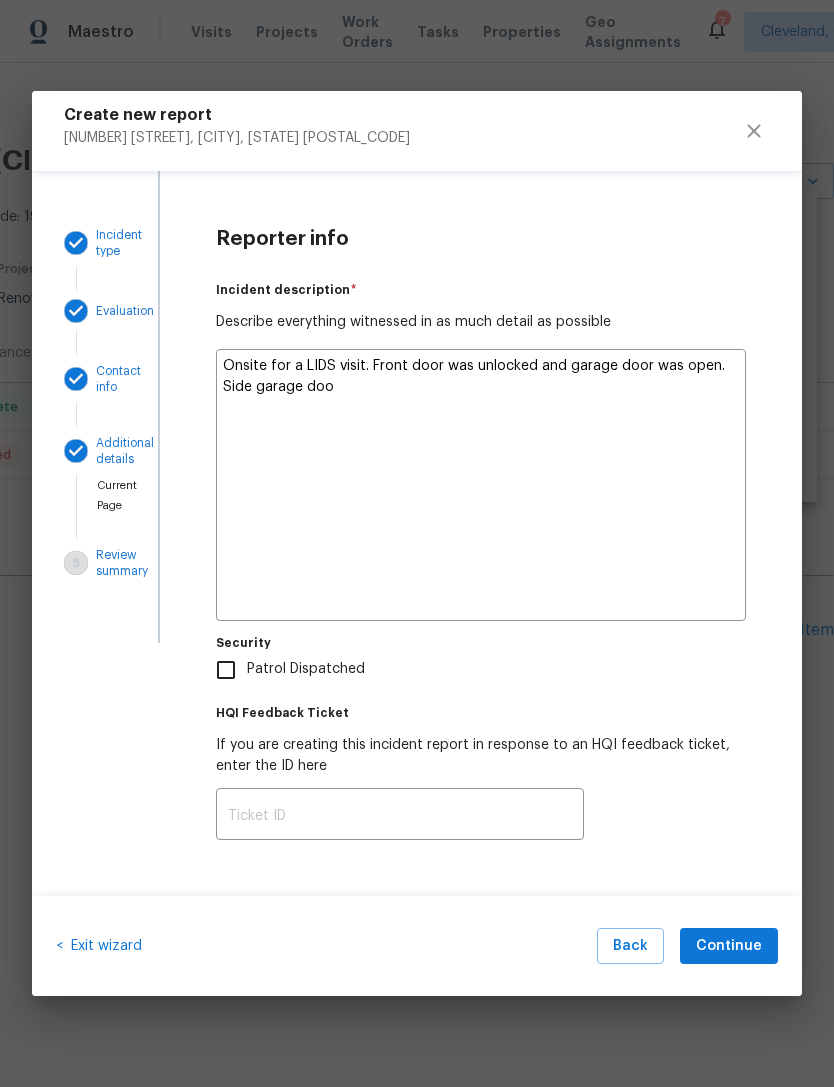type on "x" 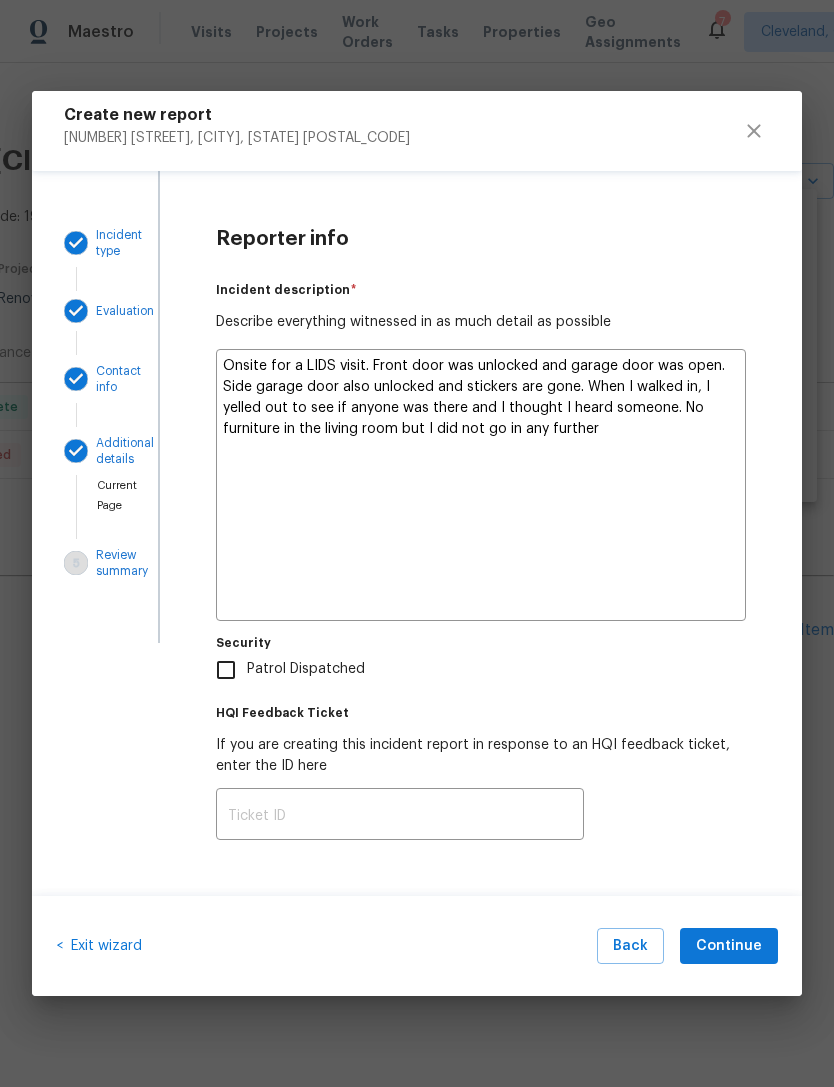 click on "Onsite for a LIDS visit. Front door was unlocked and garage door was open. Side garage door also unlocked and stickers are gone. When I walked in, I yelled out to see if anyone was there and I thought I heard someone. No furniture in the living room but I did not go in any further" at bounding box center (481, 485) 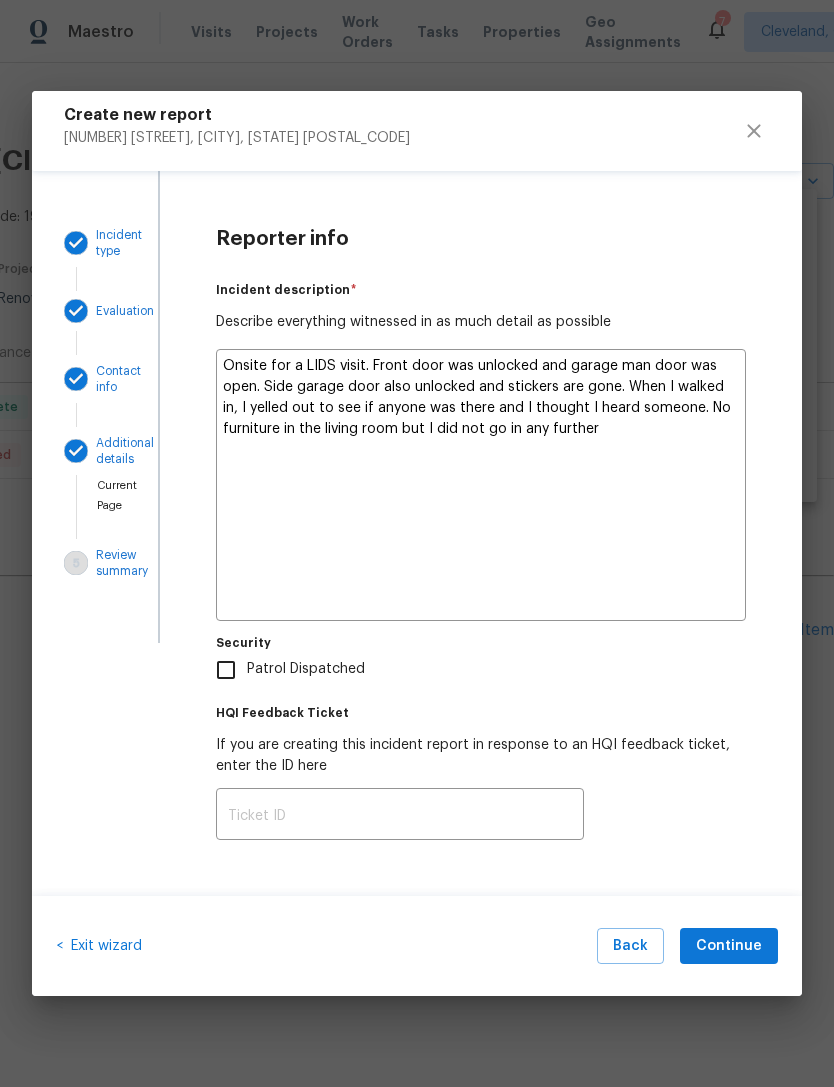 click on "Onsite for a LIDS visit. Front door was unlocked and garage man door was open. Side garage door also unlocked and stickers are gone. When I walked in, I yelled out to see if anyone was there and I thought I heard someone. No furniture in the living room but I did not go in any further" at bounding box center (481, 485) 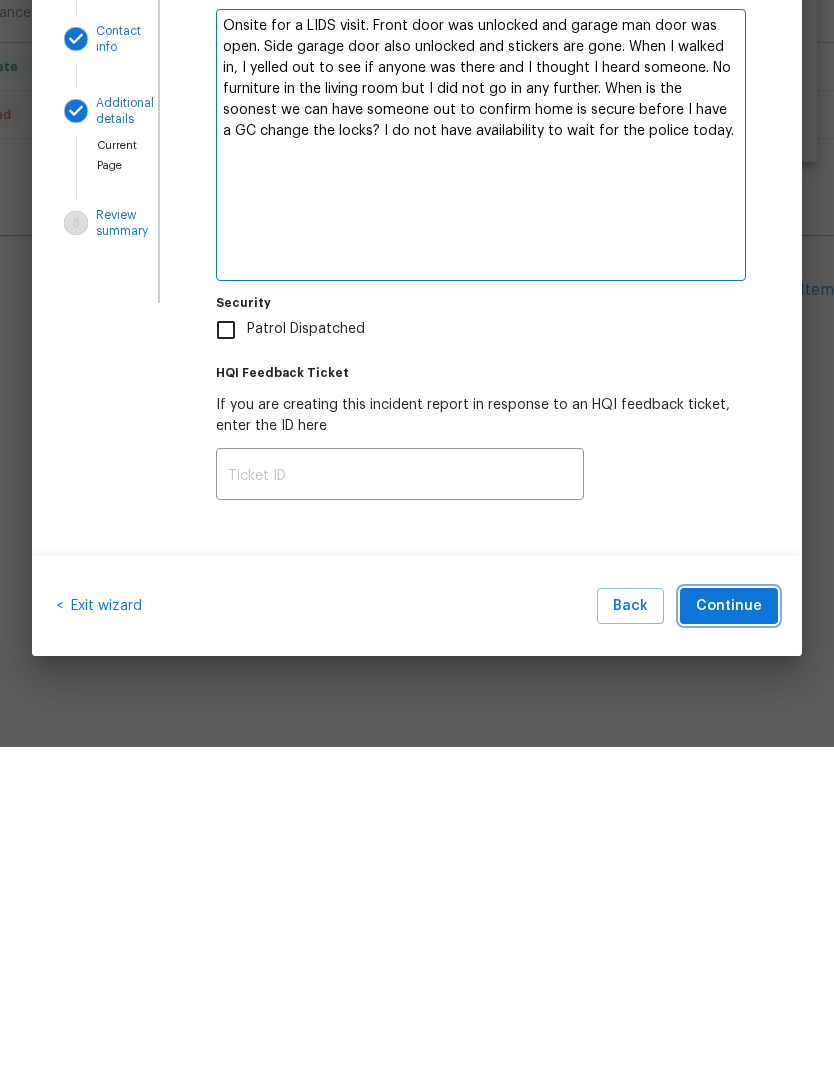 click on "Continue" at bounding box center (729, 946) 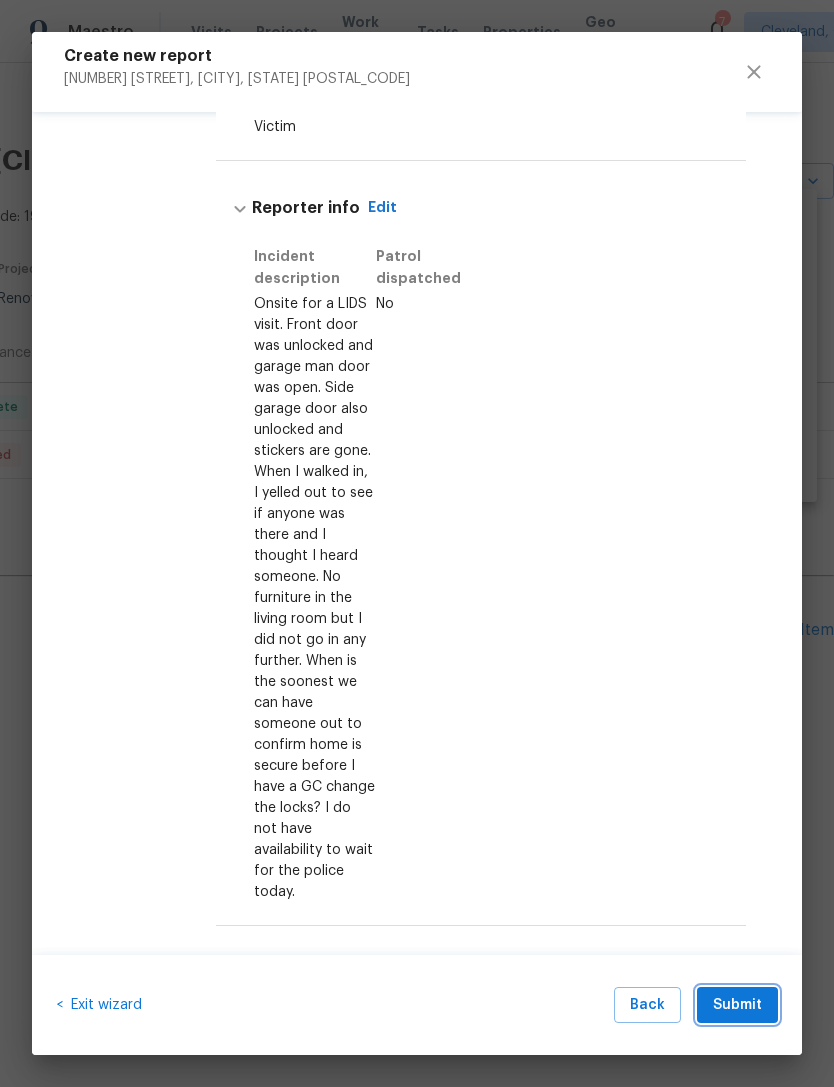 scroll, scrollTop: 869, scrollLeft: 0, axis: vertical 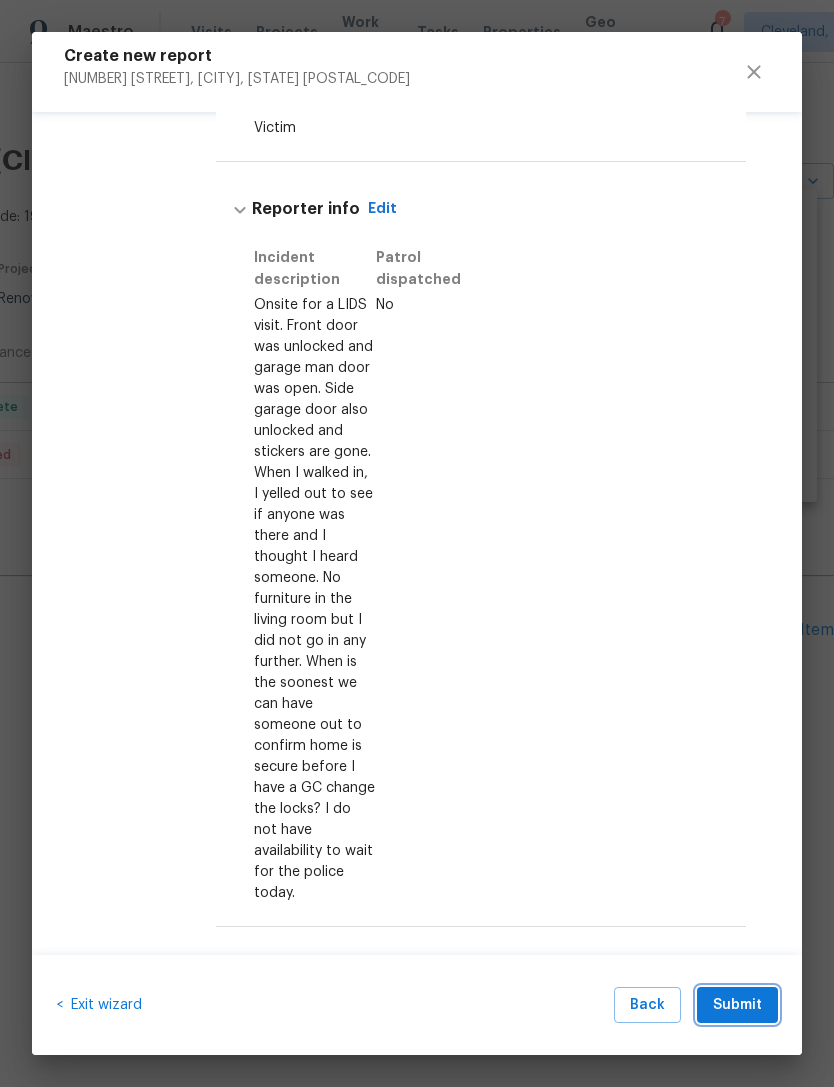 click on "Submit" at bounding box center [737, 1005] 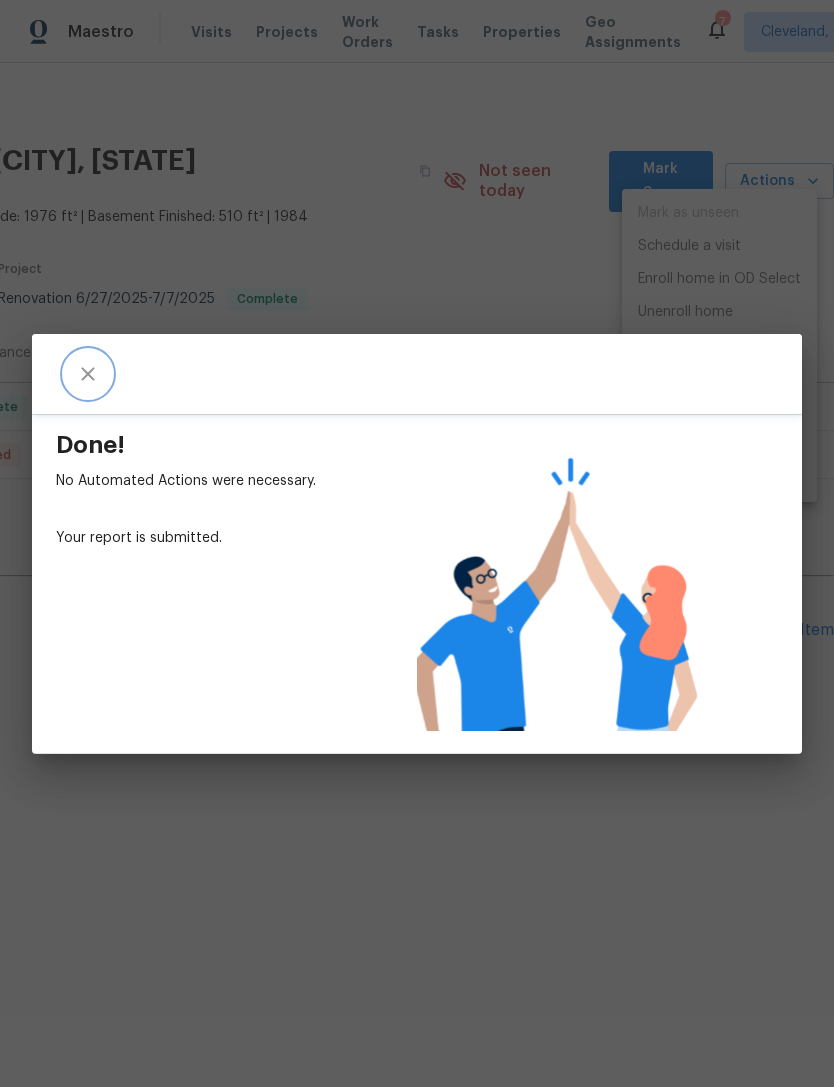 click 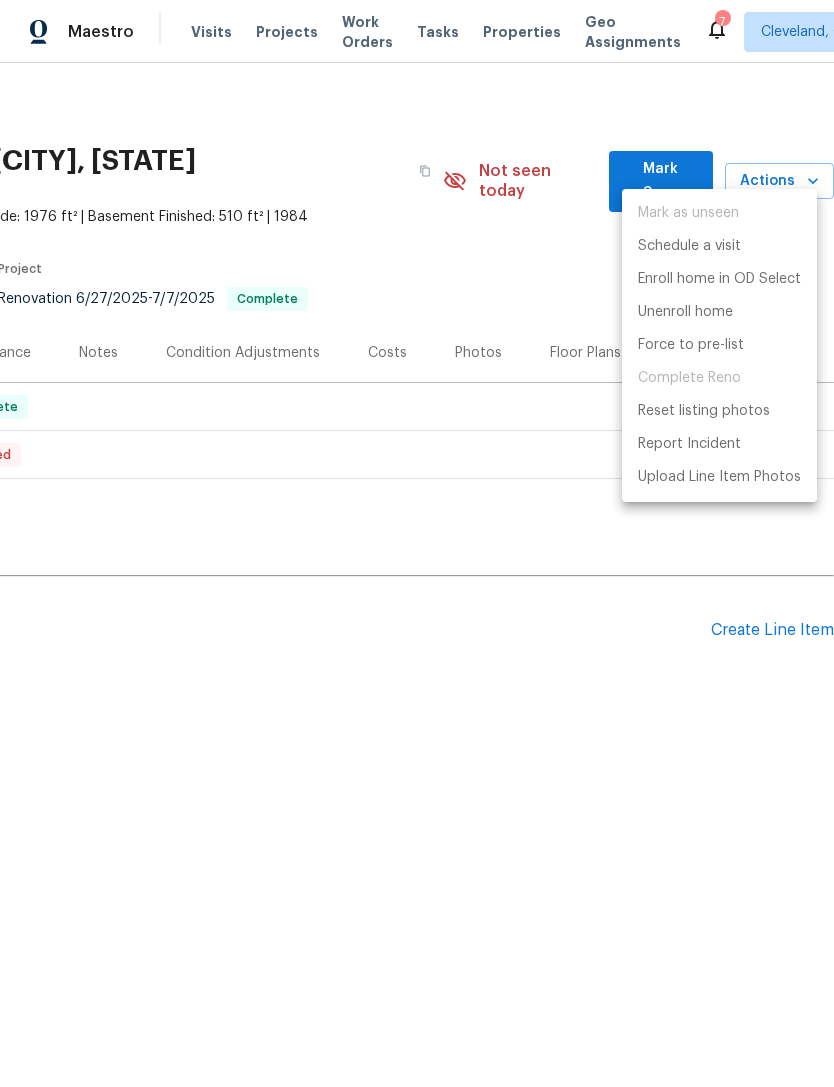 click at bounding box center (417, 543) 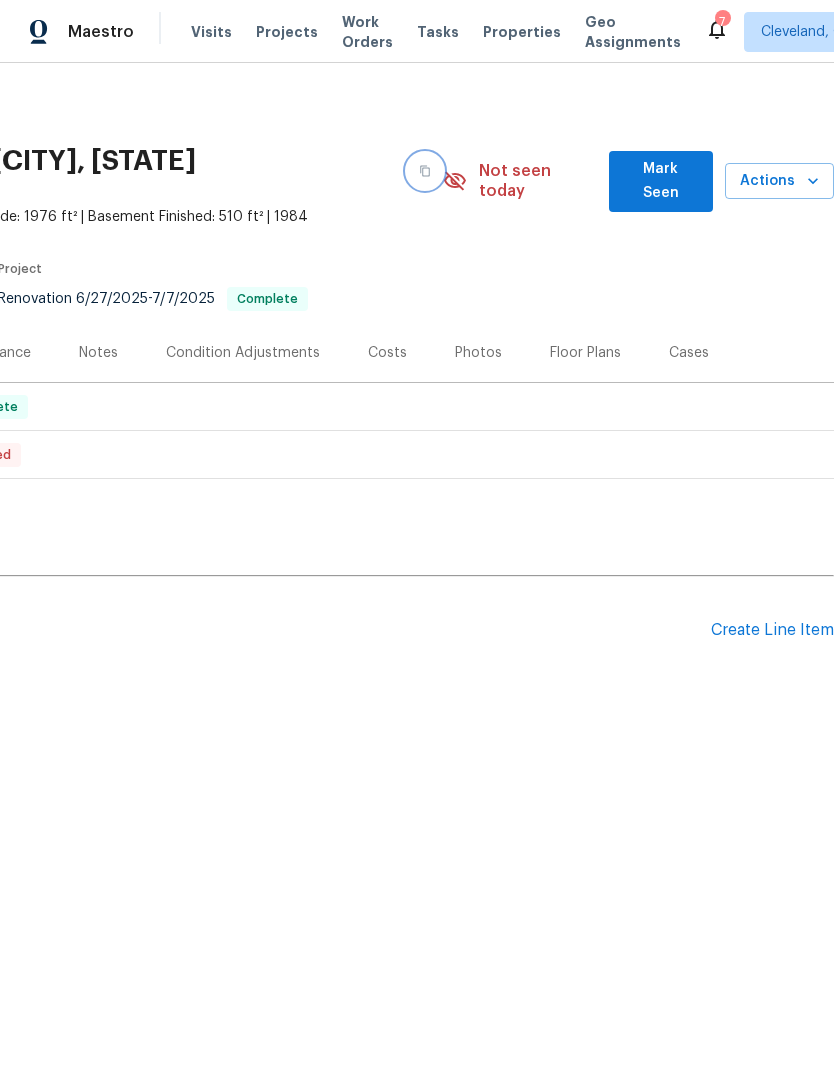 click at bounding box center [425, 171] 